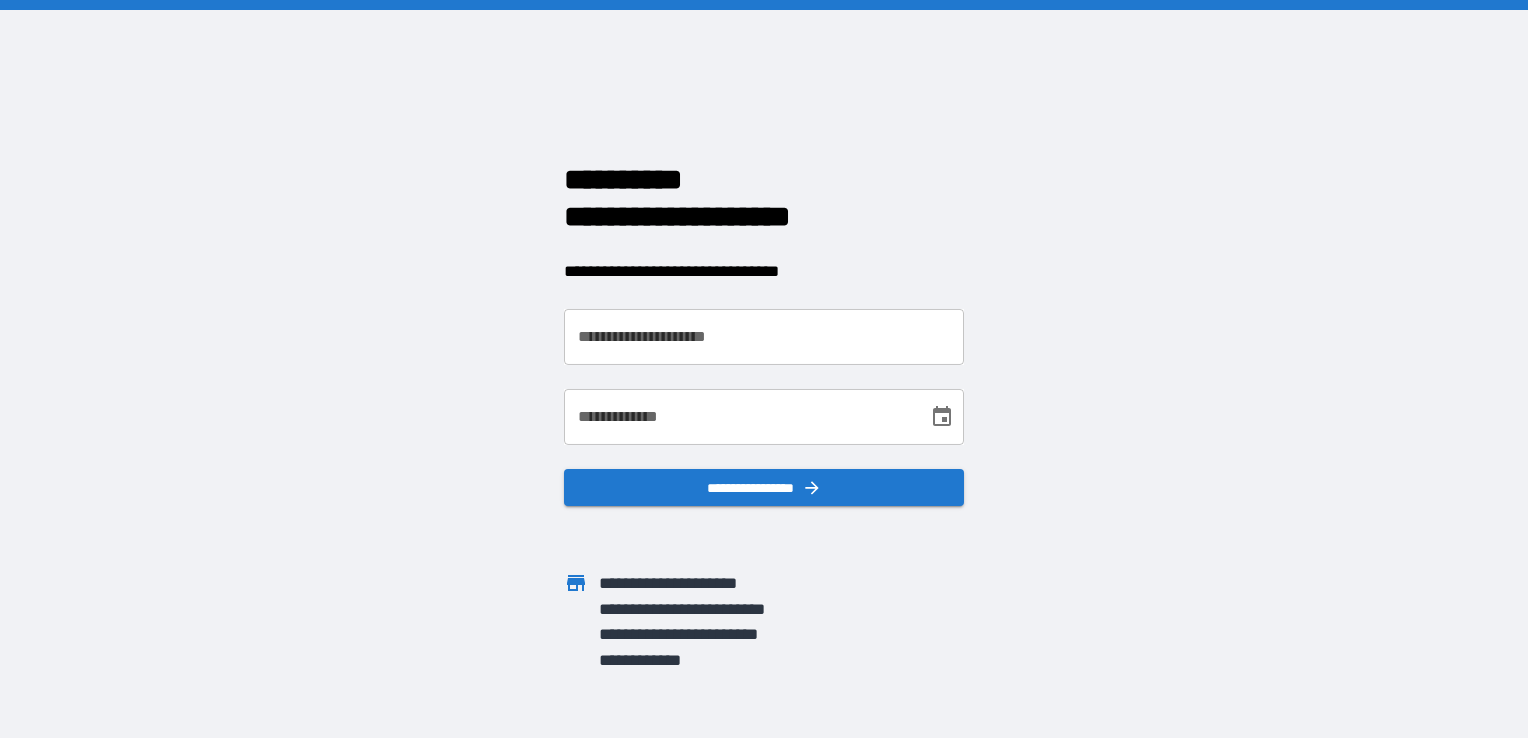 scroll, scrollTop: 0, scrollLeft: 0, axis: both 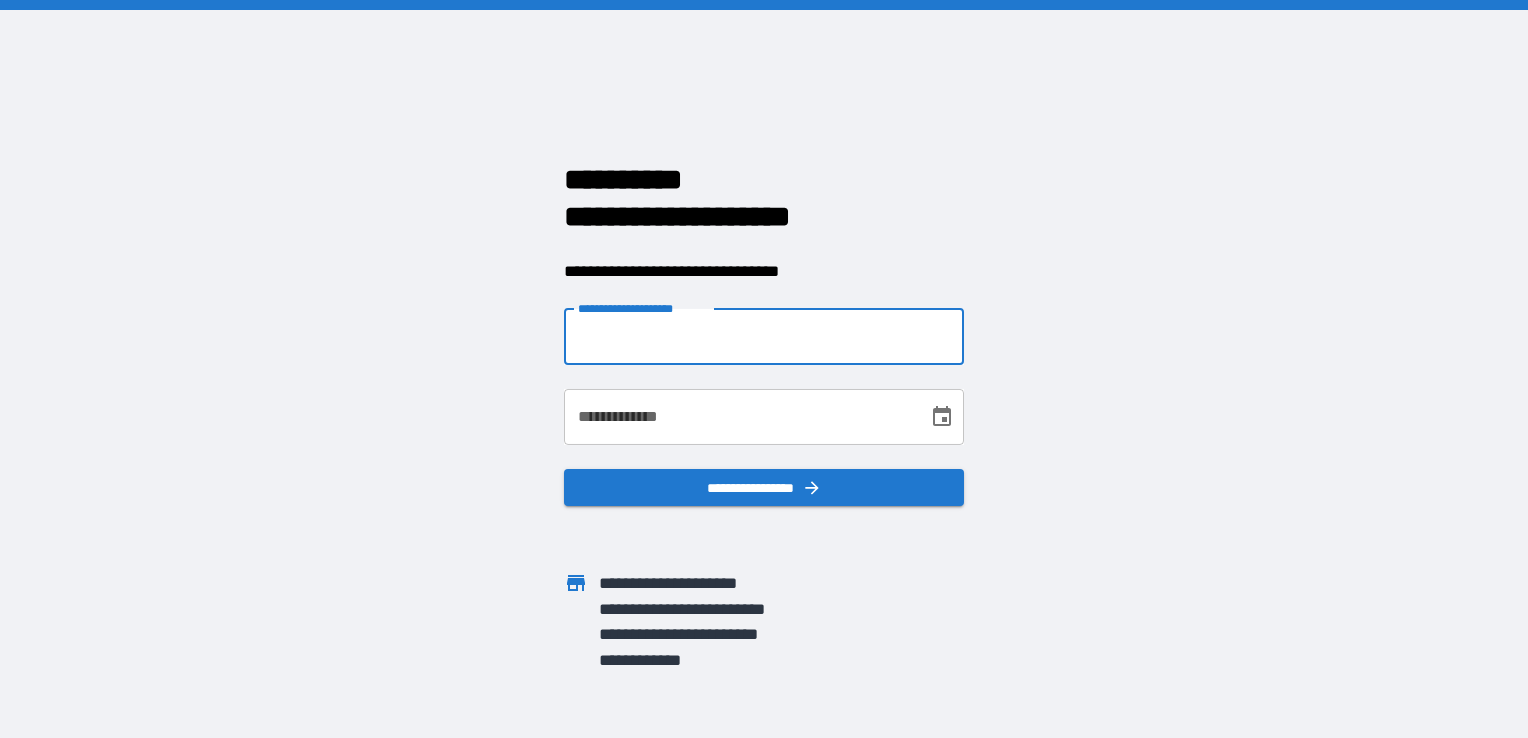 click on "**********" at bounding box center (764, 337) 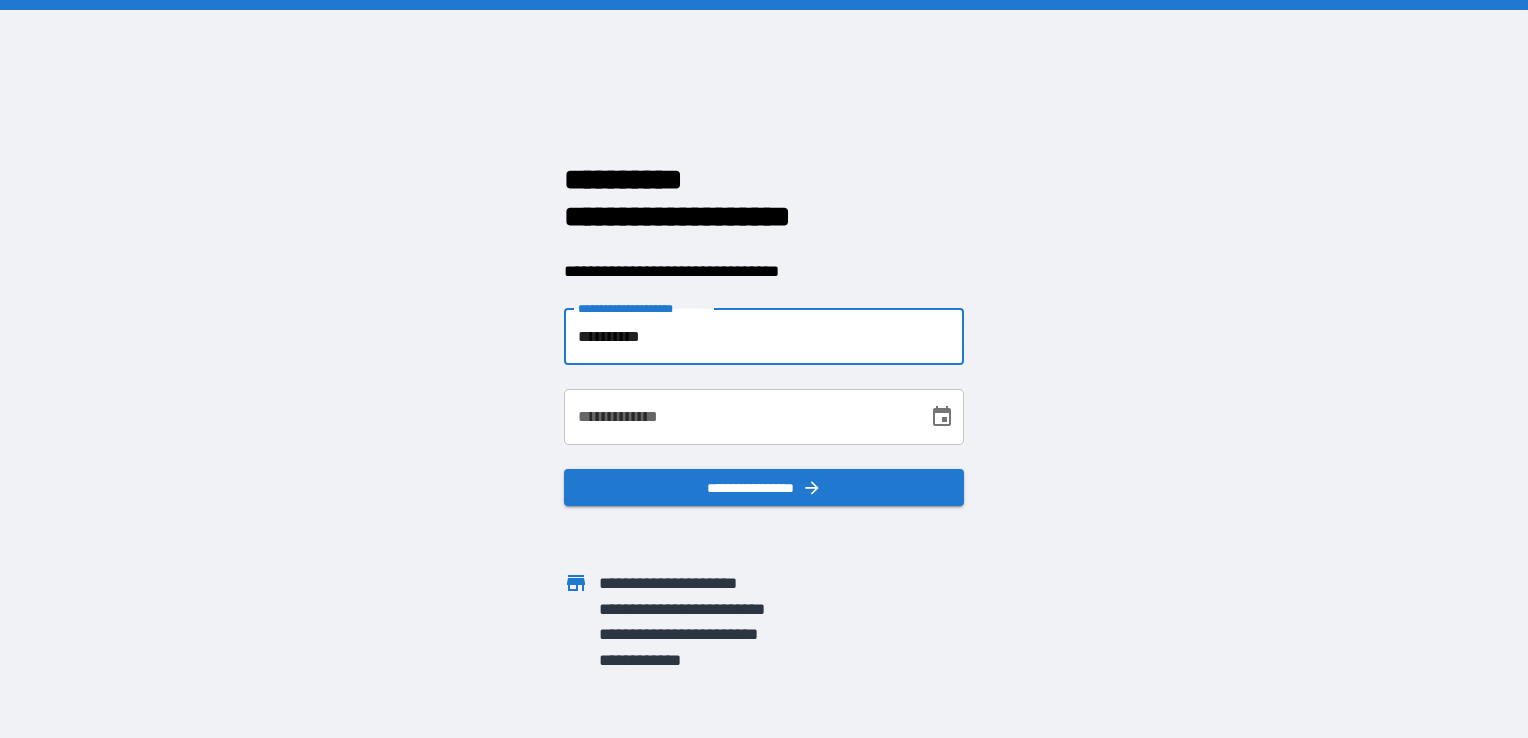 type on "**********" 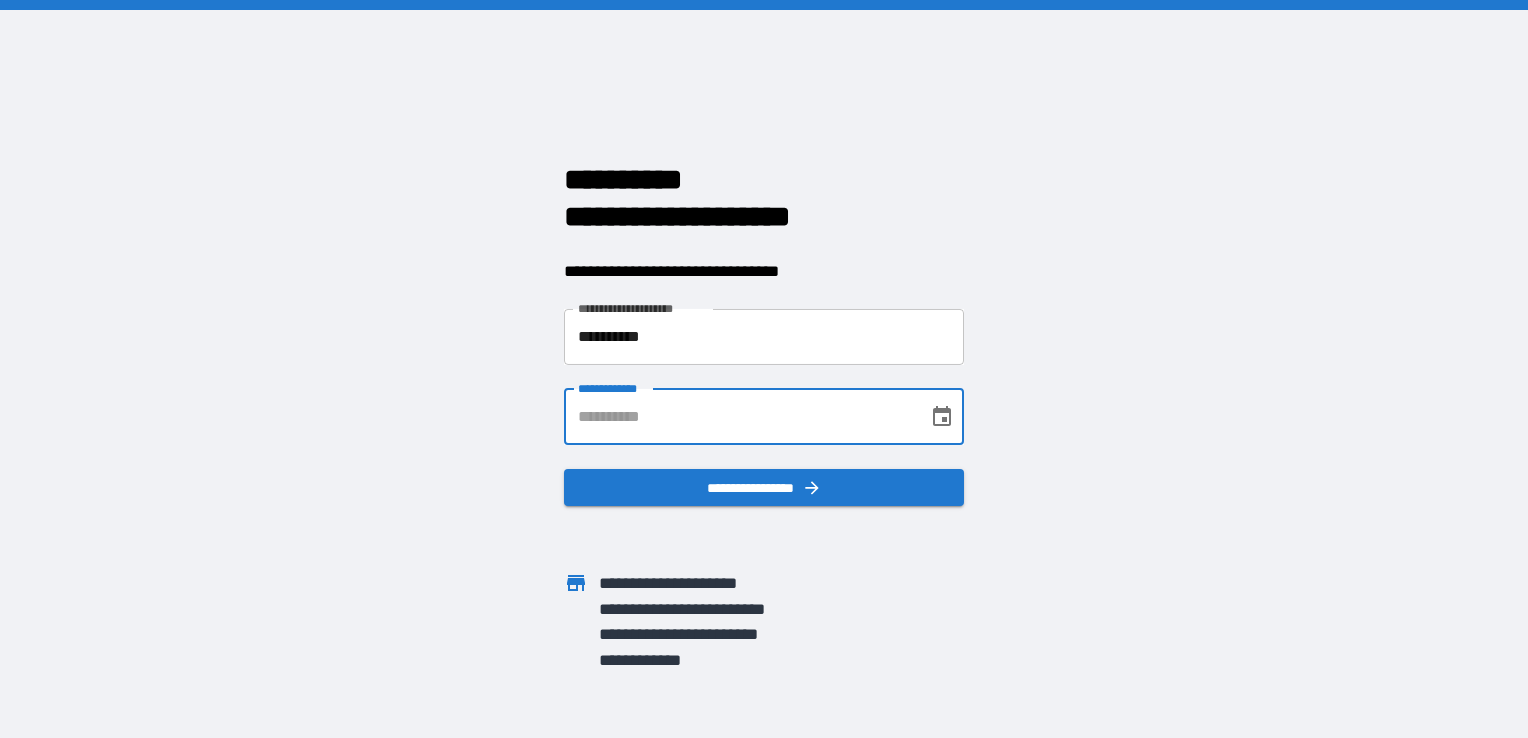 click on "**********" at bounding box center [739, 417] 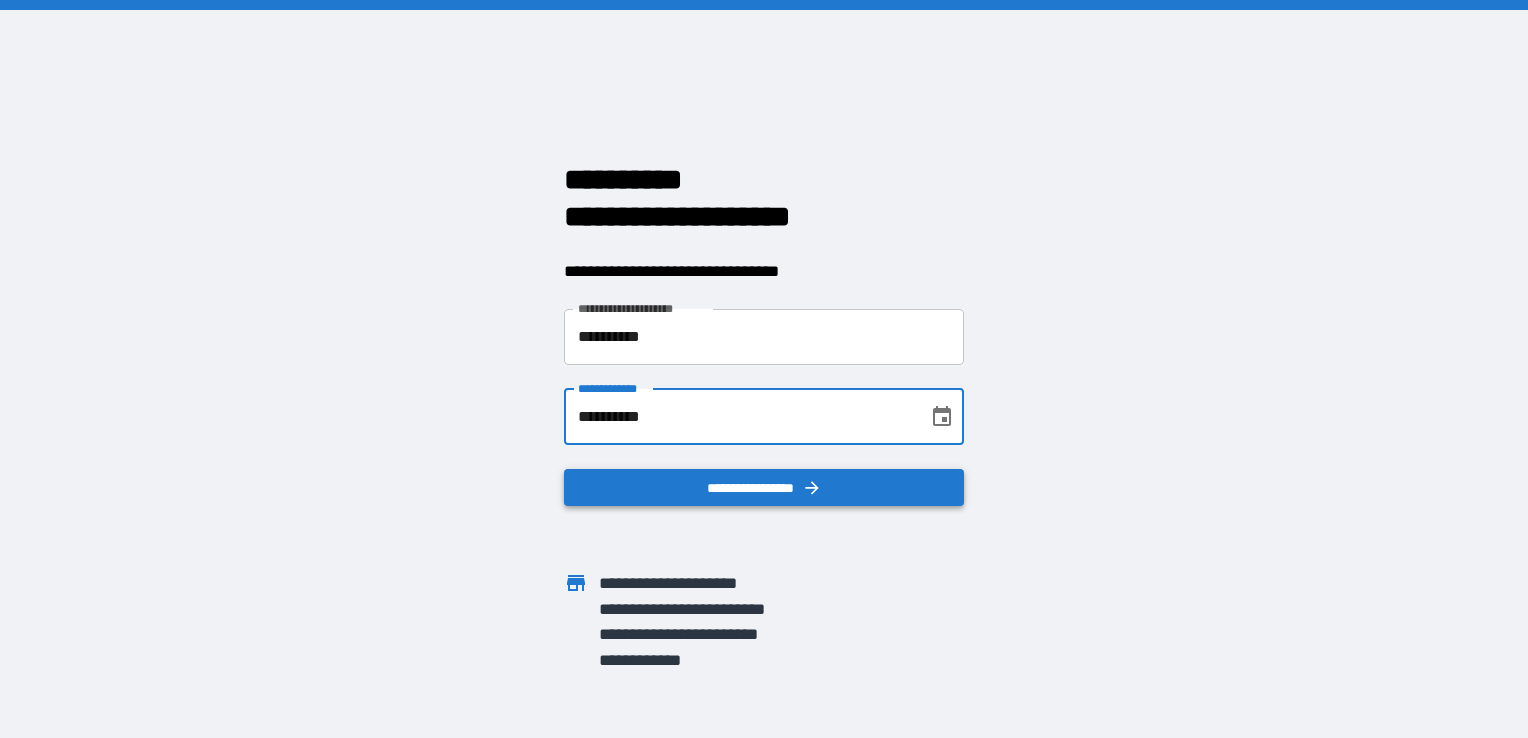 type on "**********" 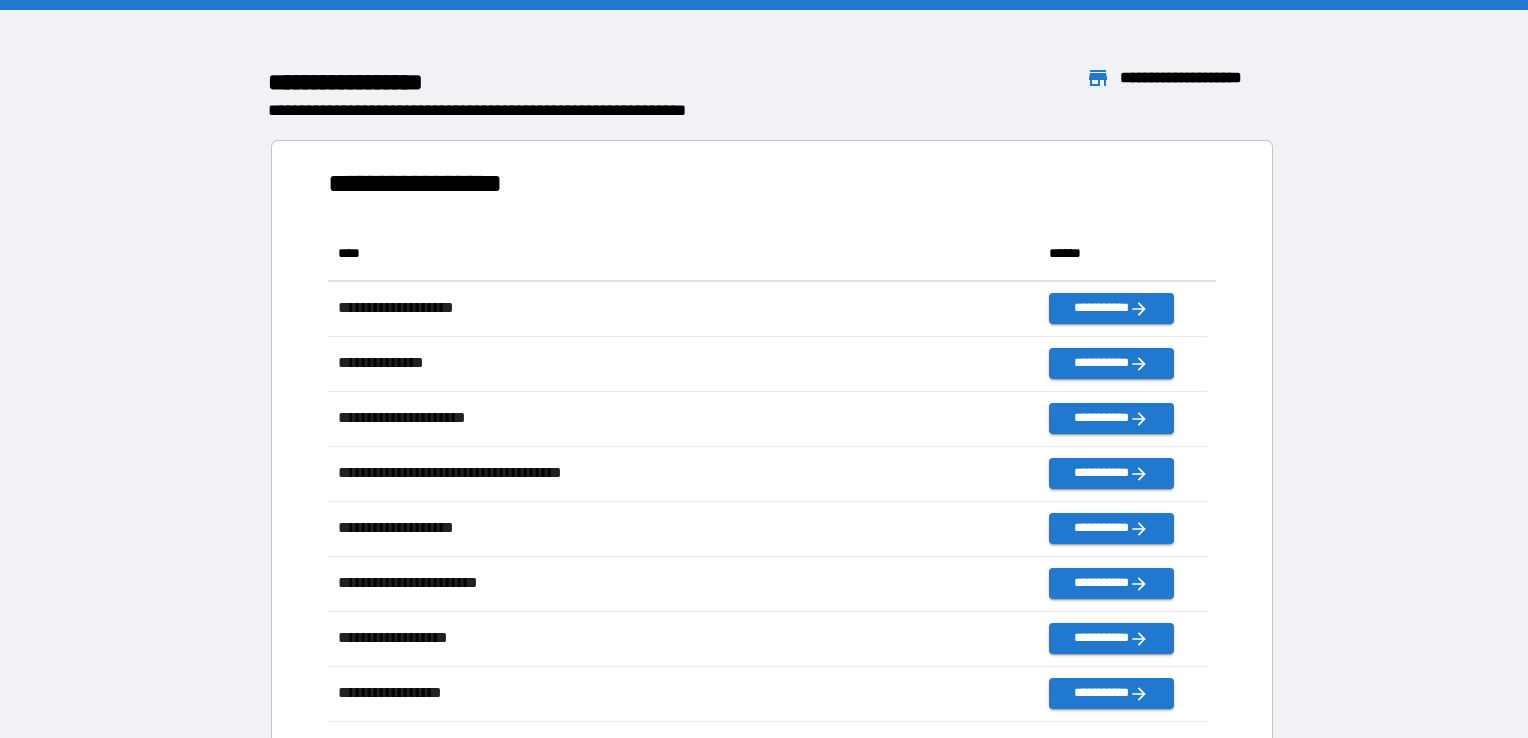 scroll, scrollTop: 16, scrollLeft: 16, axis: both 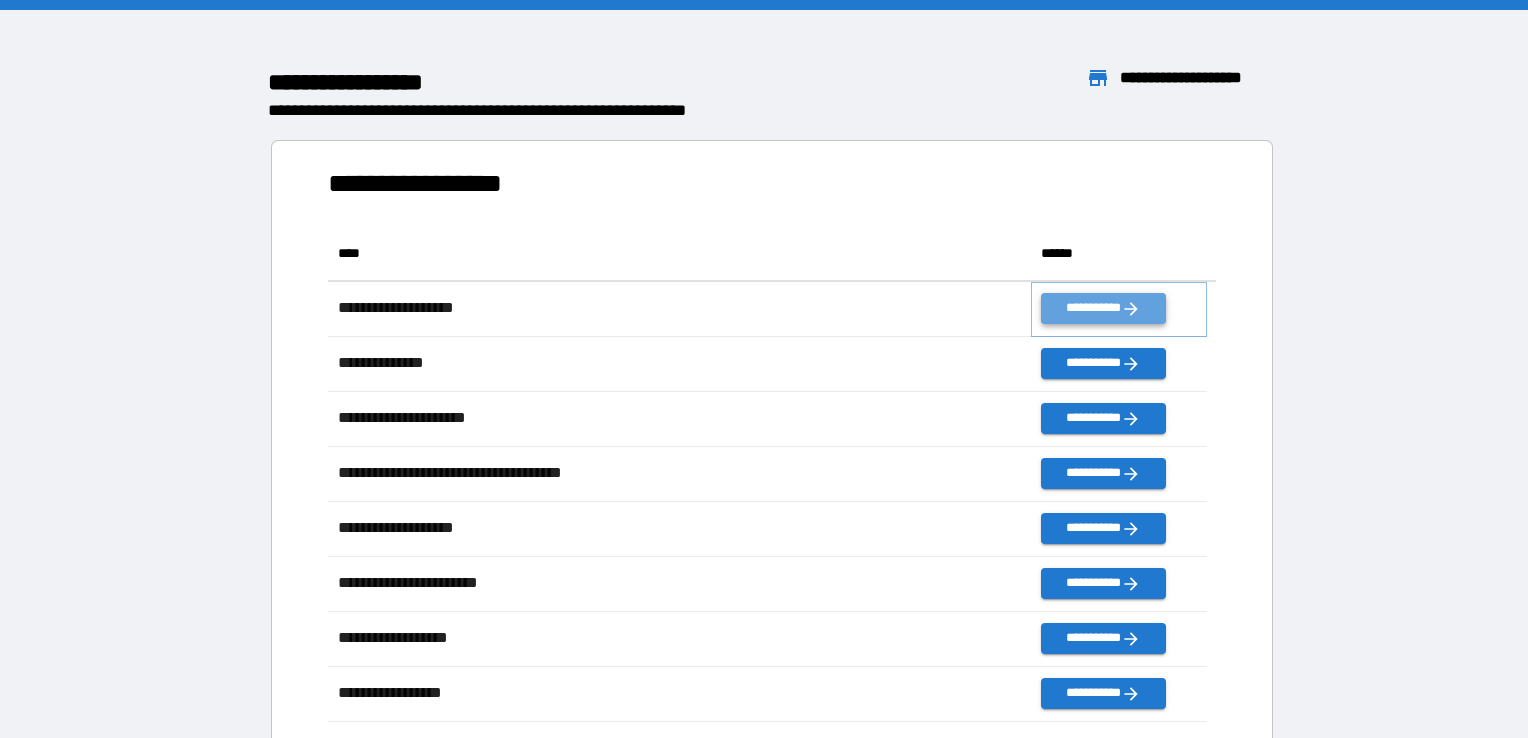 click on "**********" at bounding box center (1103, 308) 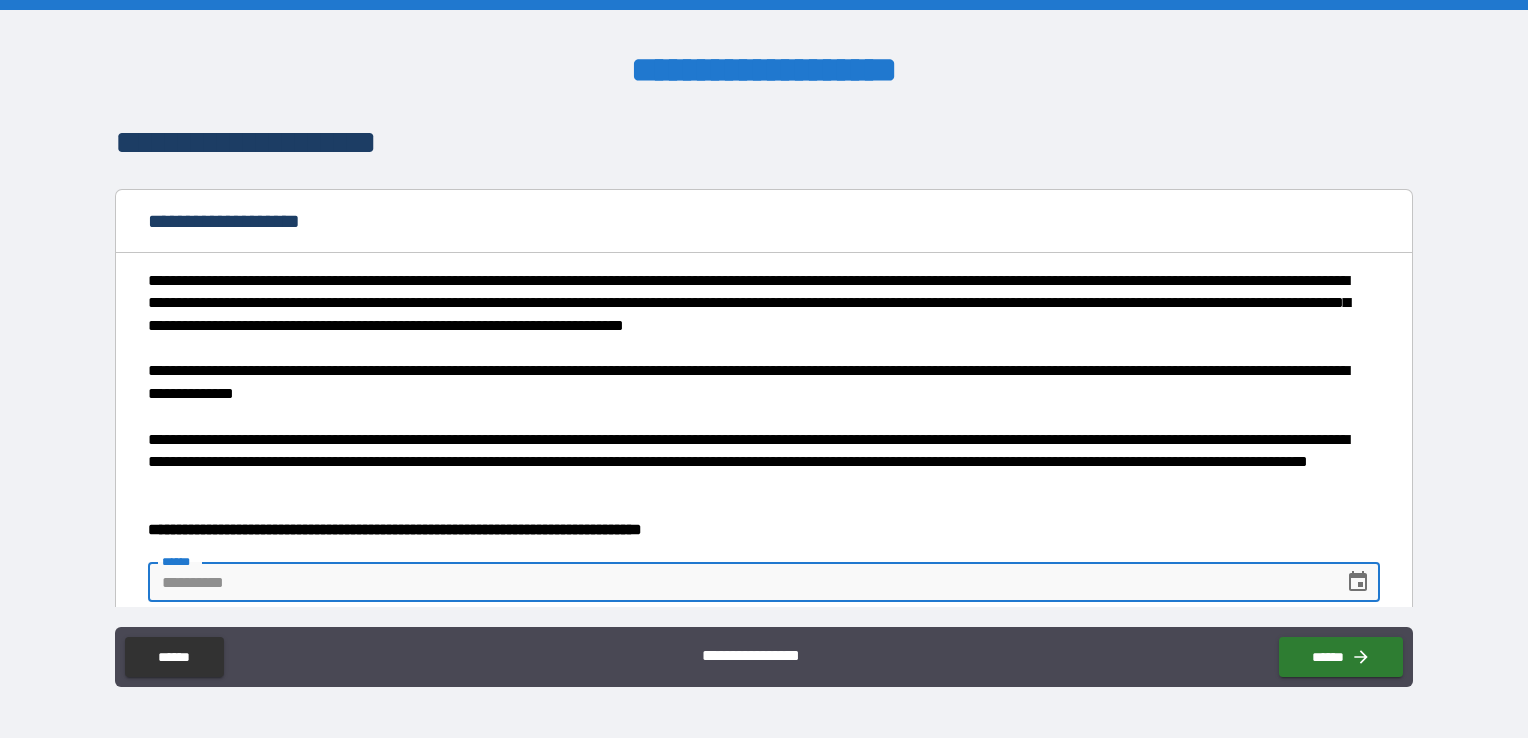 click on "****   *" at bounding box center (739, 582) 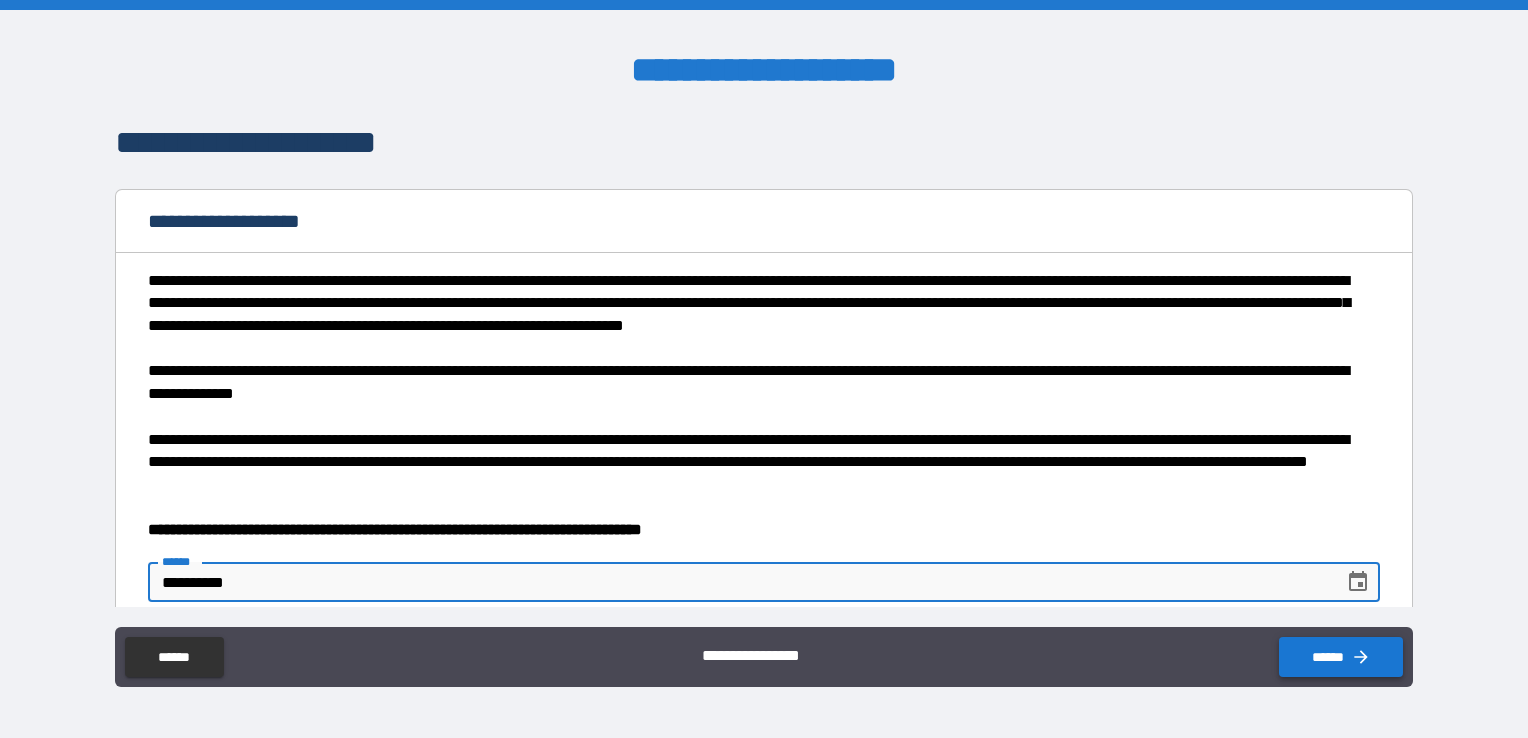 type on "**********" 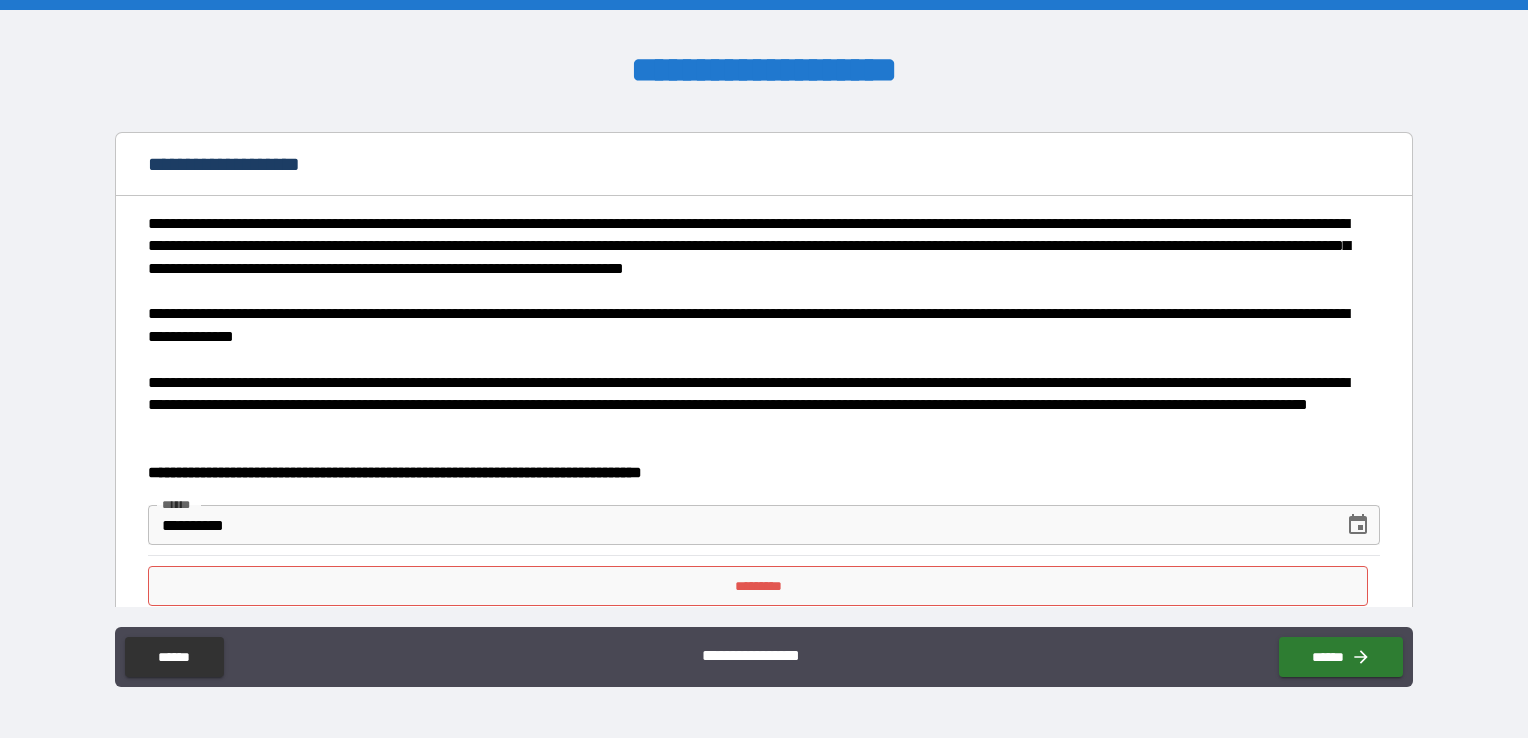 scroll, scrollTop: 86, scrollLeft: 0, axis: vertical 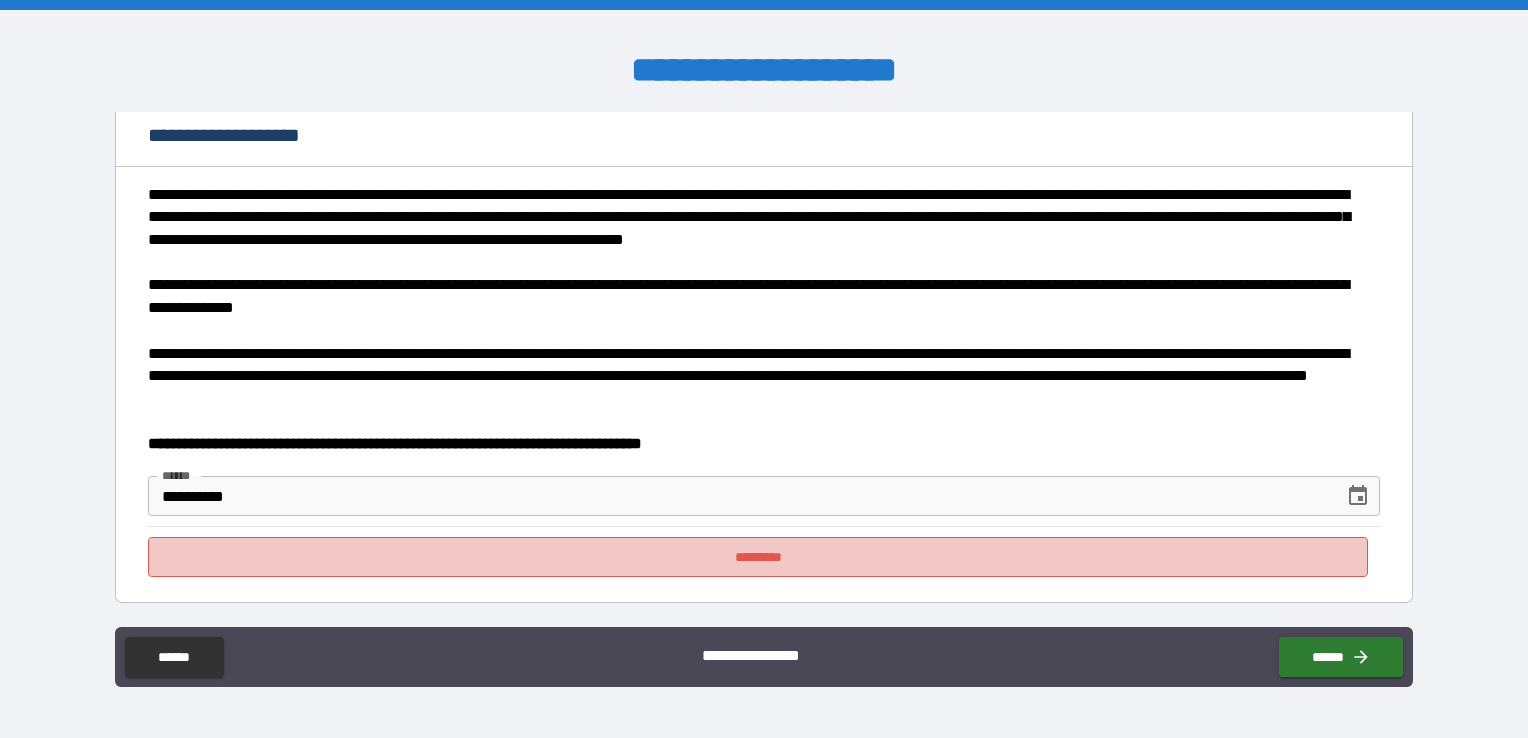 click on "*********" at bounding box center [758, 557] 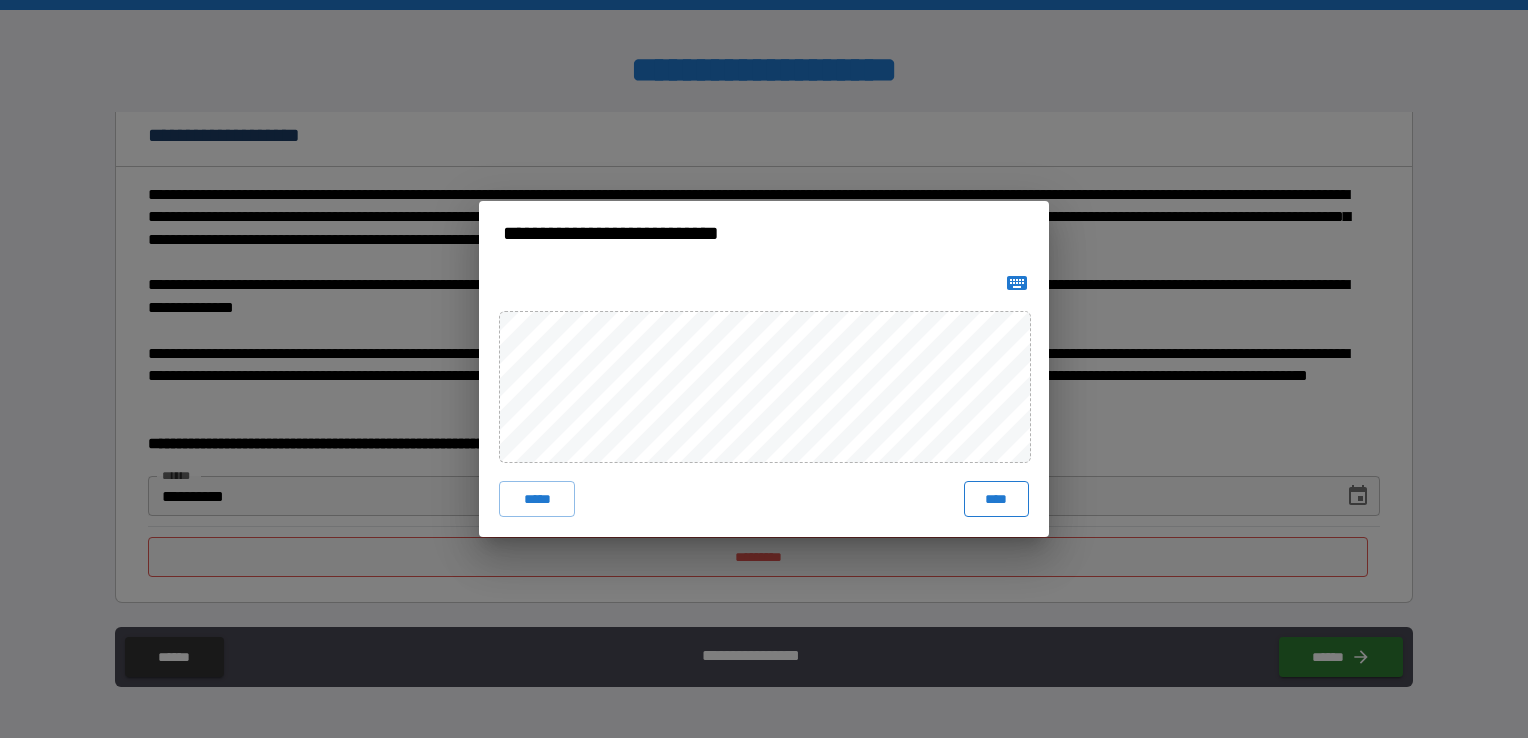 click on "****" at bounding box center (996, 499) 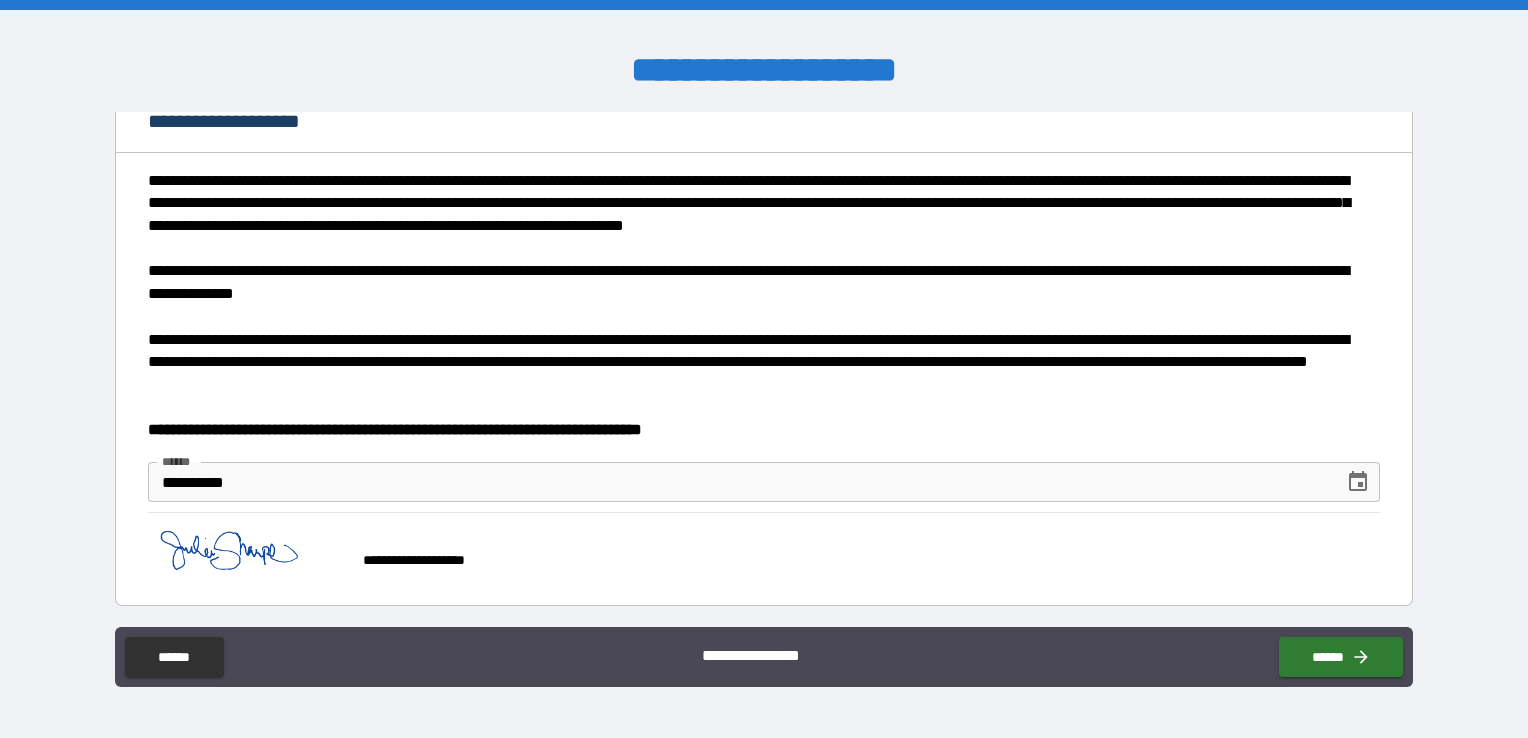 scroll, scrollTop: 104, scrollLeft: 0, axis: vertical 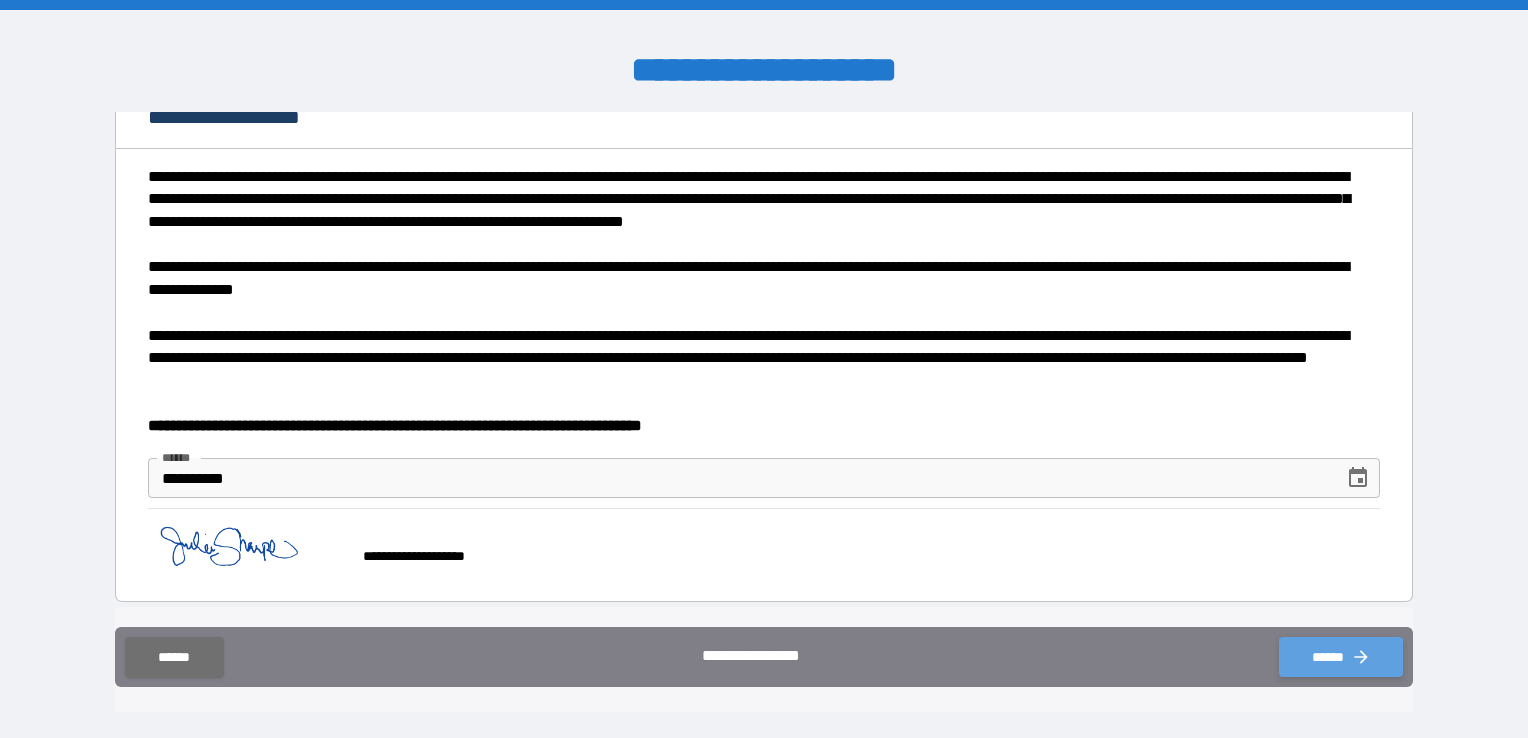 click on "******" at bounding box center (1341, 657) 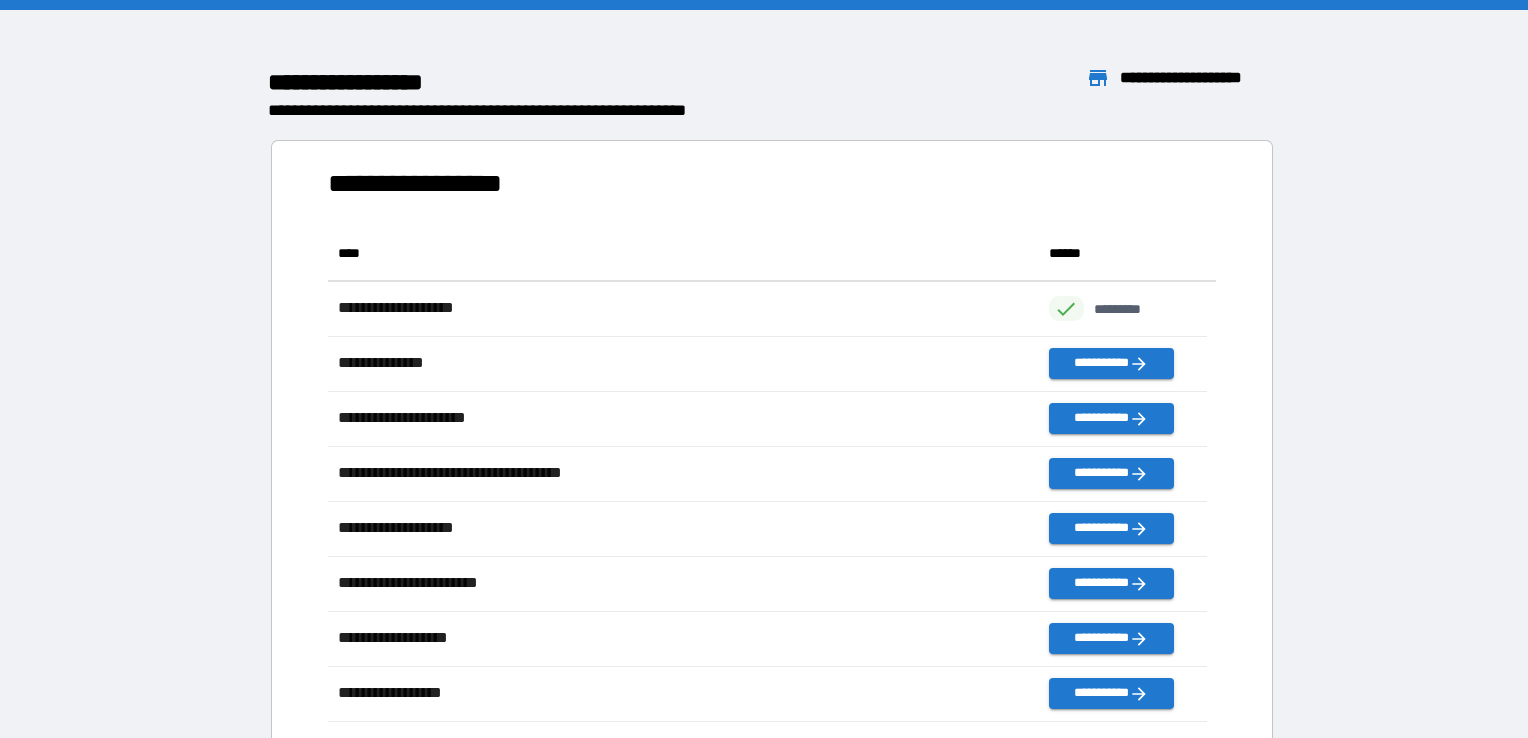 scroll, scrollTop: 480, scrollLeft: 863, axis: both 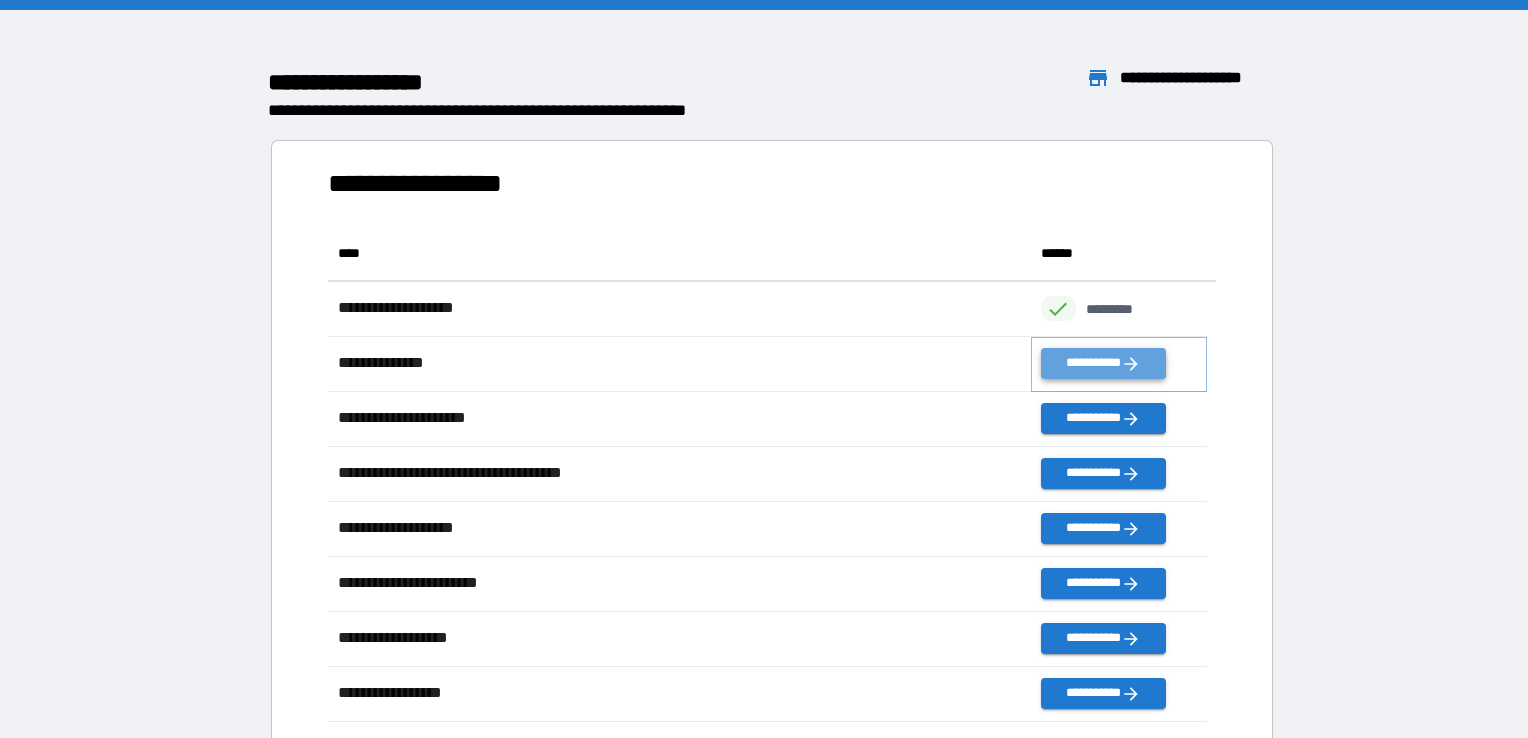 click on "**********" at bounding box center (1103, 363) 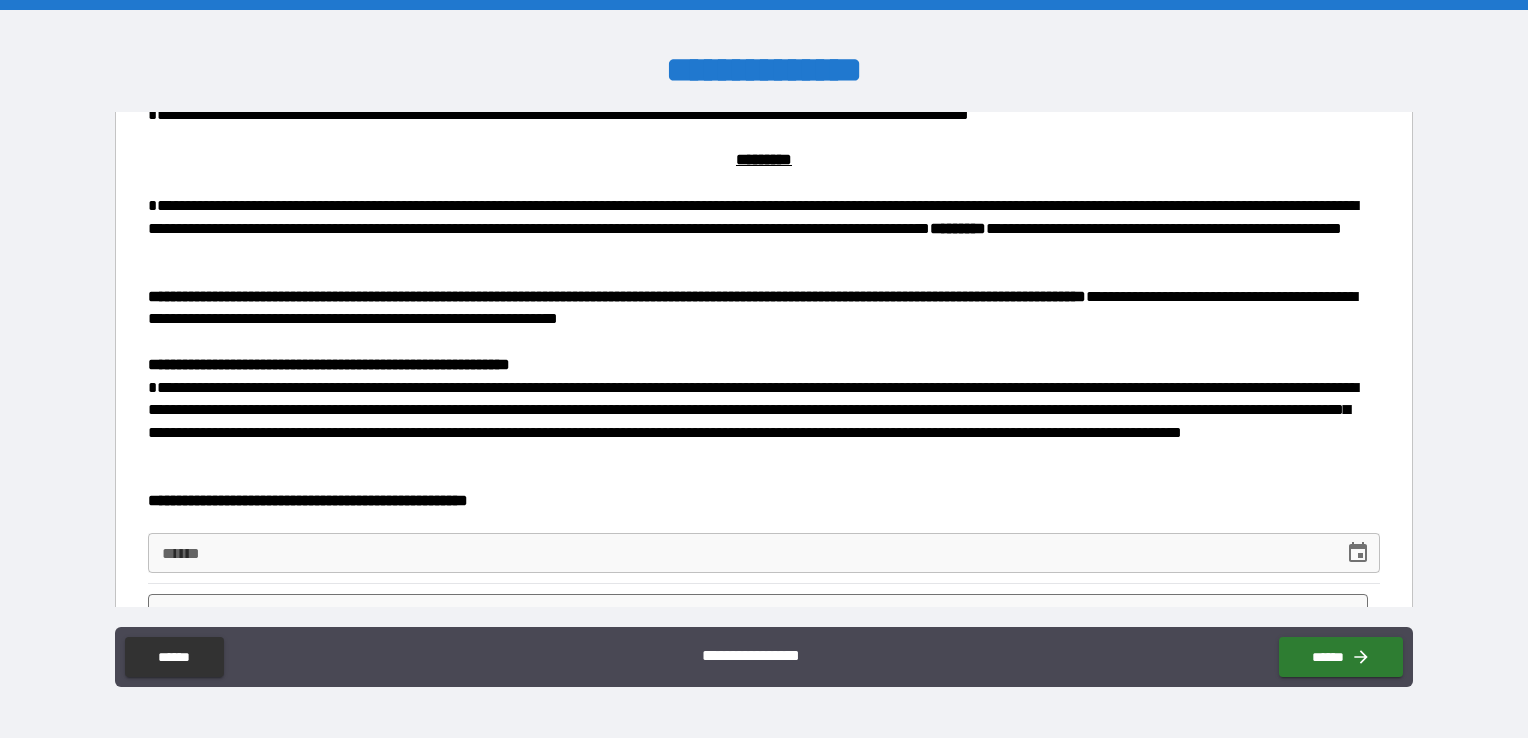 scroll, scrollTop: 586, scrollLeft: 0, axis: vertical 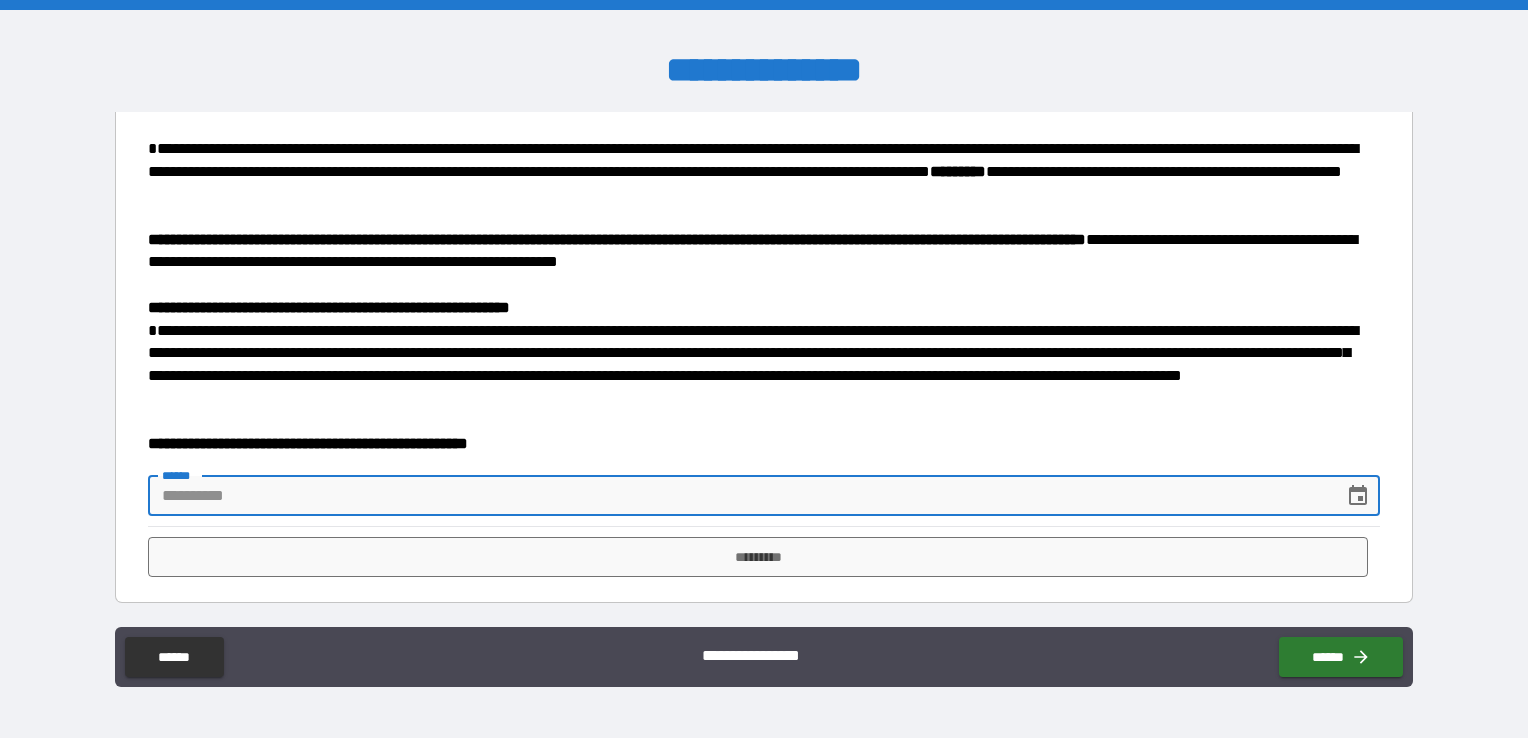 click on "****   *" at bounding box center (739, 496) 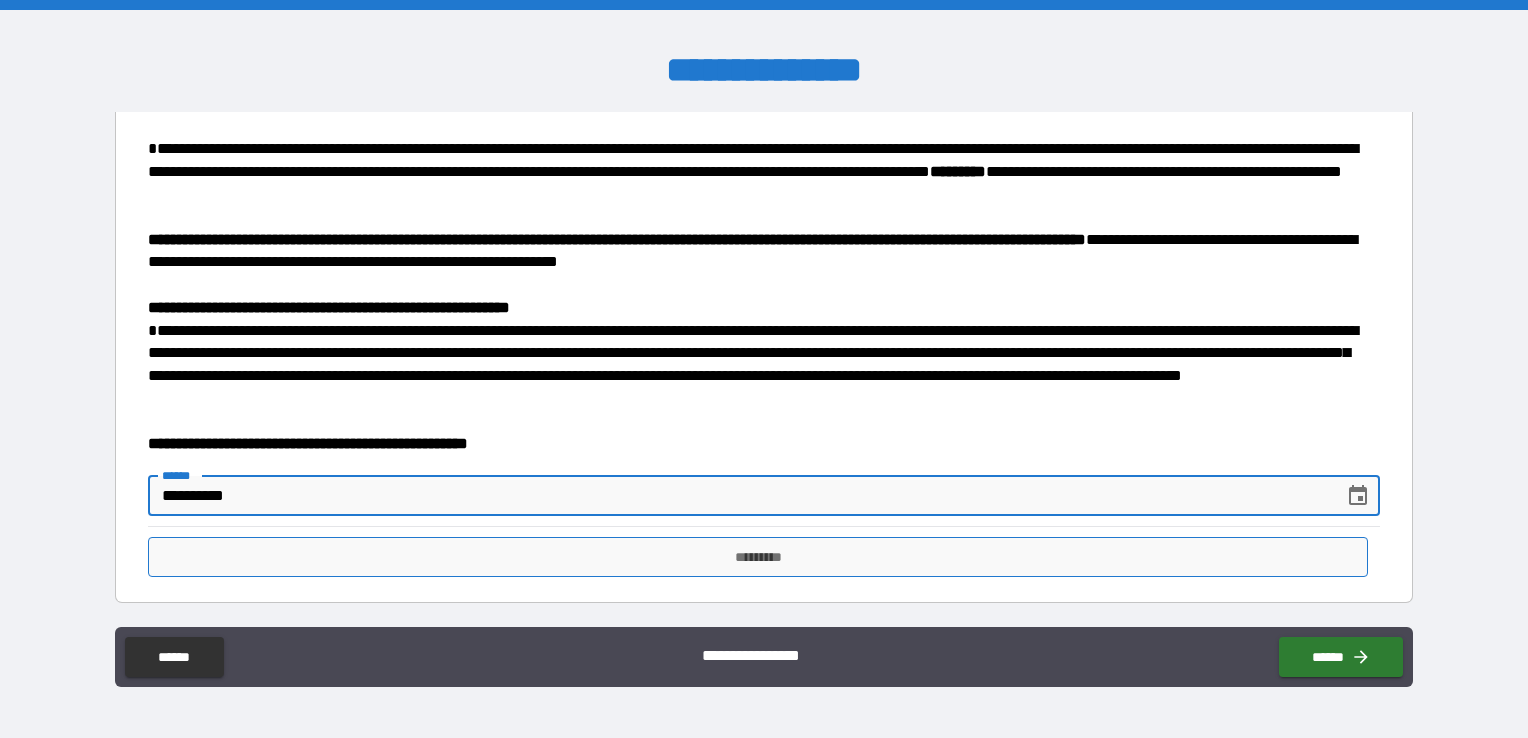 type on "**********" 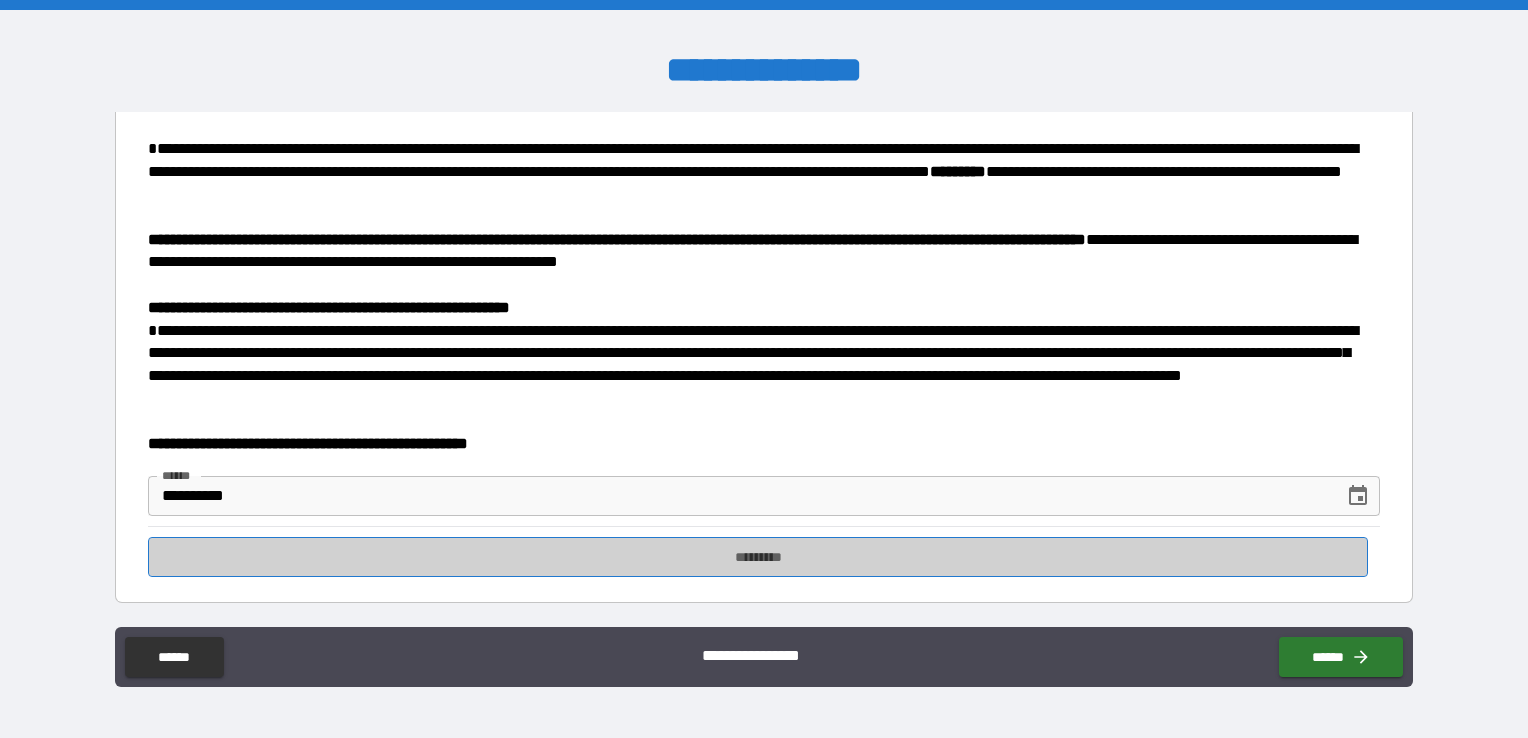click on "*********" at bounding box center [758, 557] 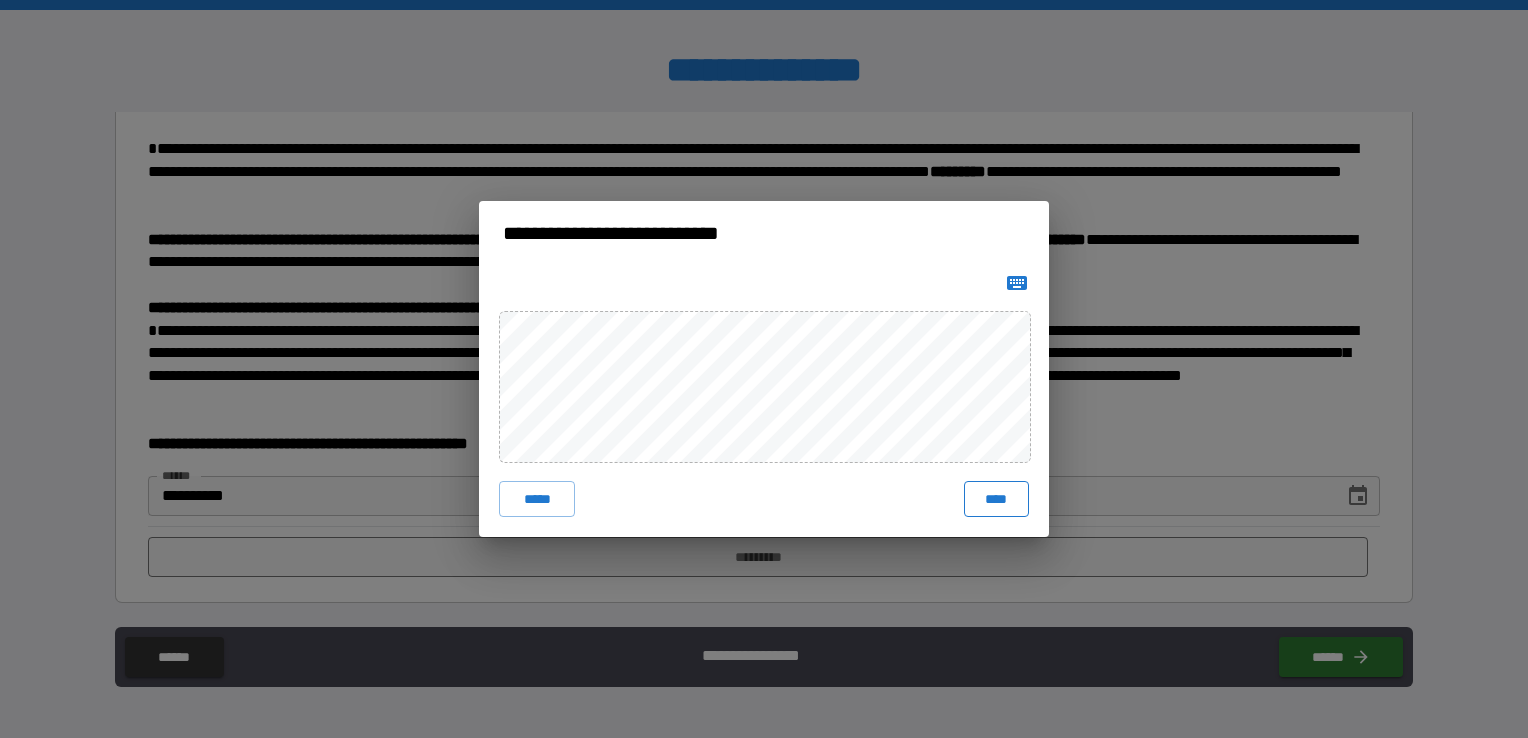 click on "****" at bounding box center (996, 499) 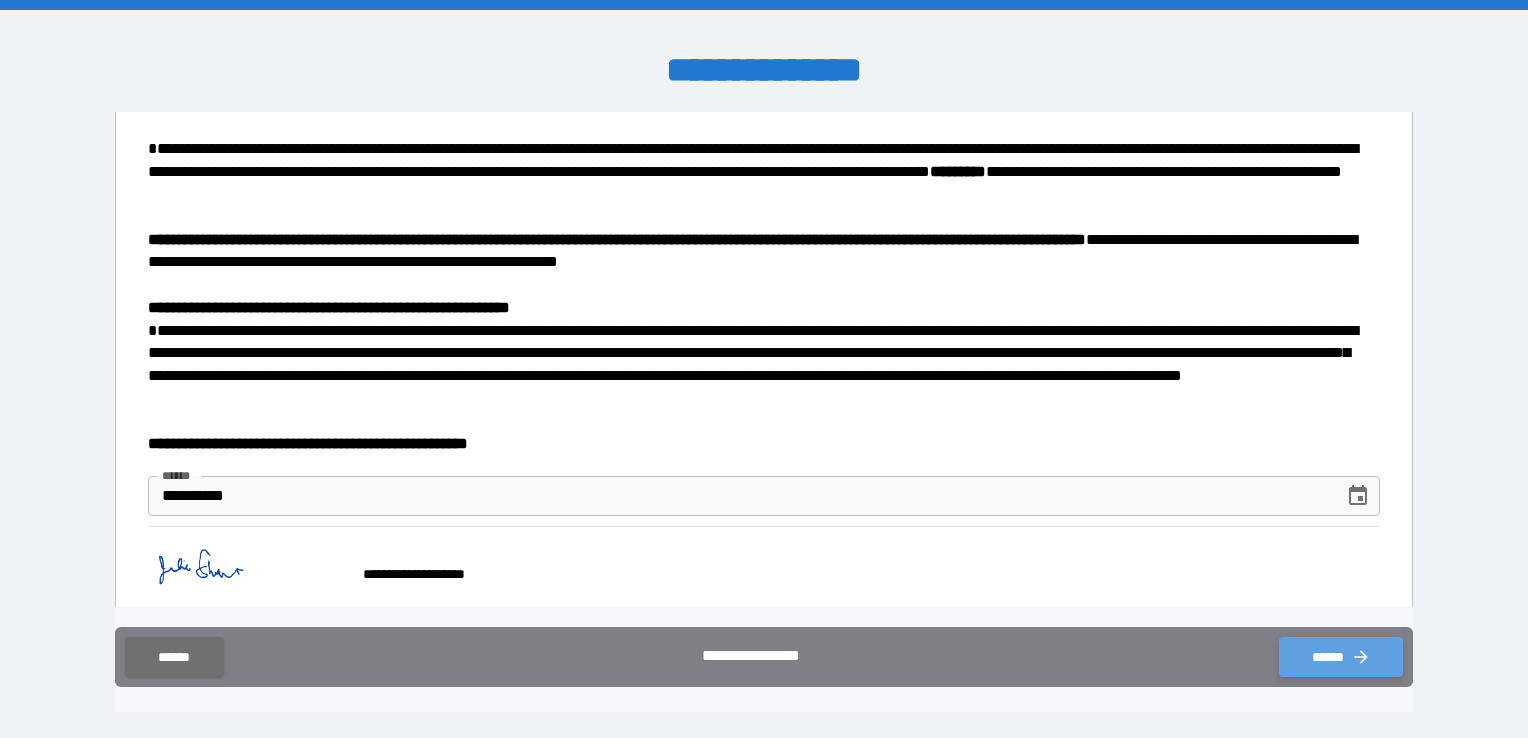 click on "******" at bounding box center [1341, 657] 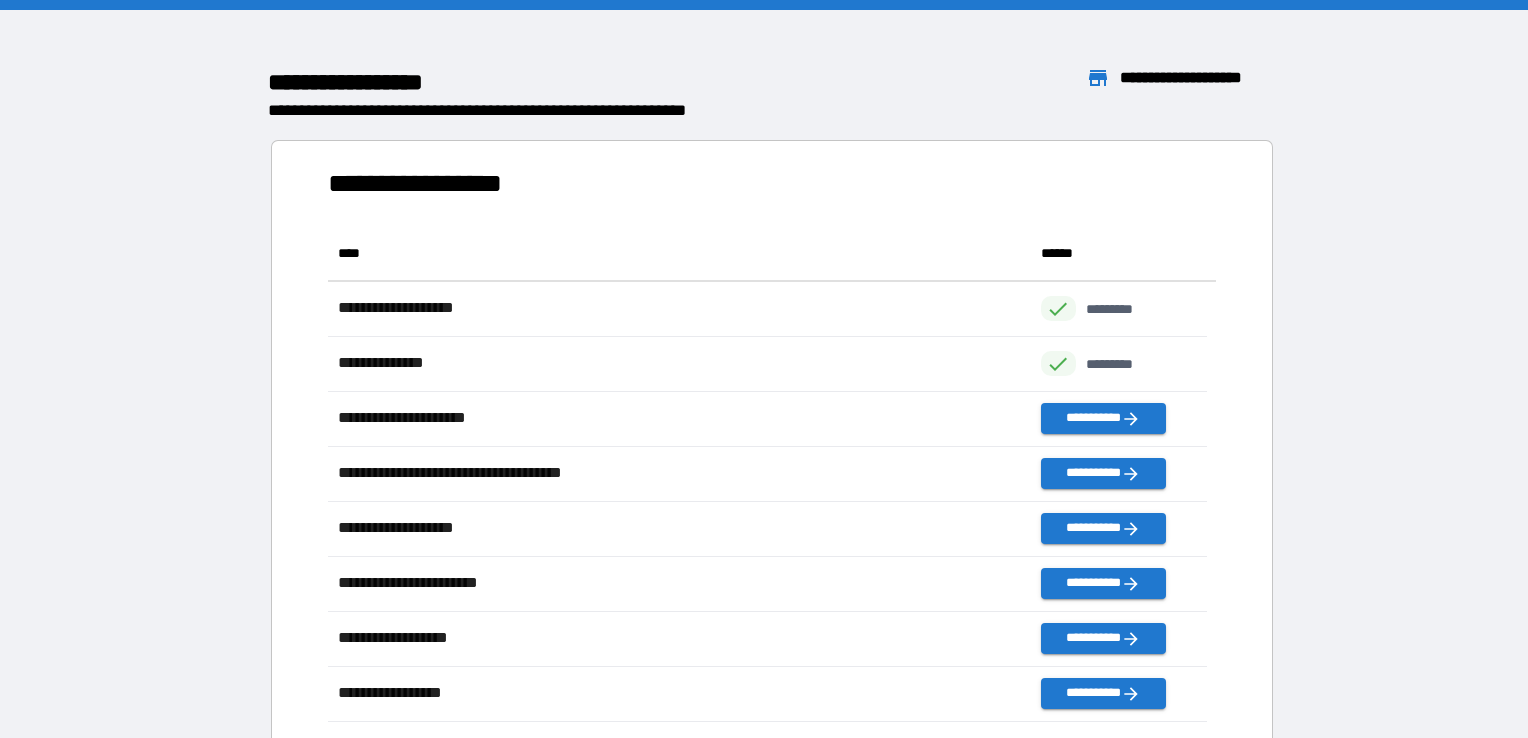 scroll, scrollTop: 16, scrollLeft: 16, axis: both 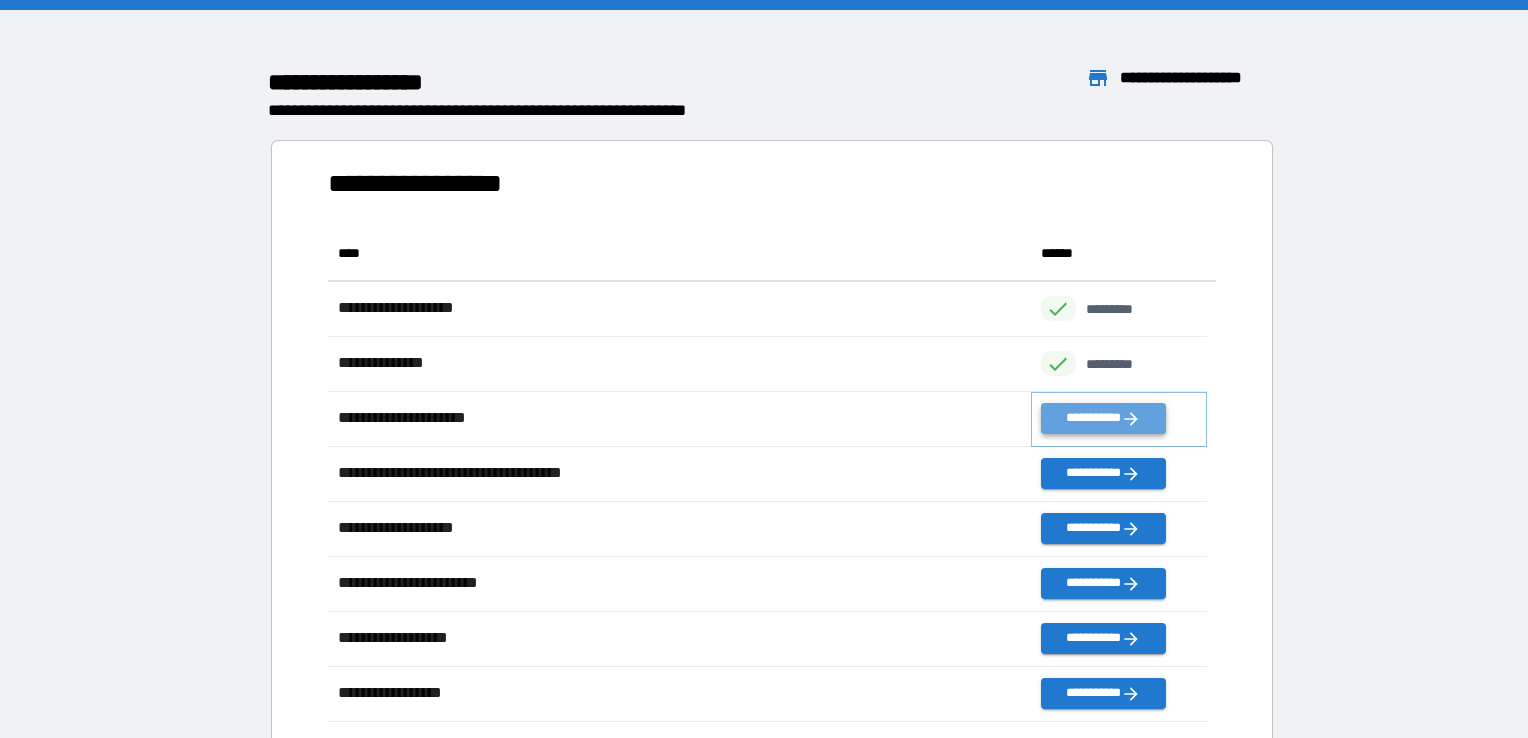click on "**********" at bounding box center [1103, 418] 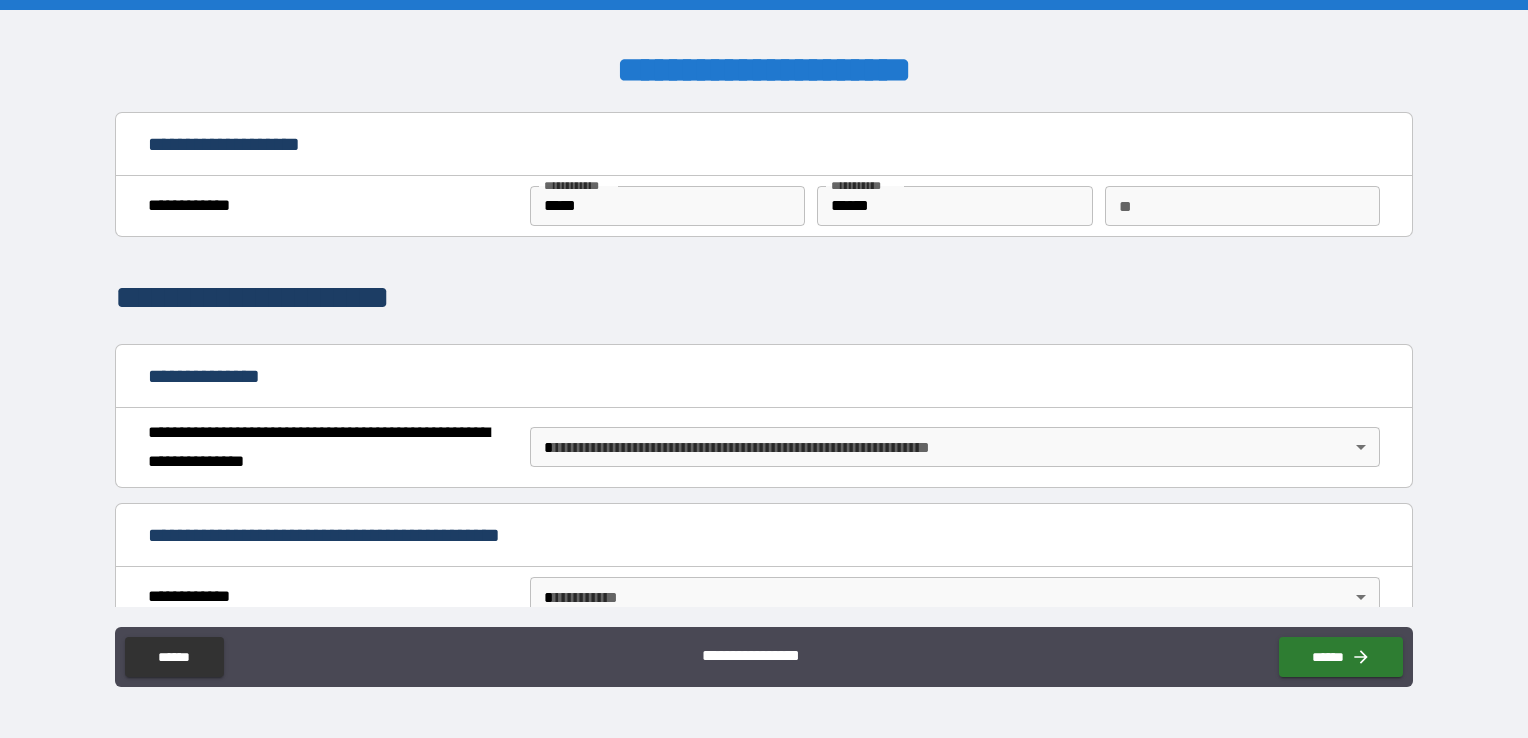 scroll, scrollTop: 100, scrollLeft: 0, axis: vertical 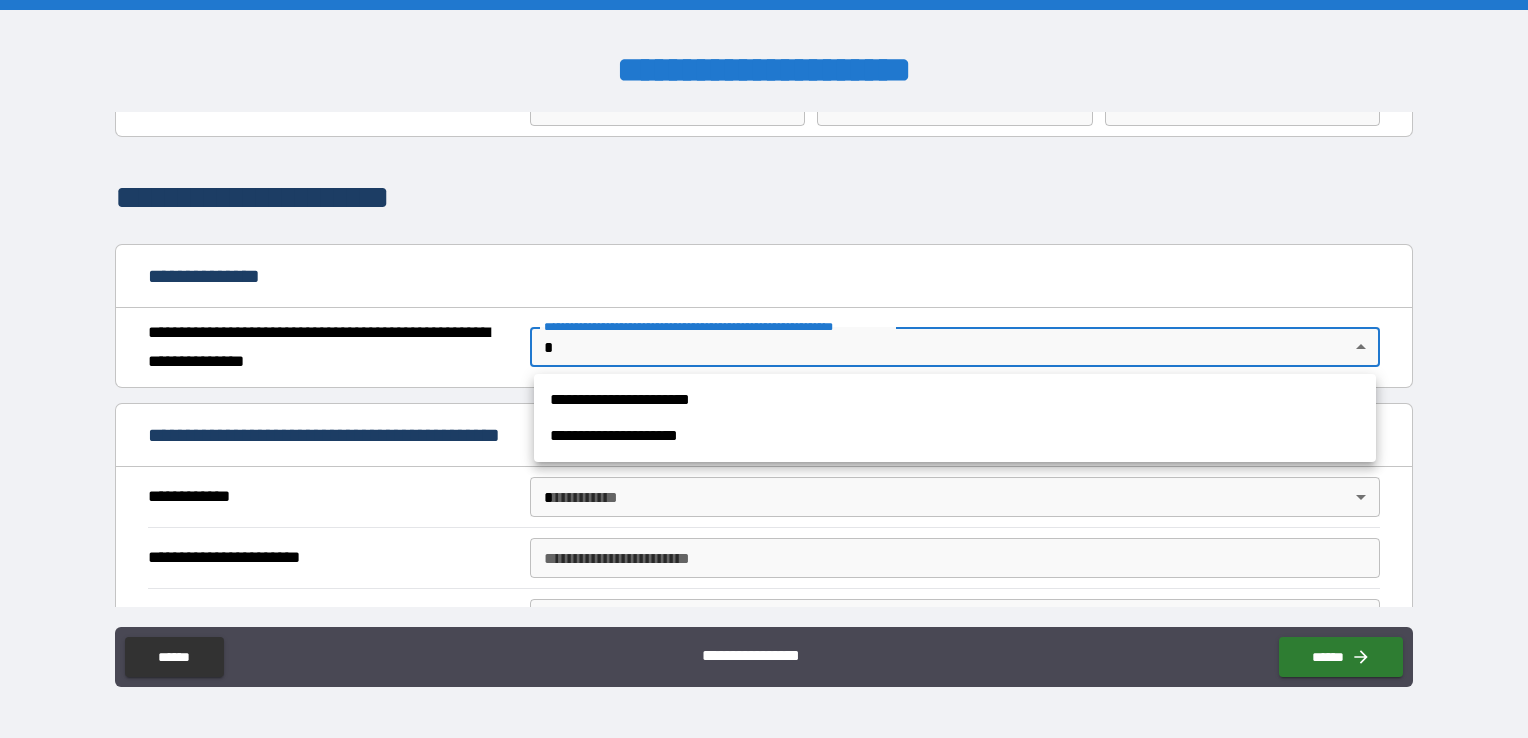 click on "**********" at bounding box center [764, 369] 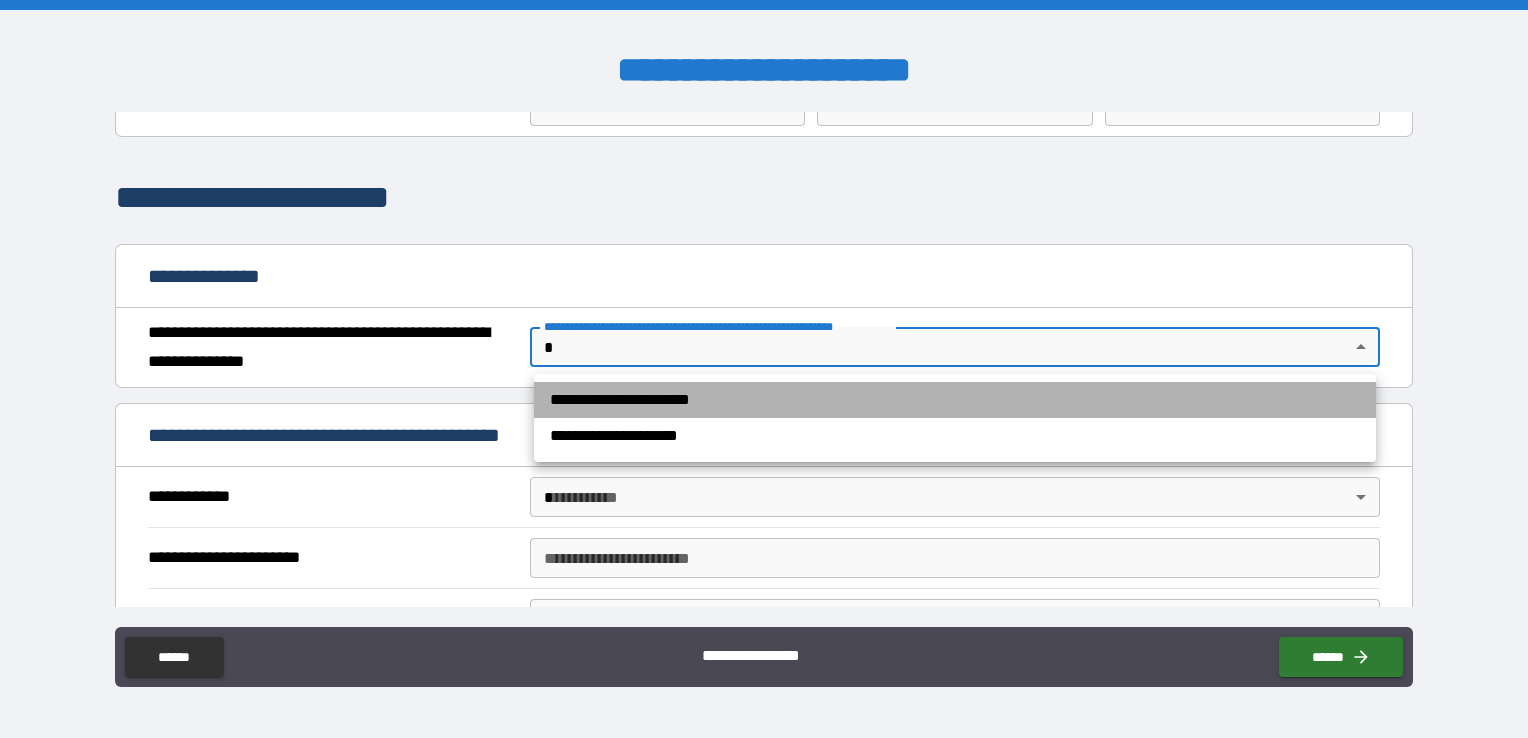 click on "**********" at bounding box center (955, 400) 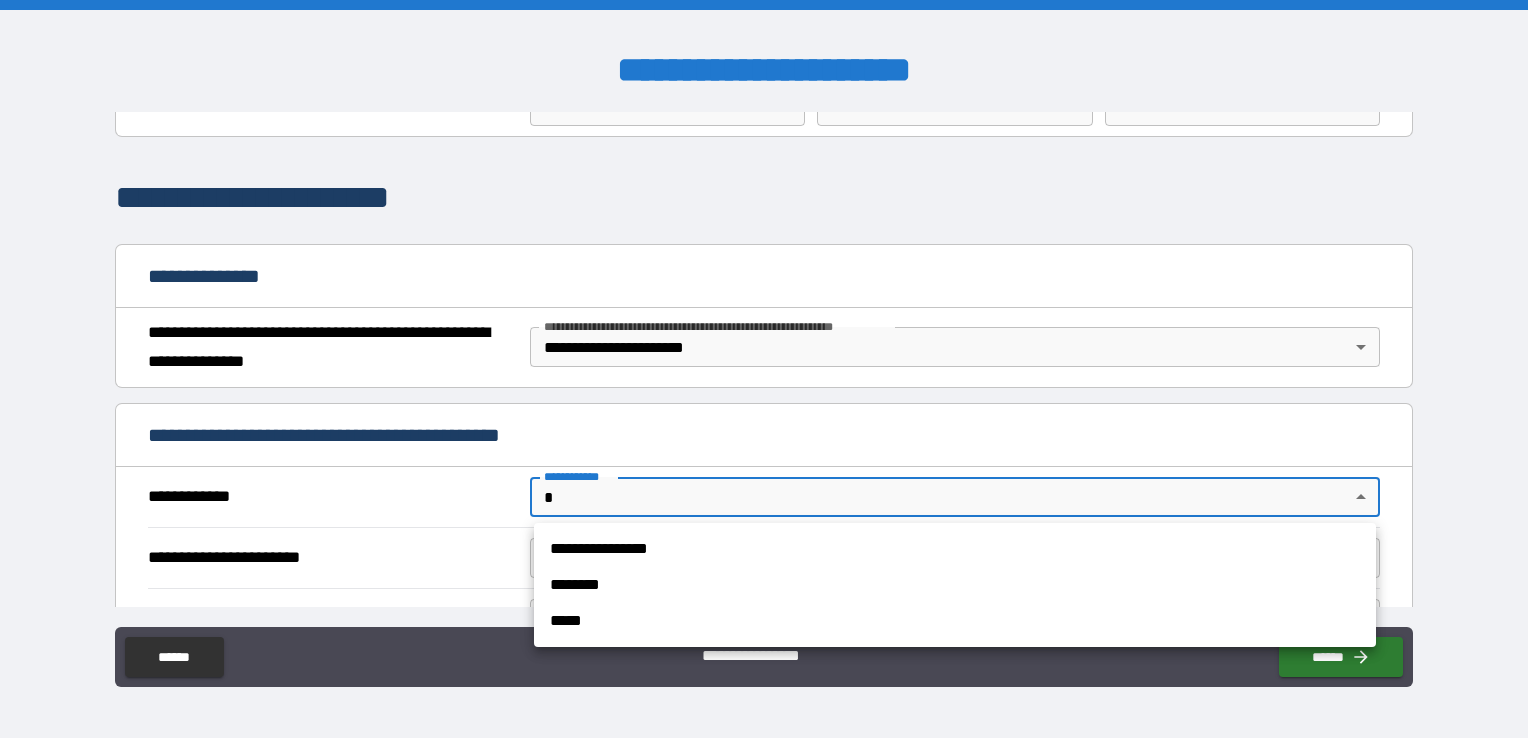 click on "**********" at bounding box center [764, 369] 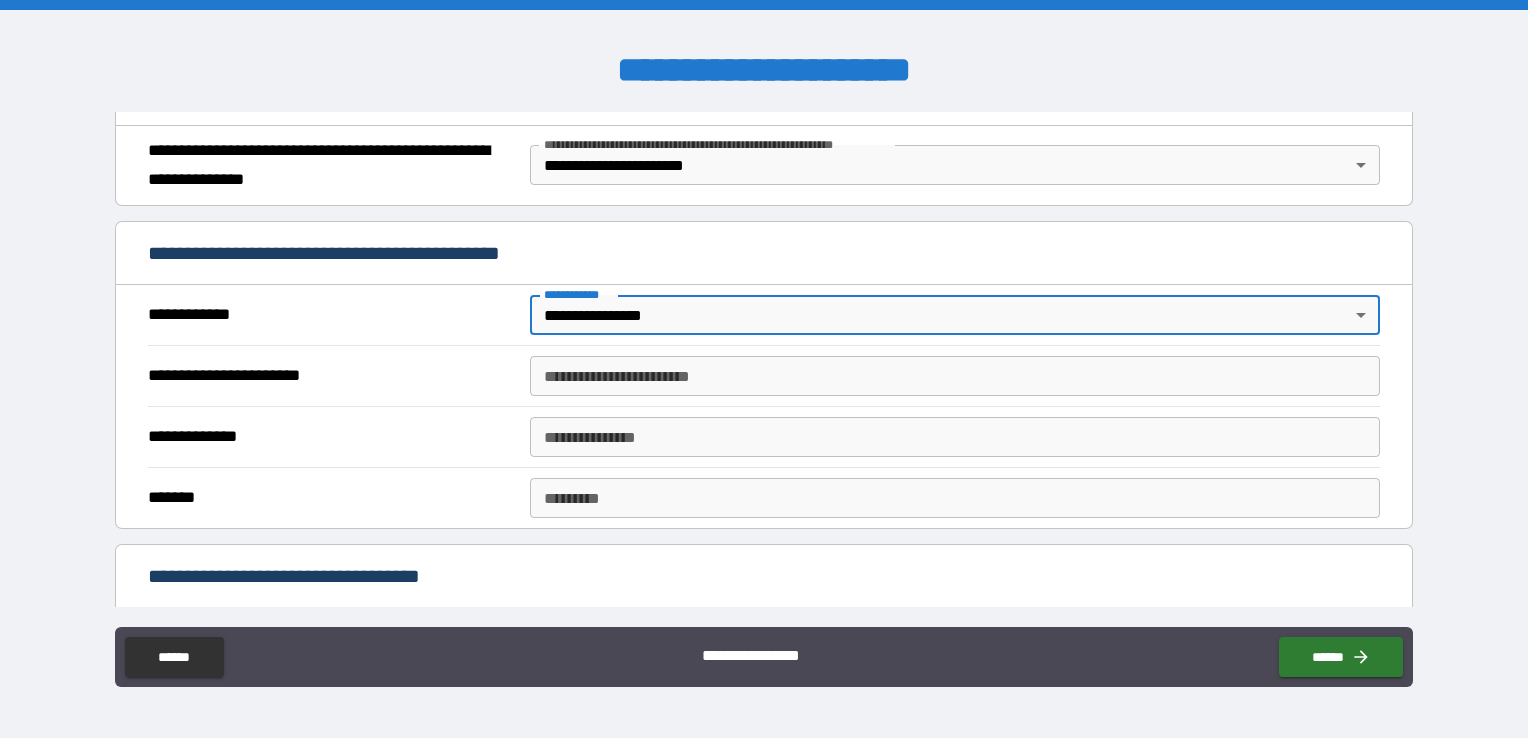 scroll, scrollTop: 300, scrollLeft: 0, axis: vertical 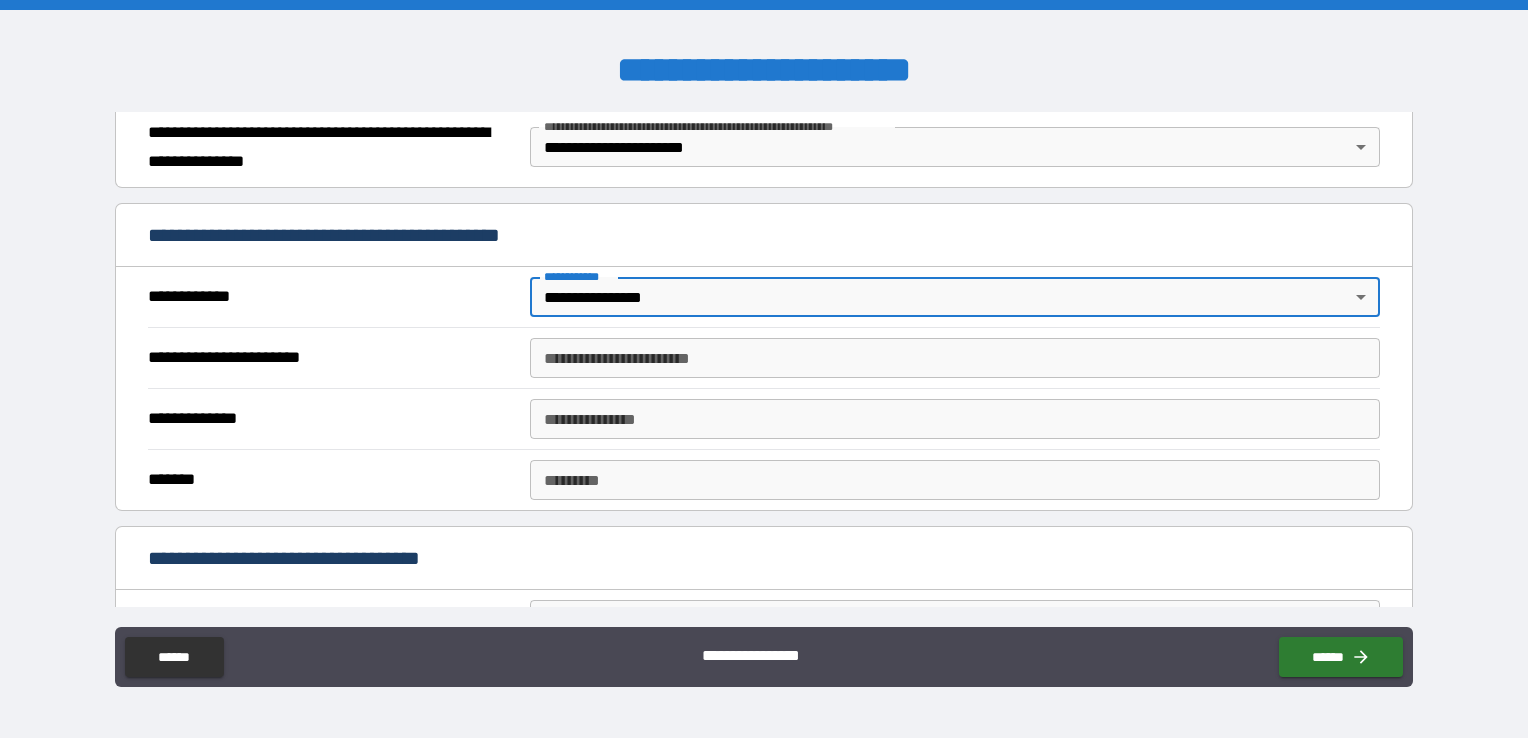 click on "**********" at bounding box center (955, 358) 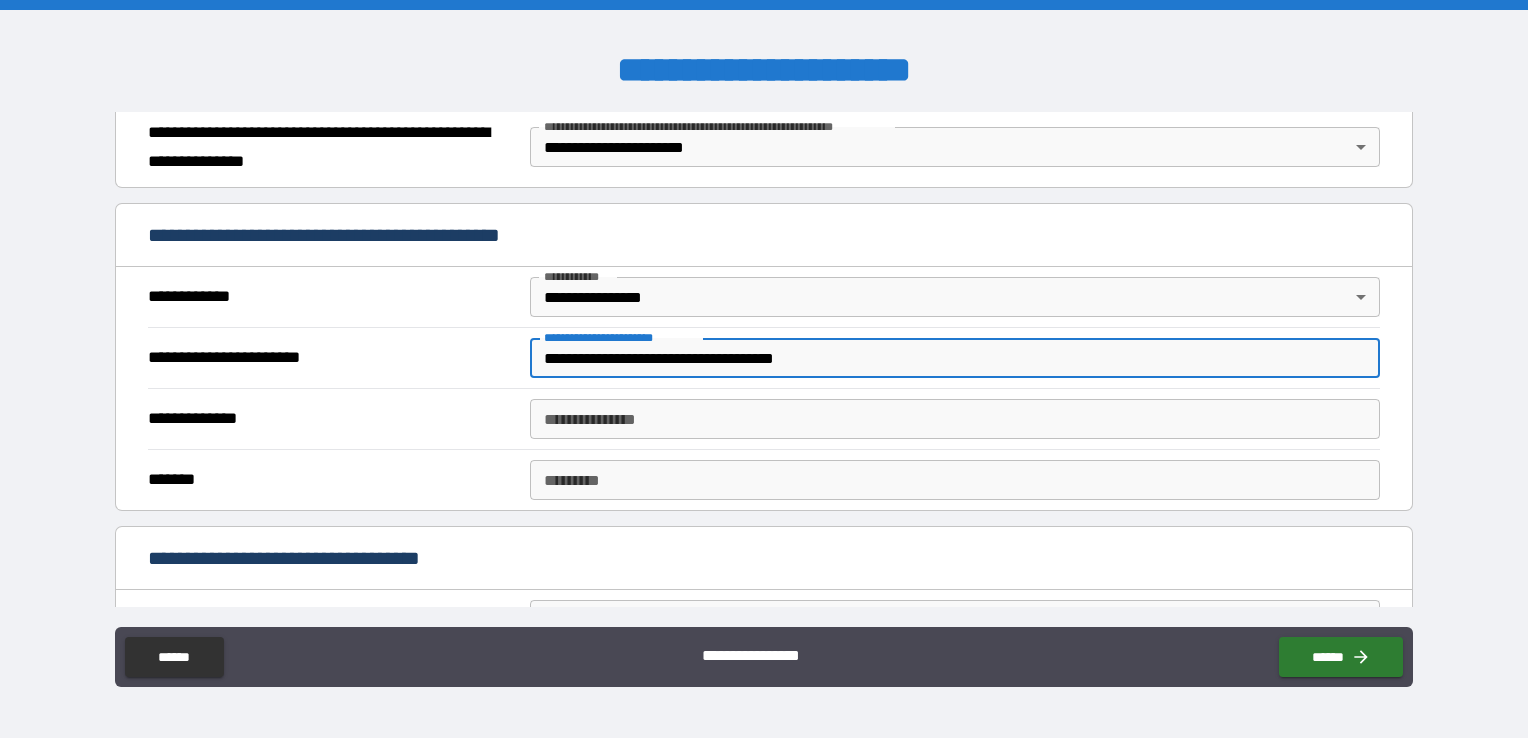 type on "**********" 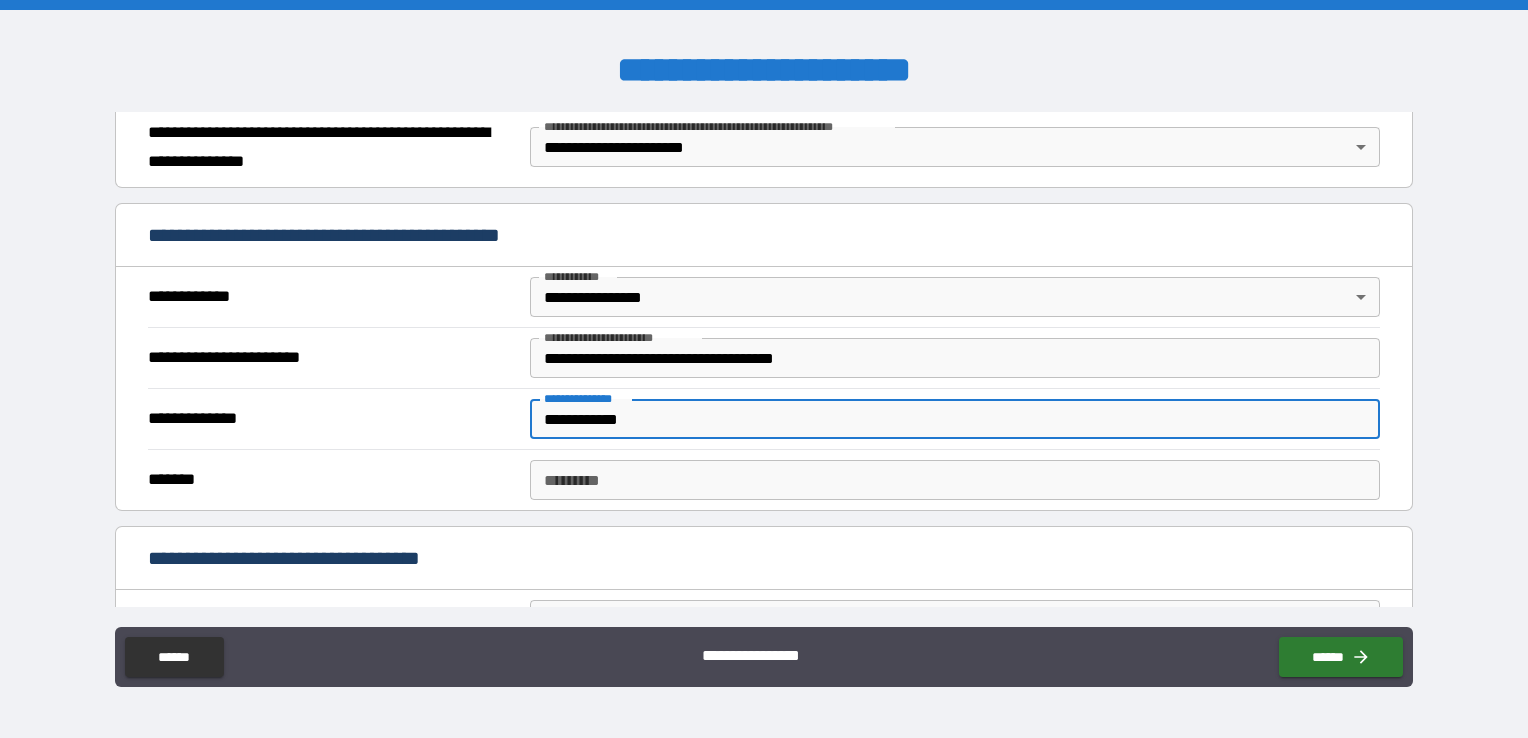 type on "**********" 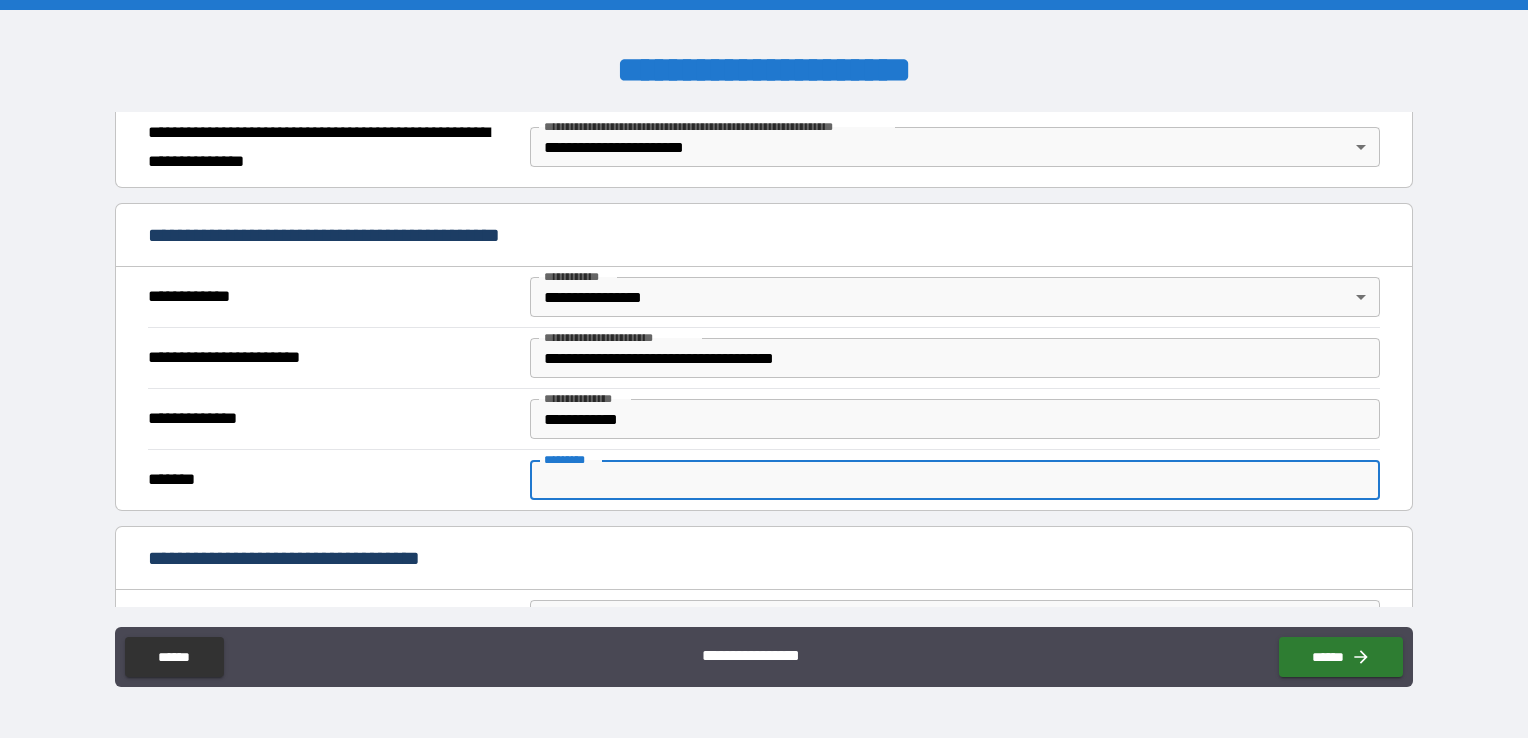 click on "*******   *" at bounding box center (955, 480) 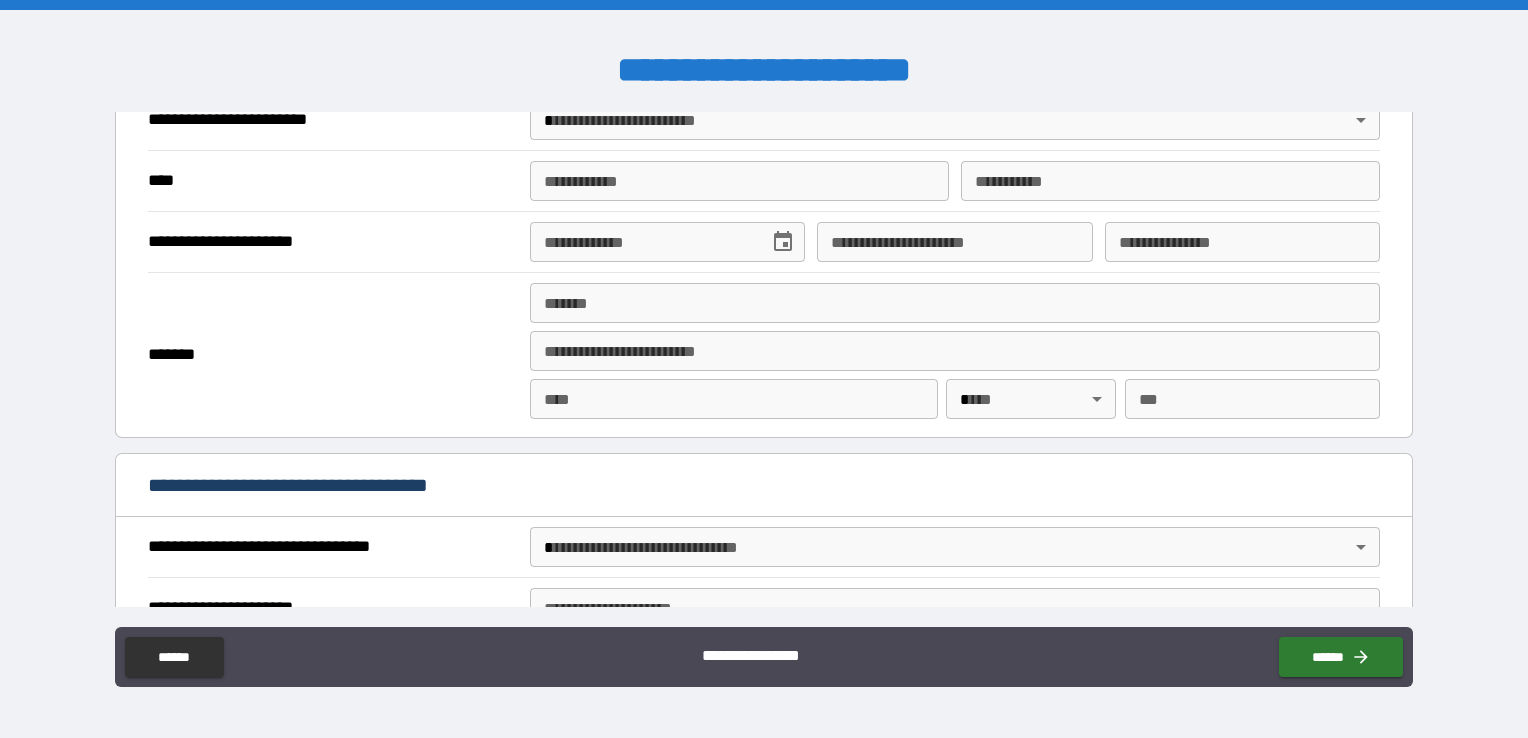 scroll, scrollTop: 600, scrollLeft: 0, axis: vertical 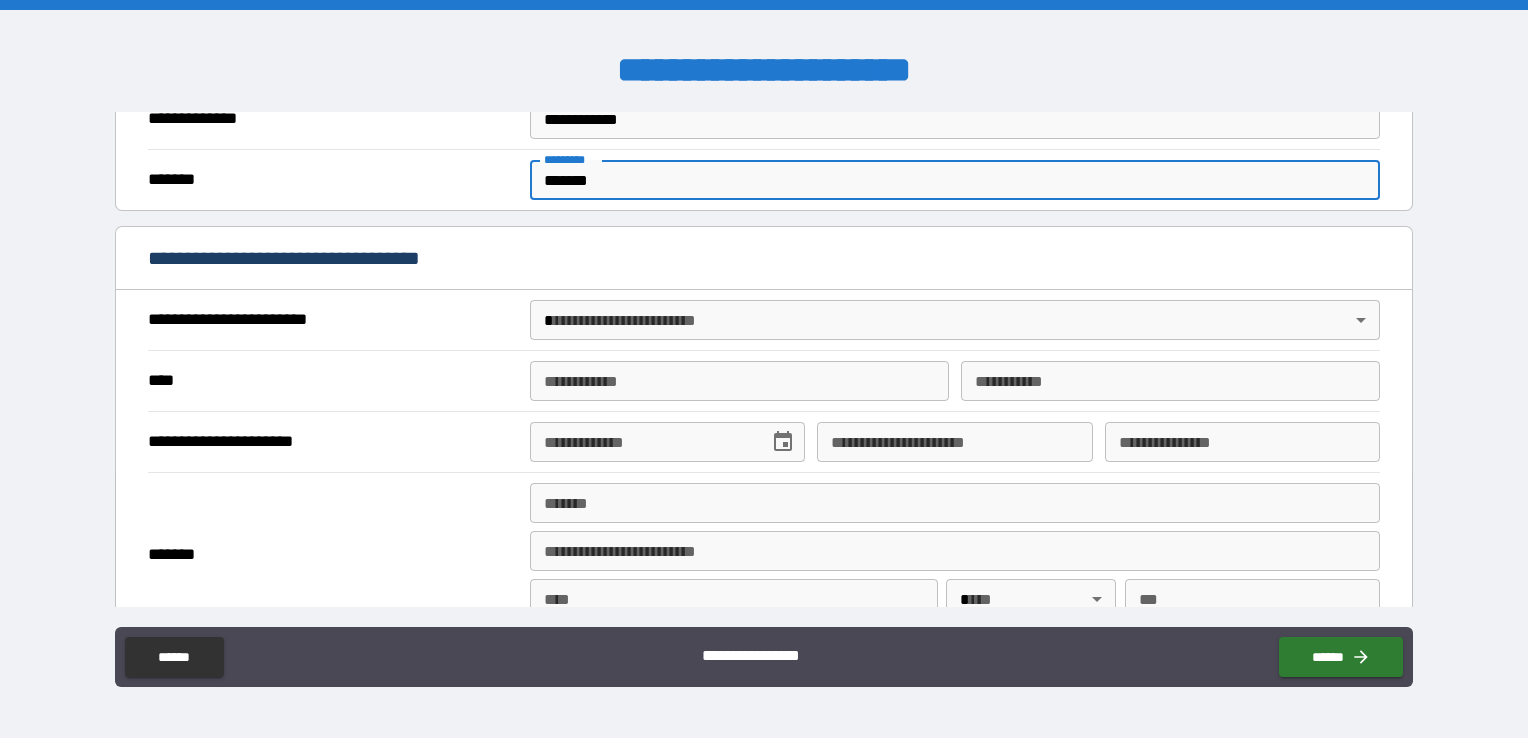 type on "*******" 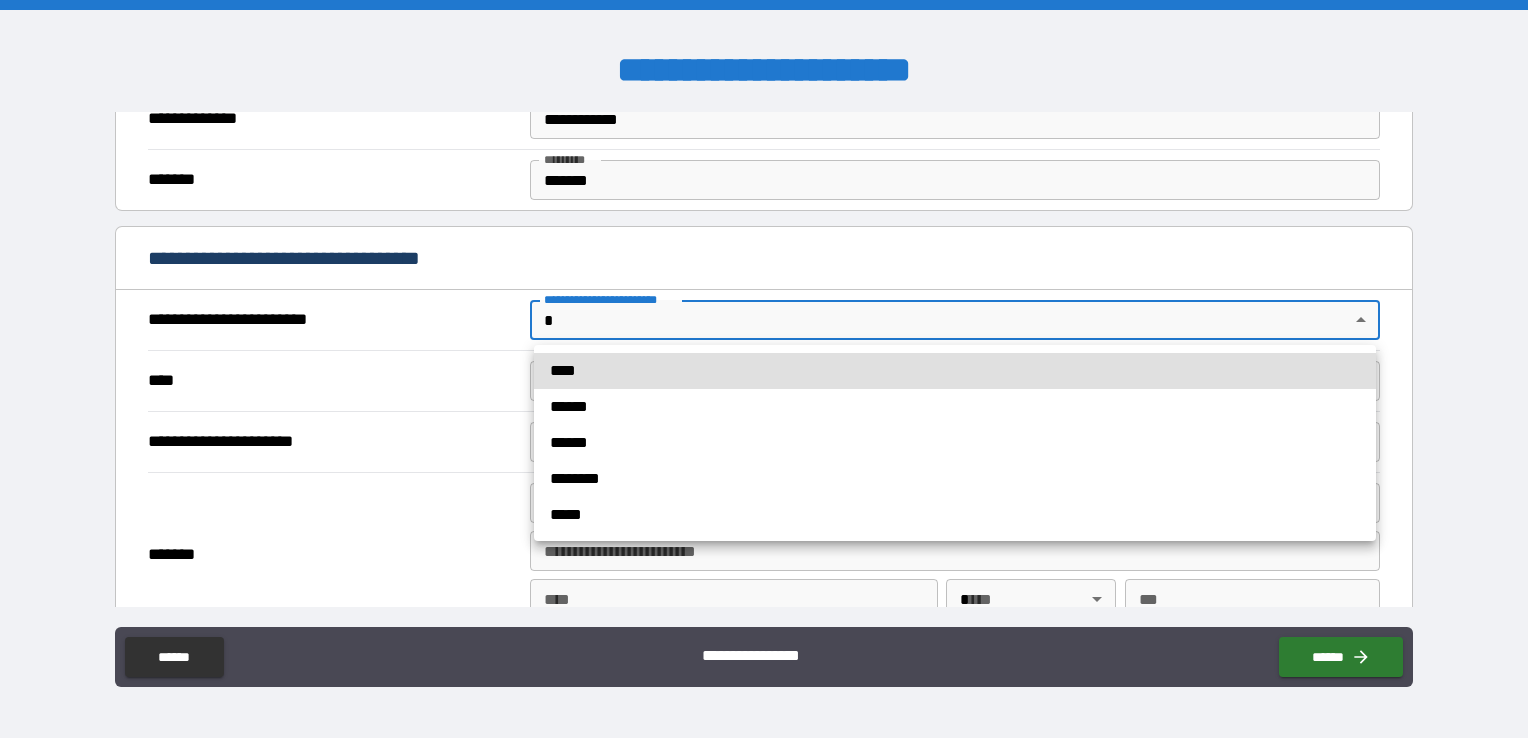click on "******" at bounding box center [955, 443] 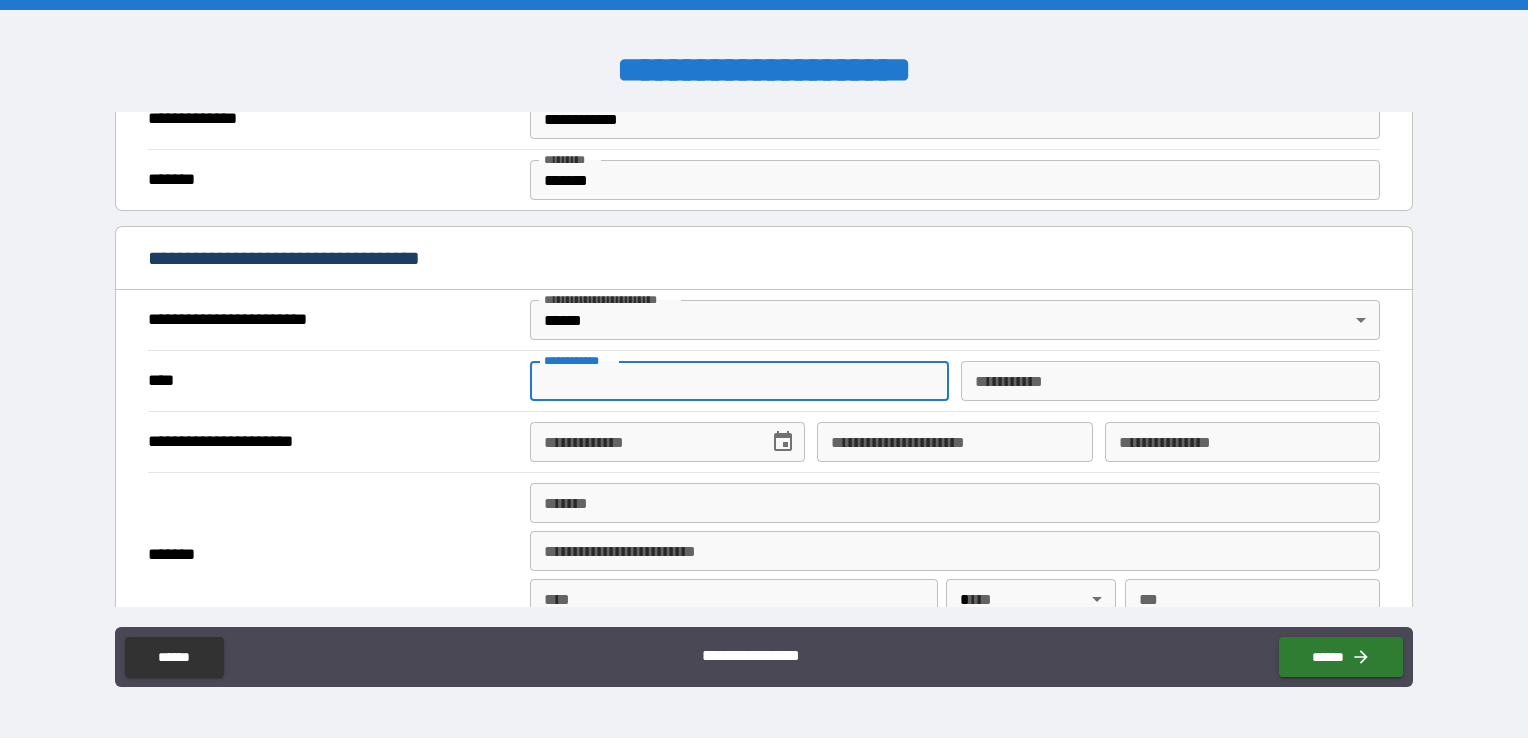 click on "**********" at bounding box center (739, 381) 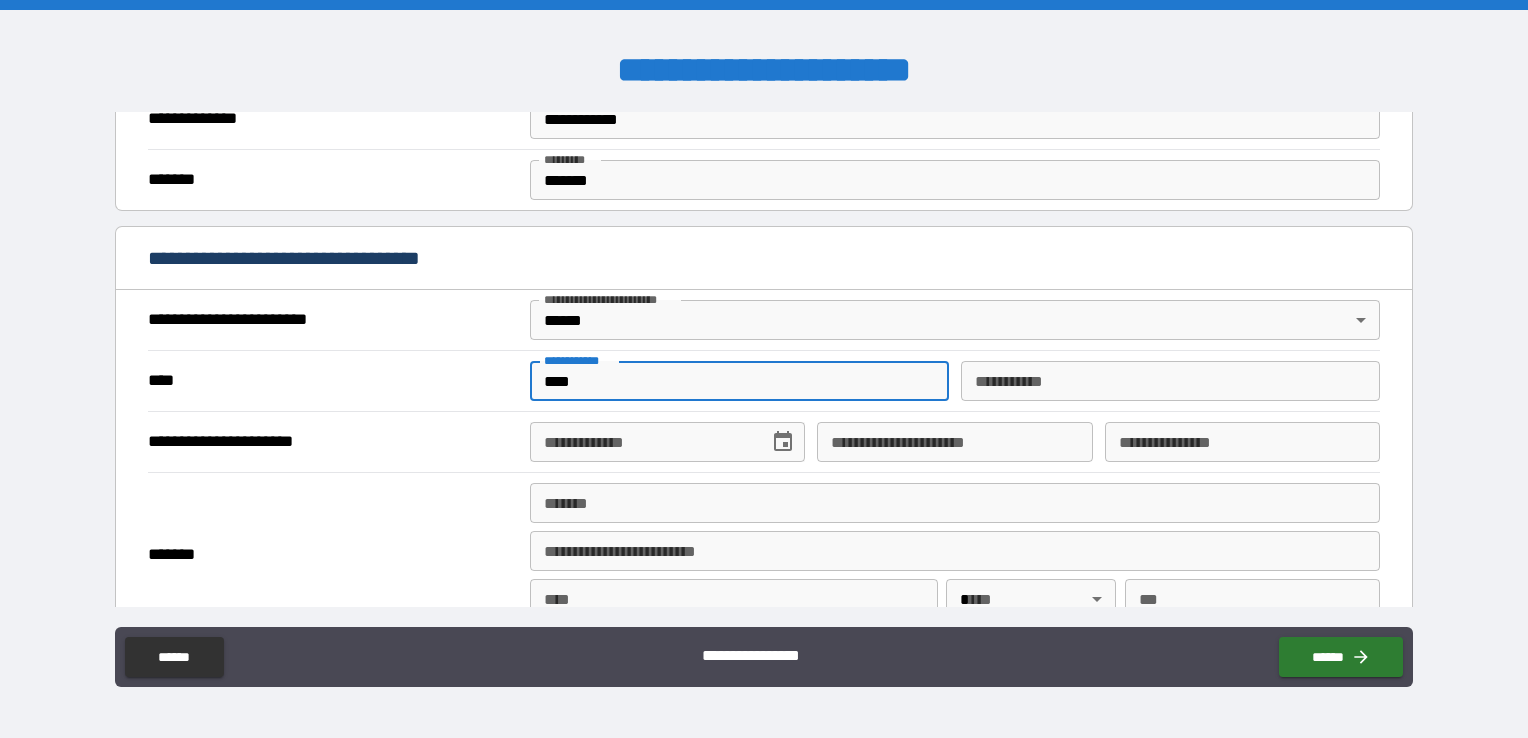 type on "****" 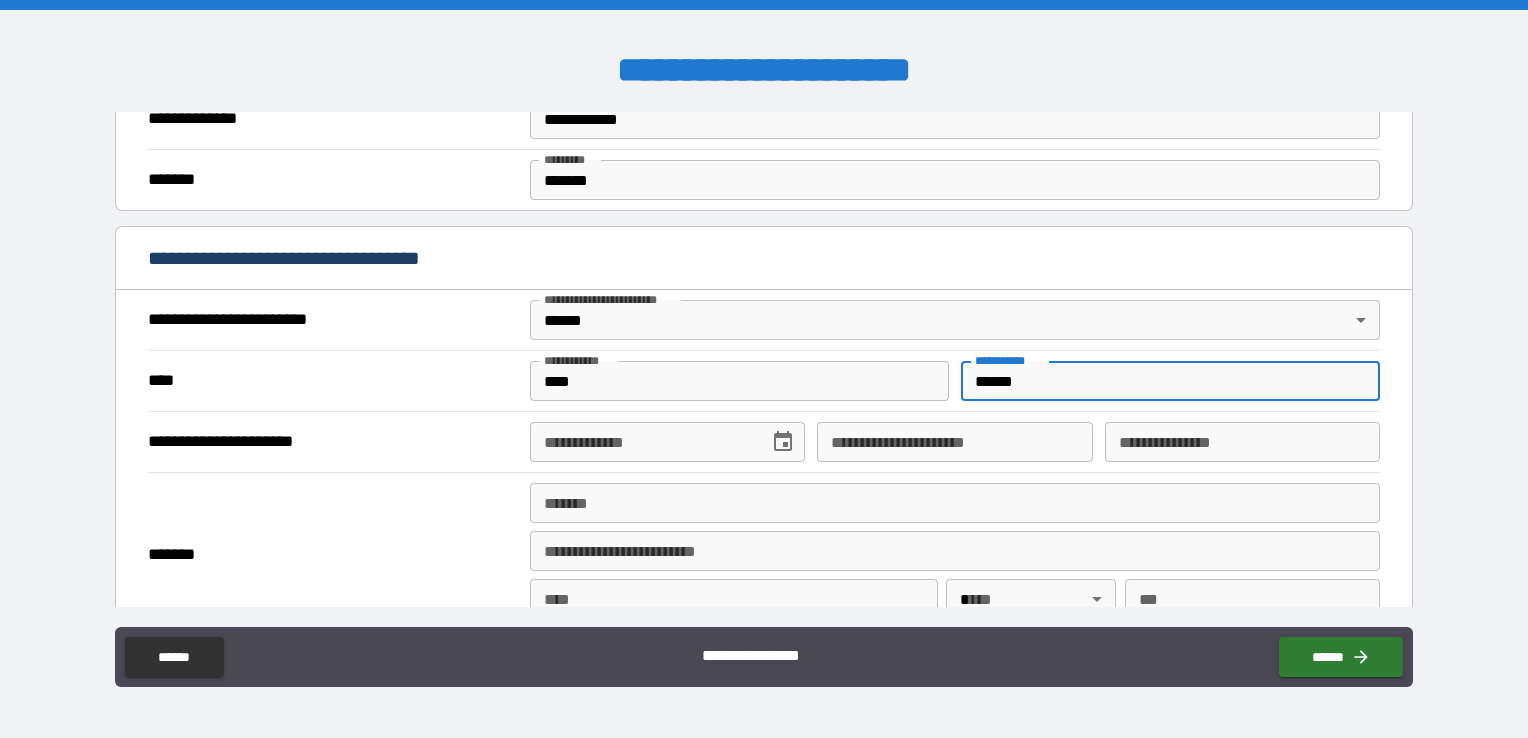 type on "******" 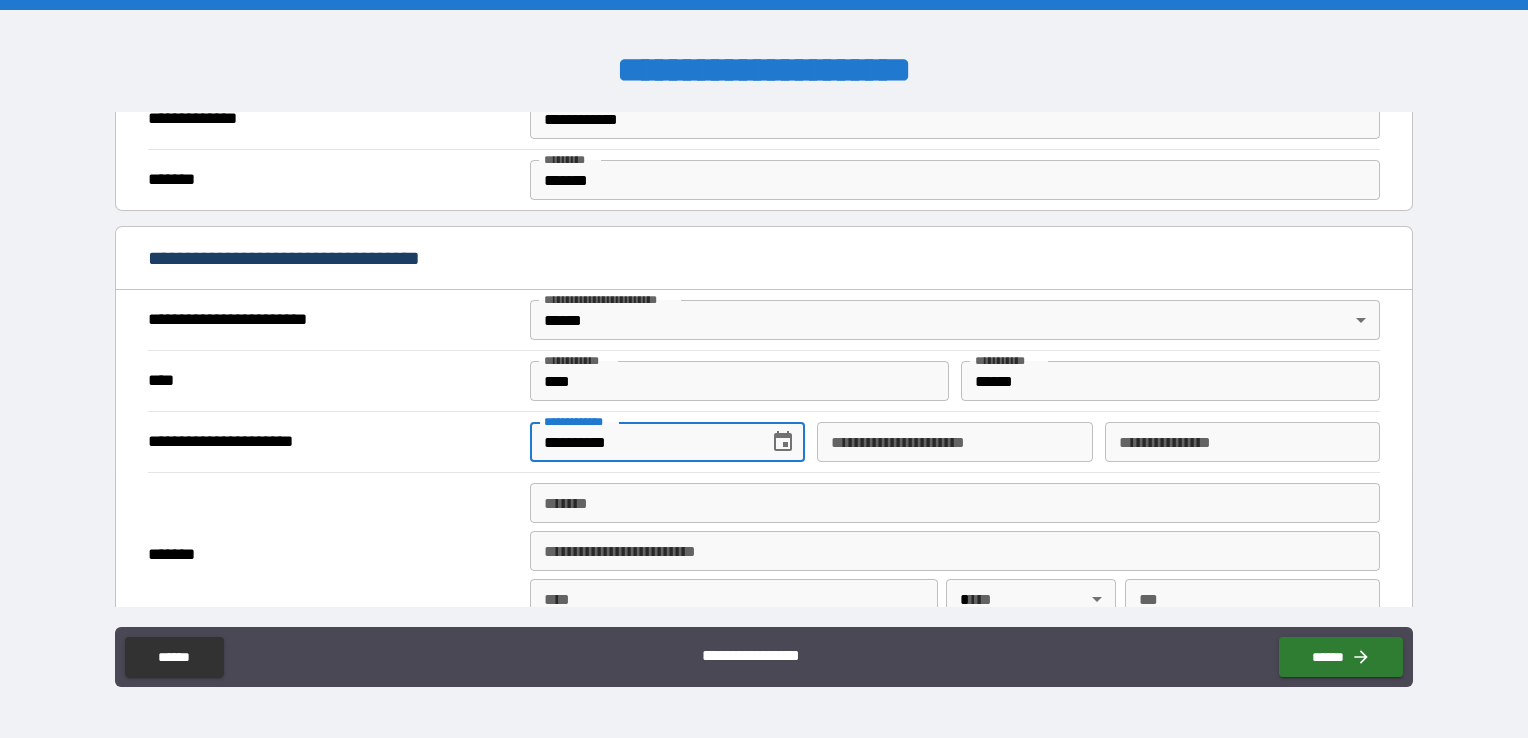 type on "**********" 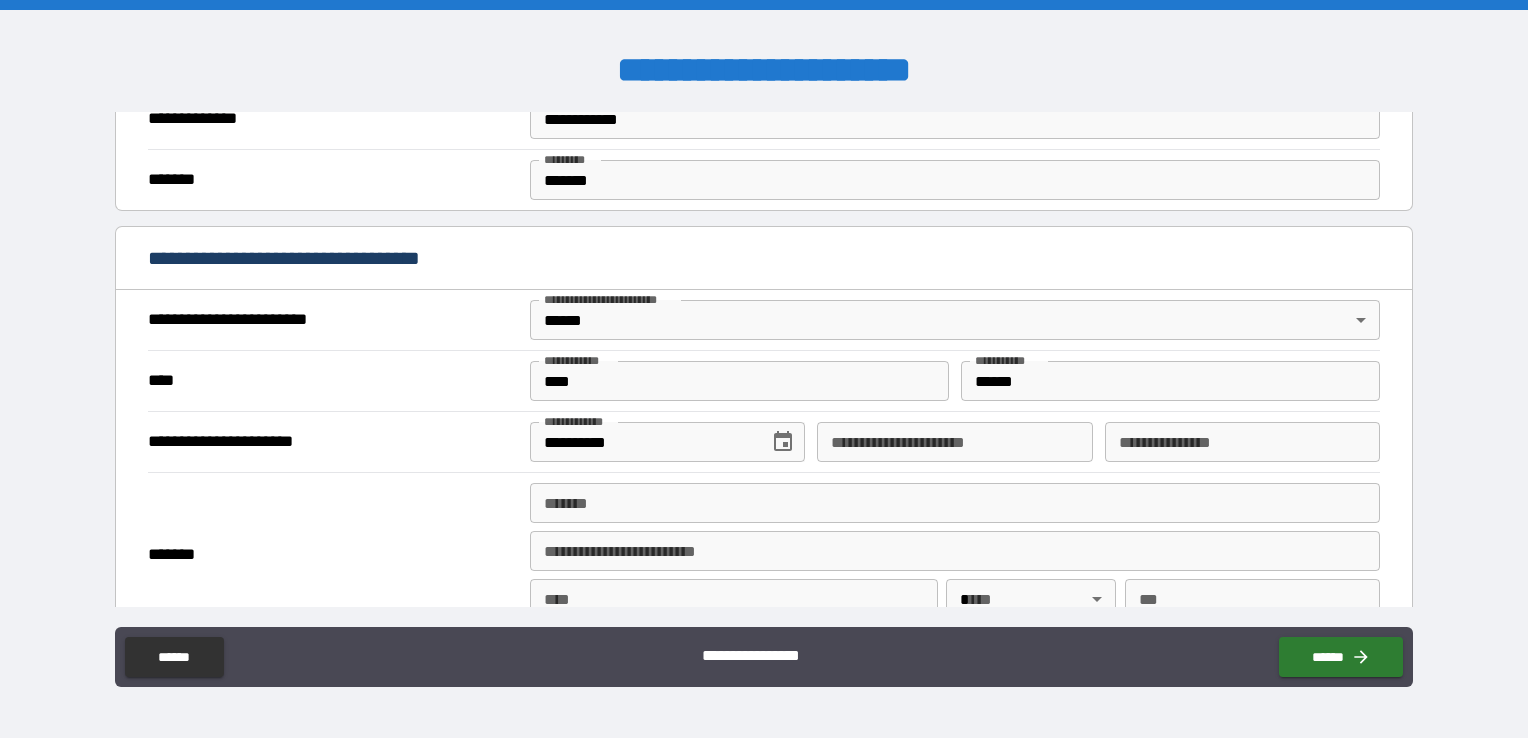 click on "**********" at bounding box center [954, 442] 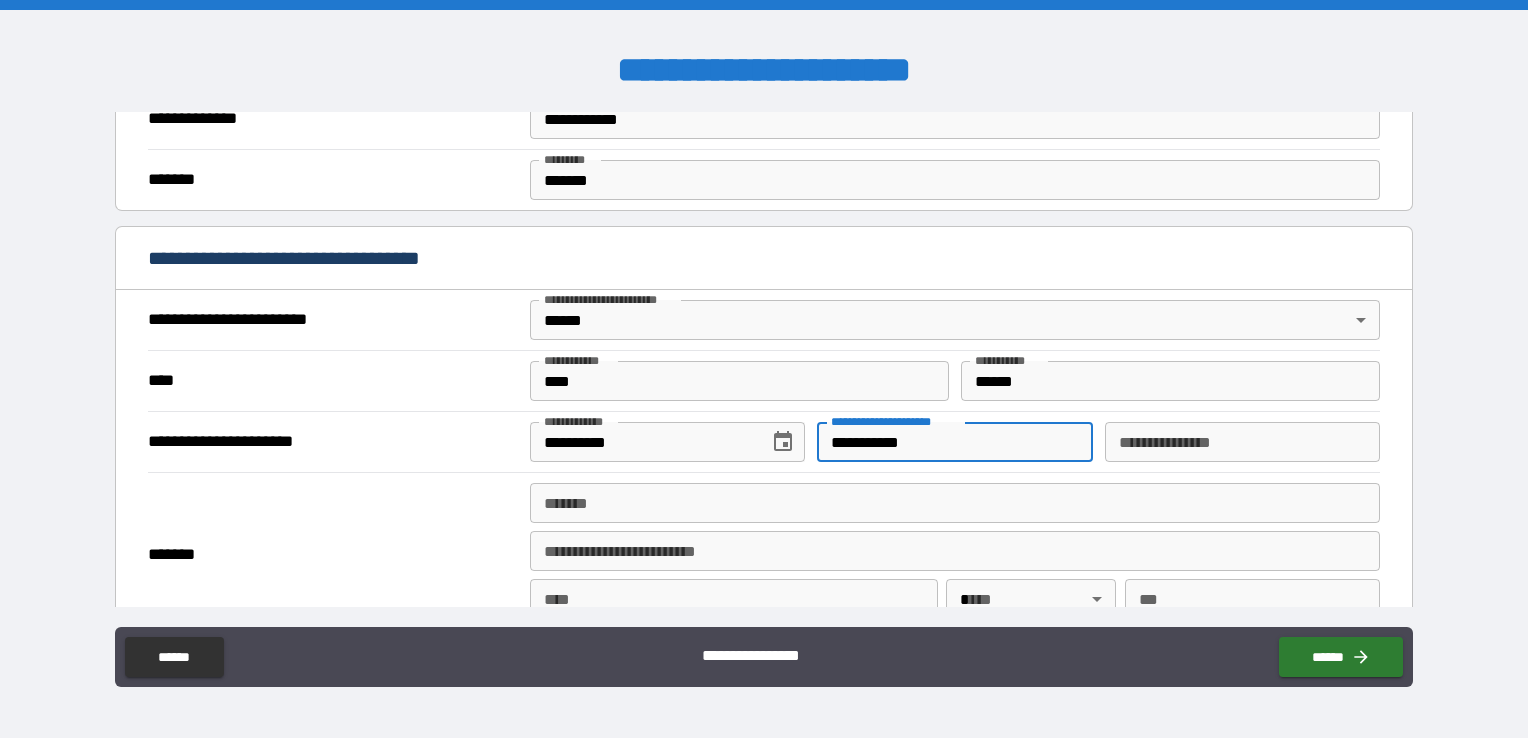 type on "**********" 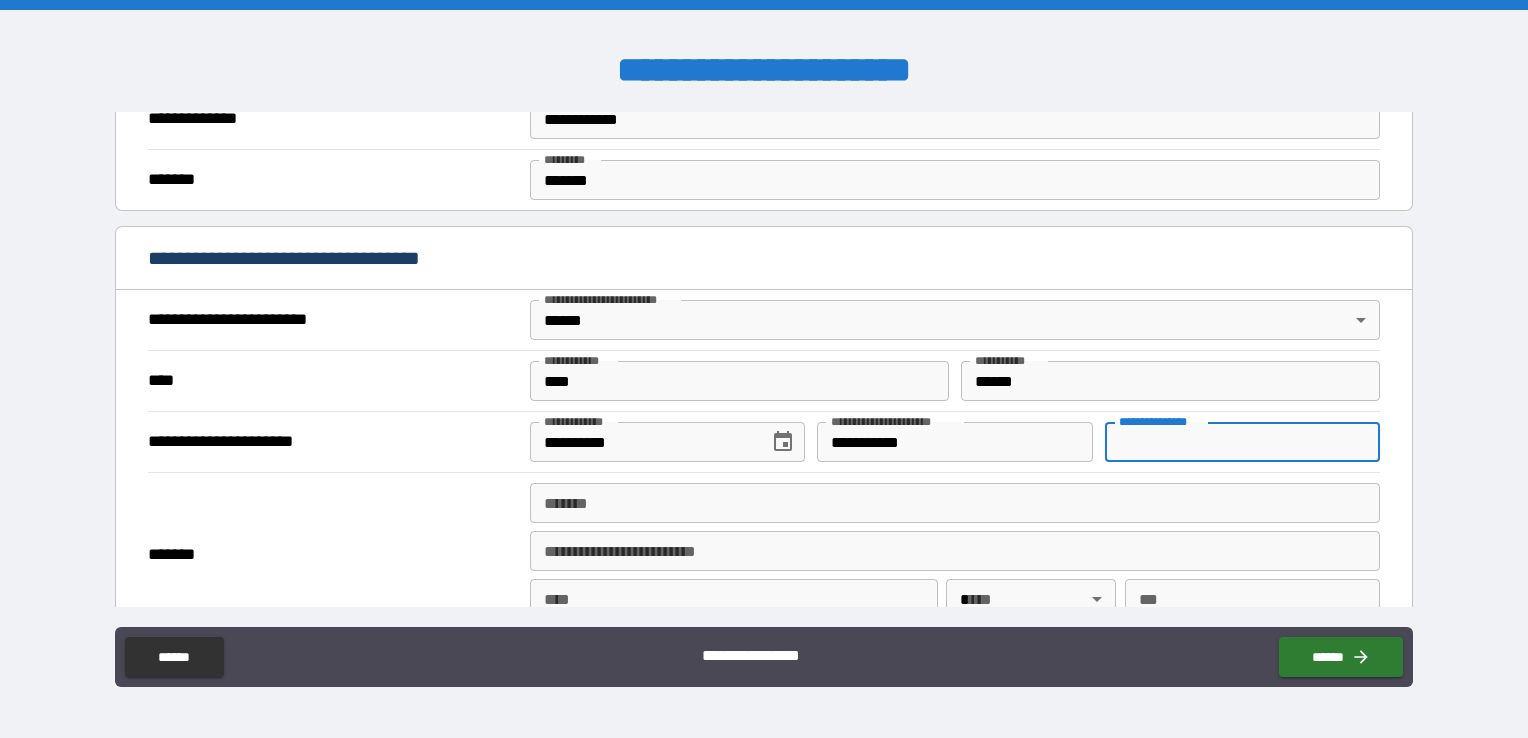 click on "*******" at bounding box center [955, 503] 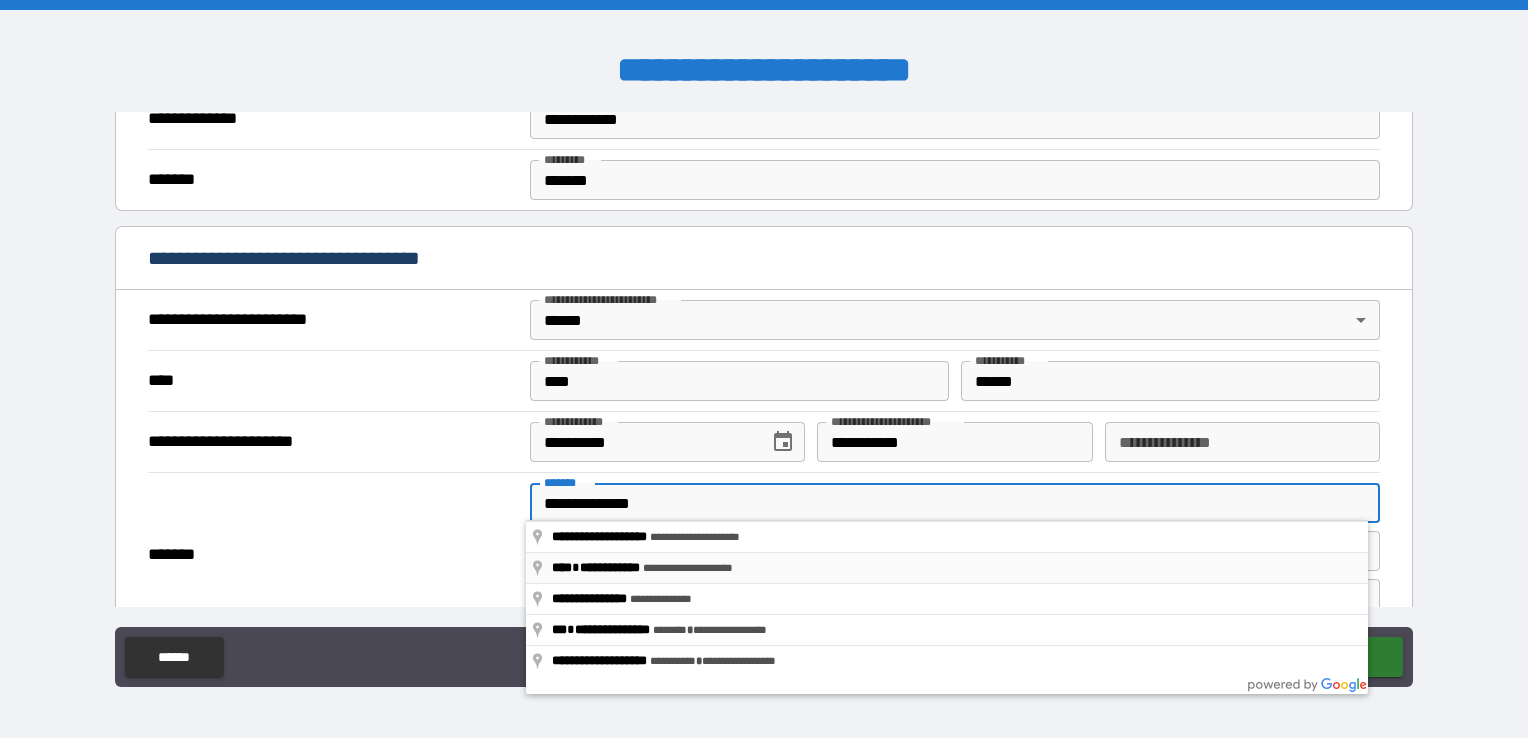 type on "**********" 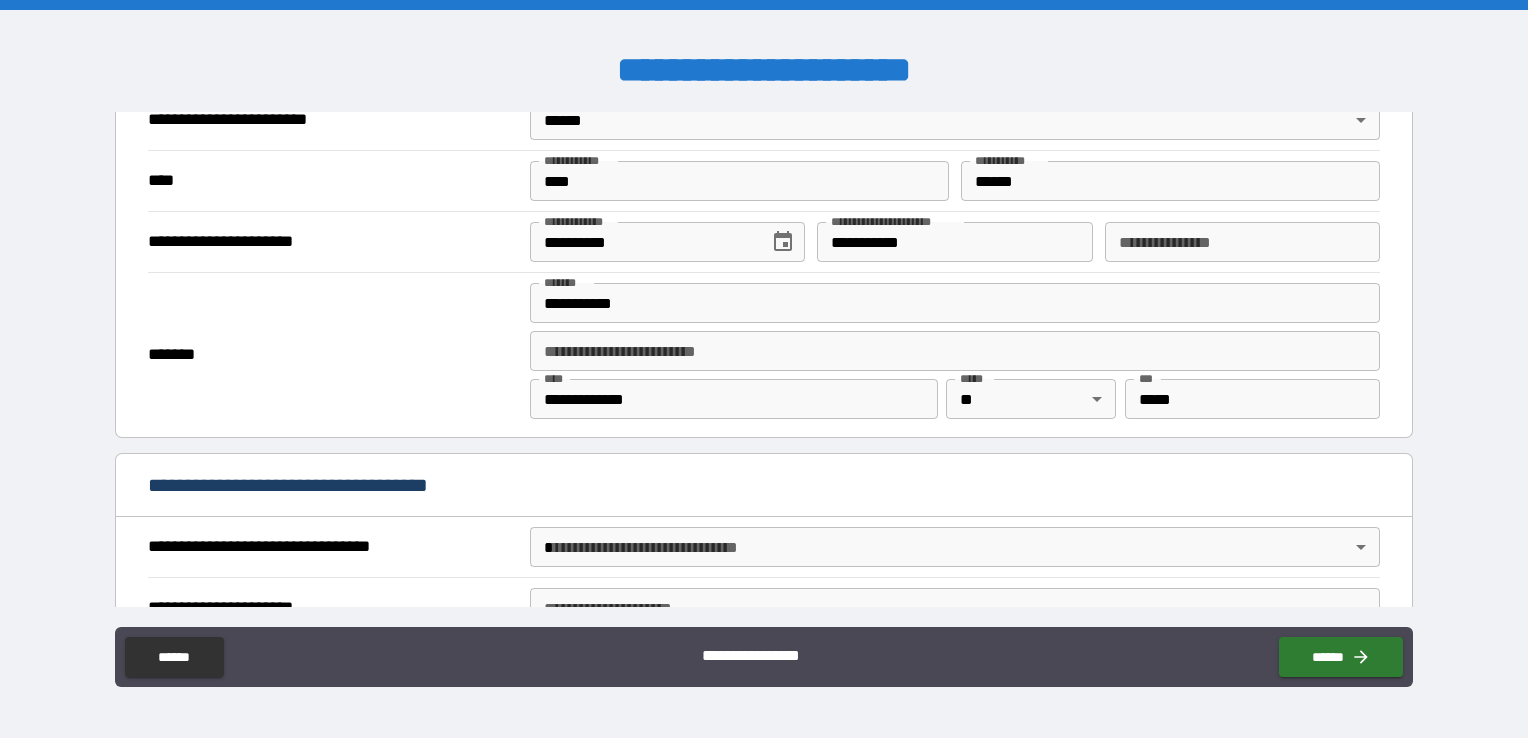 scroll, scrollTop: 900, scrollLeft: 0, axis: vertical 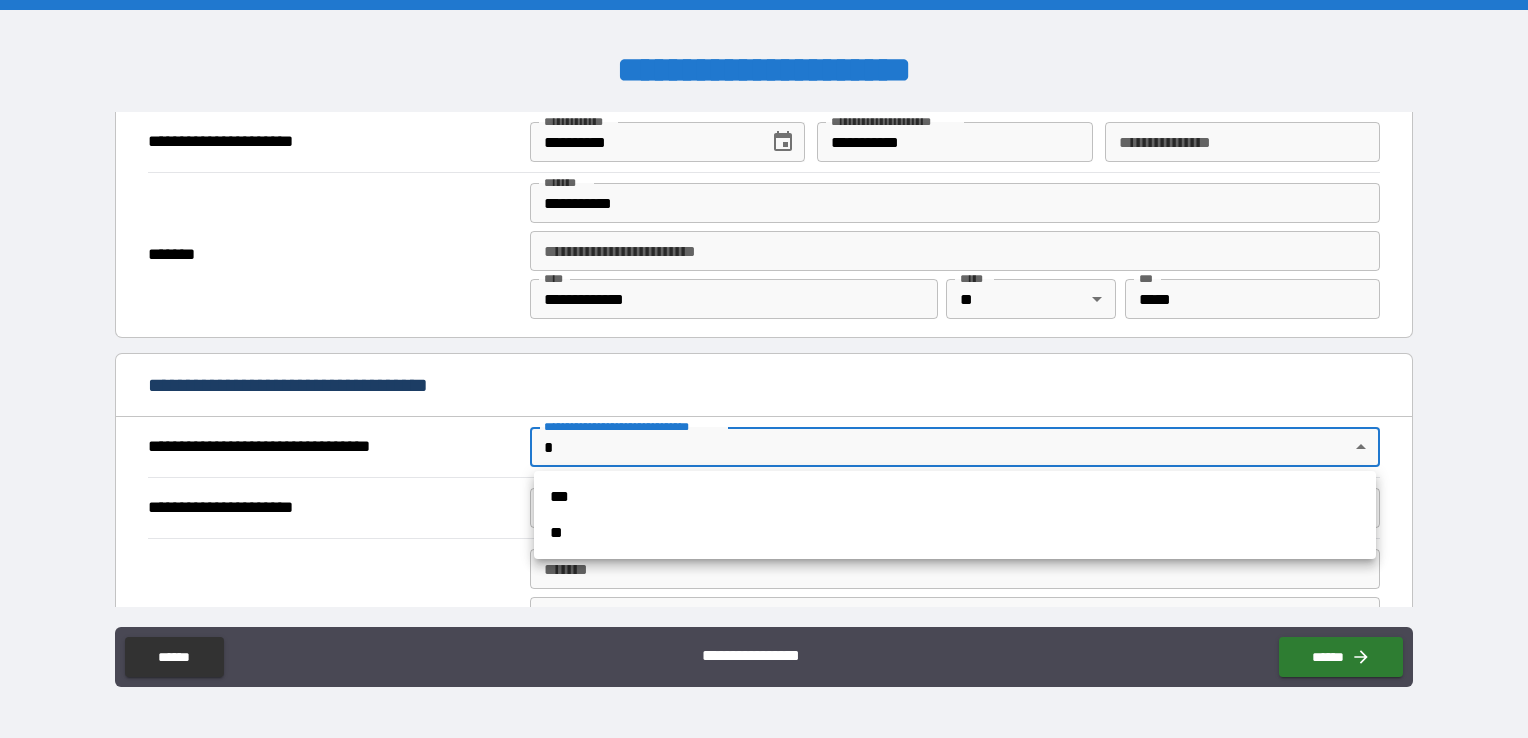 click on "[FIRST] [LAST] [STREET] [CITY] [STATE] [ZIP] [COUNTRY] [PHONE] [EMAIL] [DOB] [SSN] [CREDIT_CARD] [PASSPORT] [DRIVER_LICENSE]" at bounding box center (764, 369) 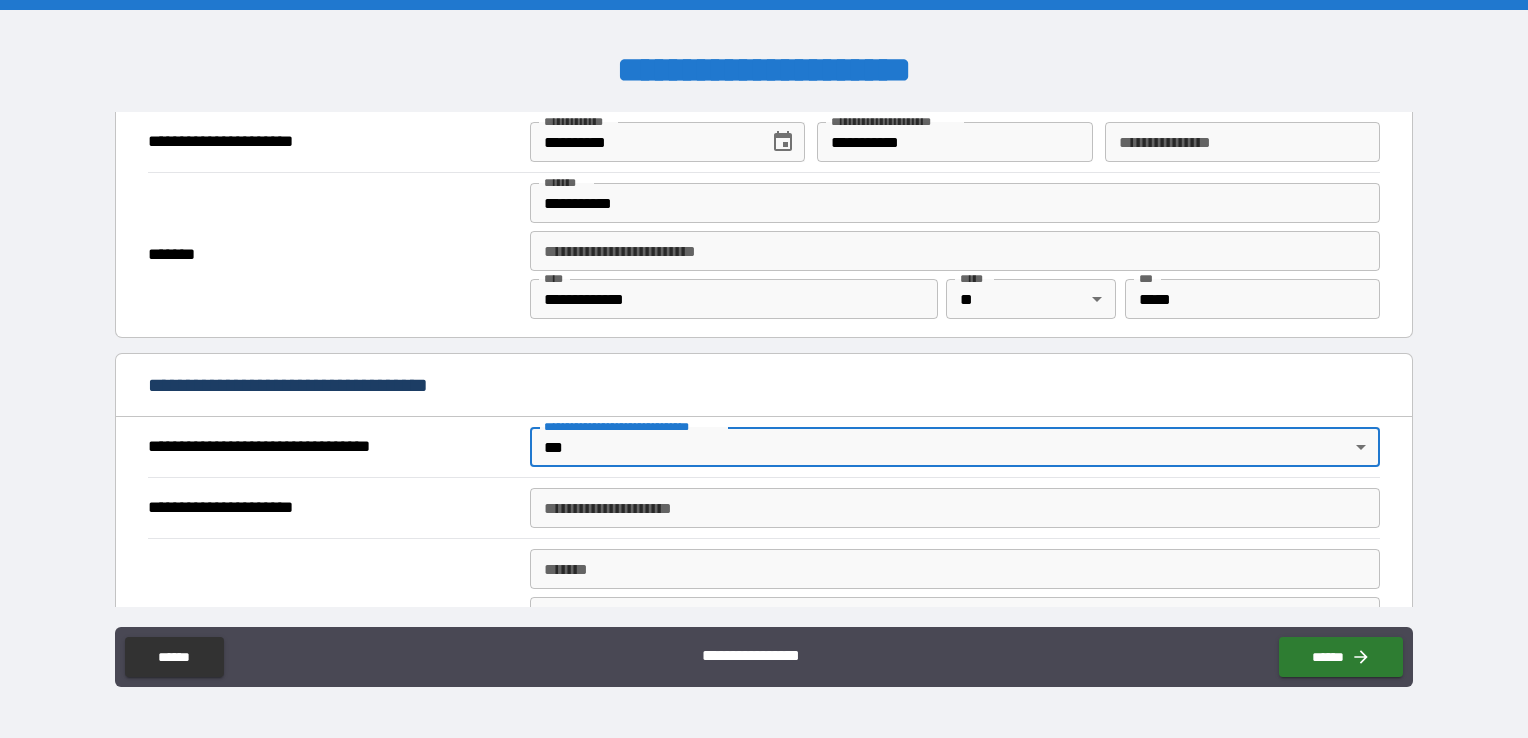click on "**********" at bounding box center [955, 508] 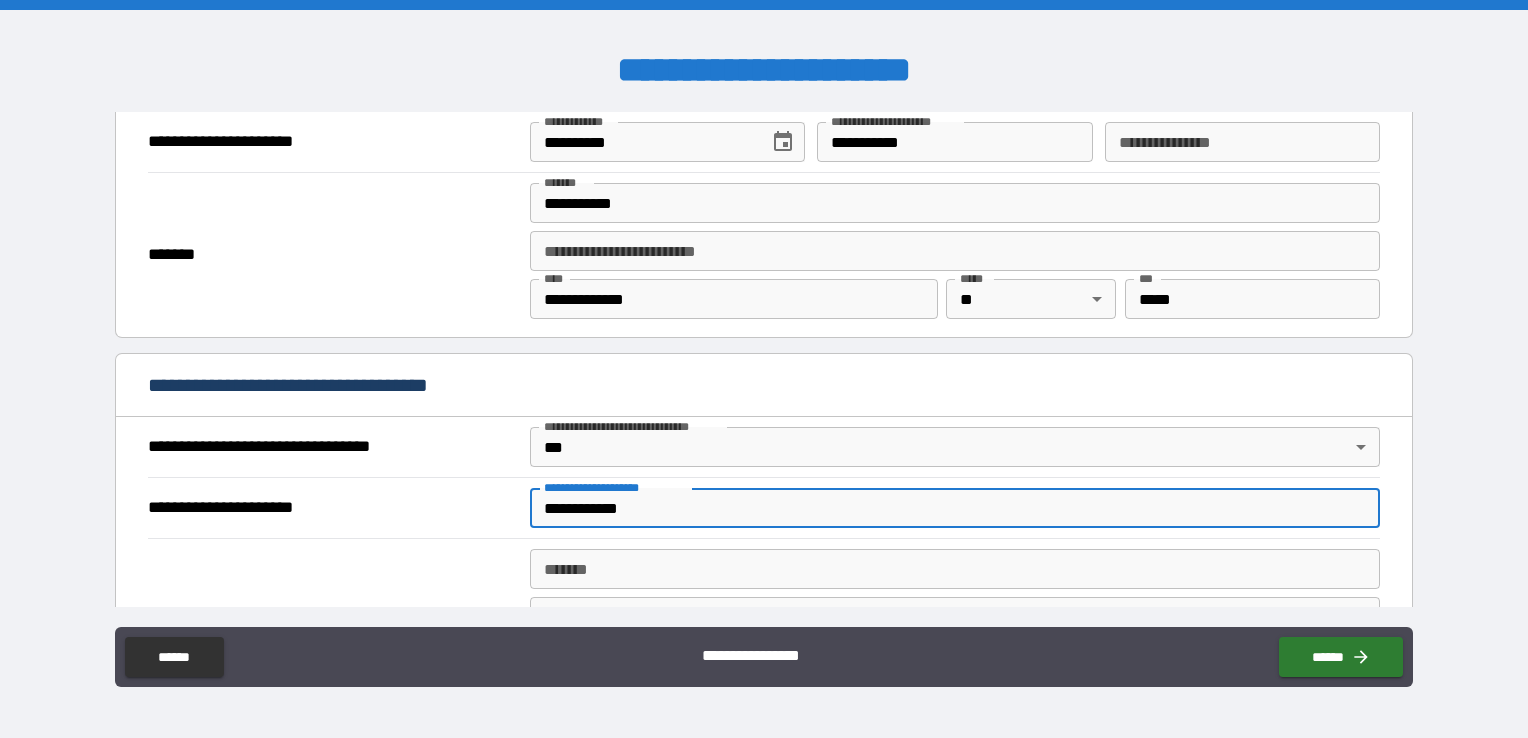 type on "**********" 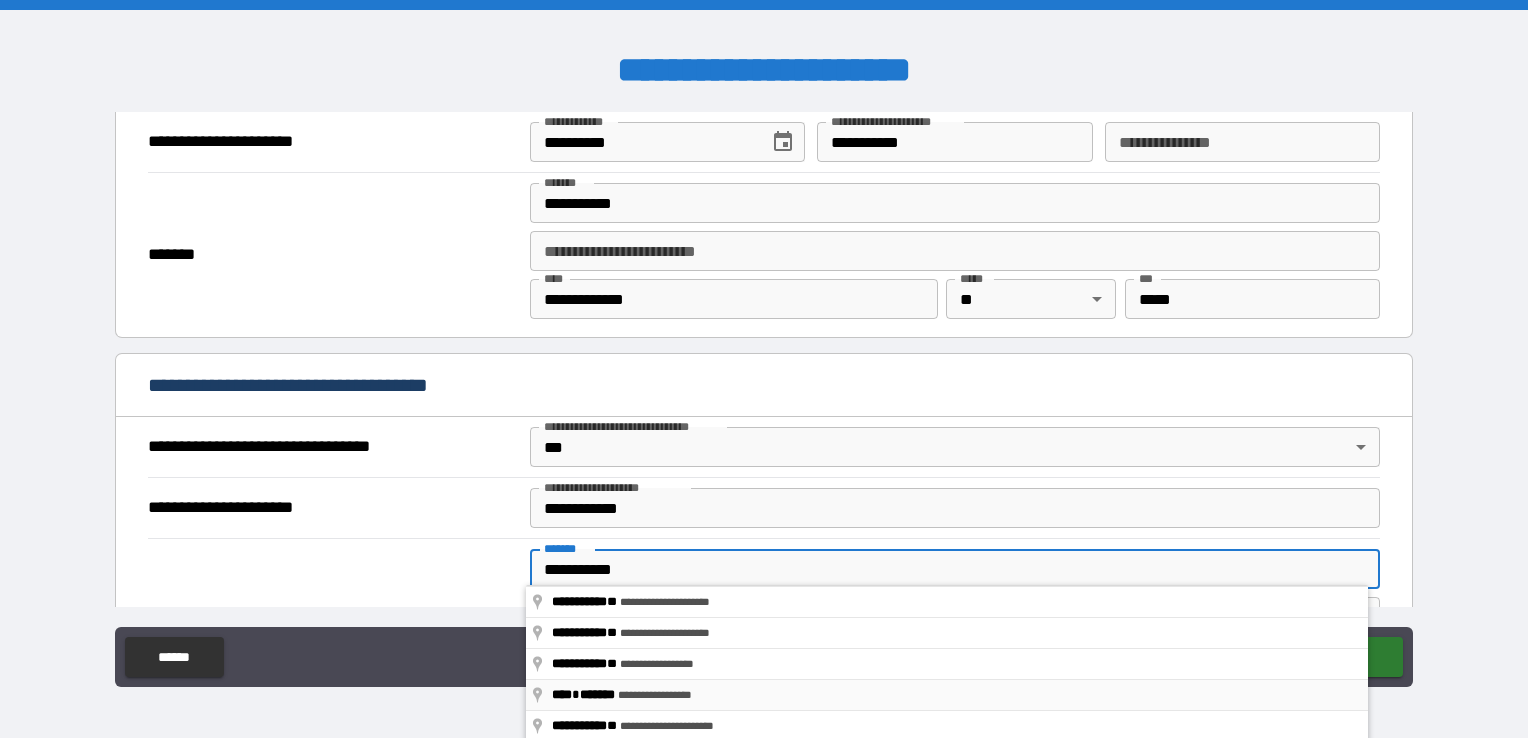 type on "**********" 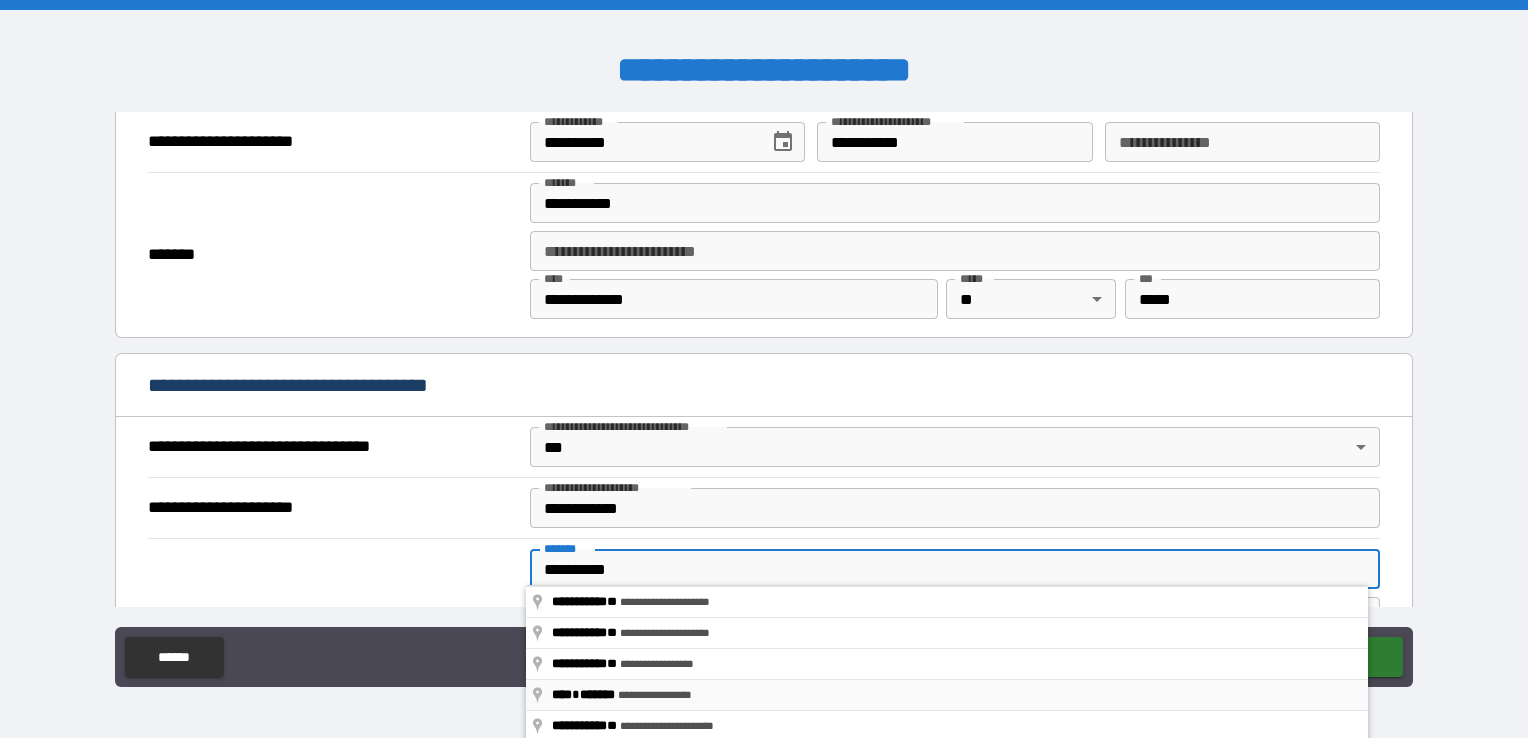 type on "*****" 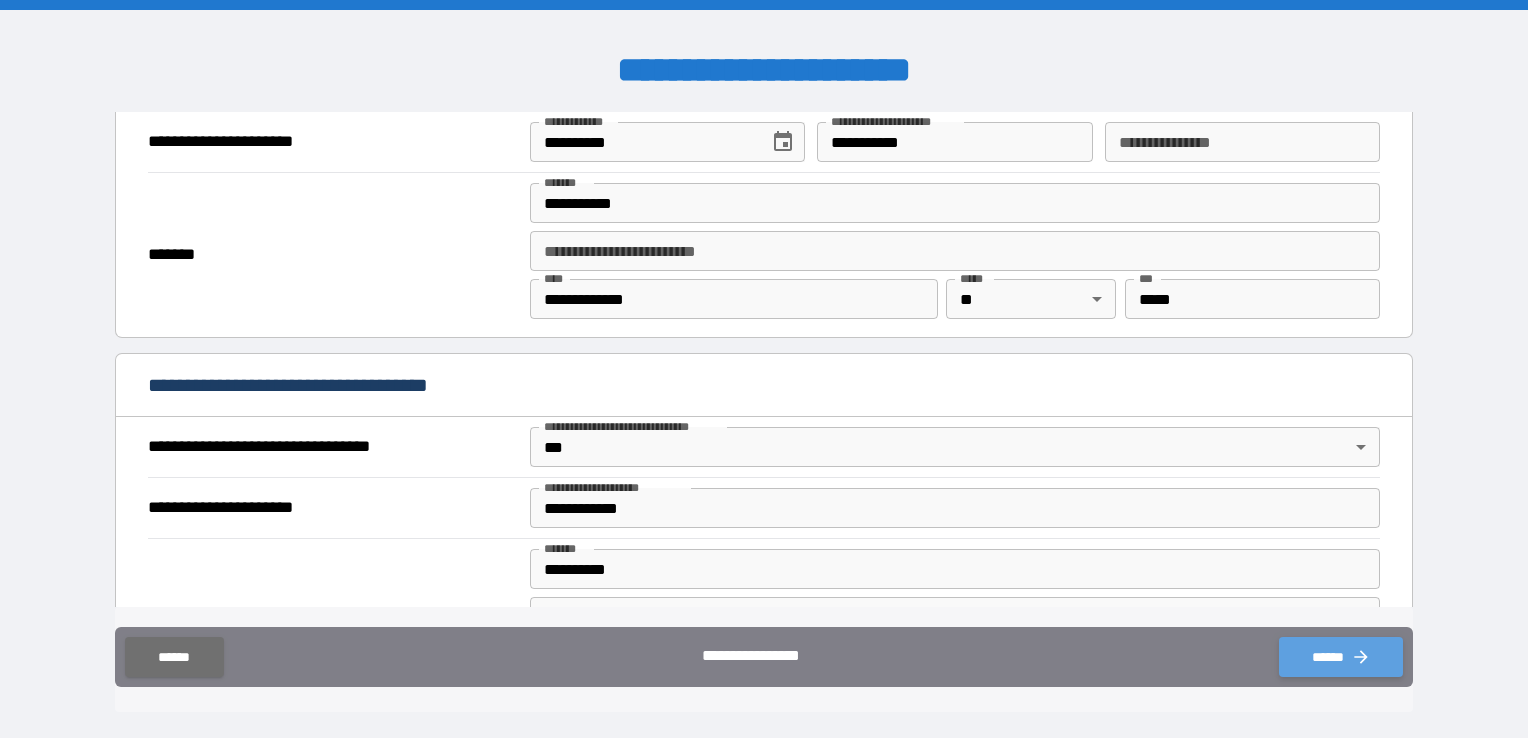 click on "******" at bounding box center (1341, 657) 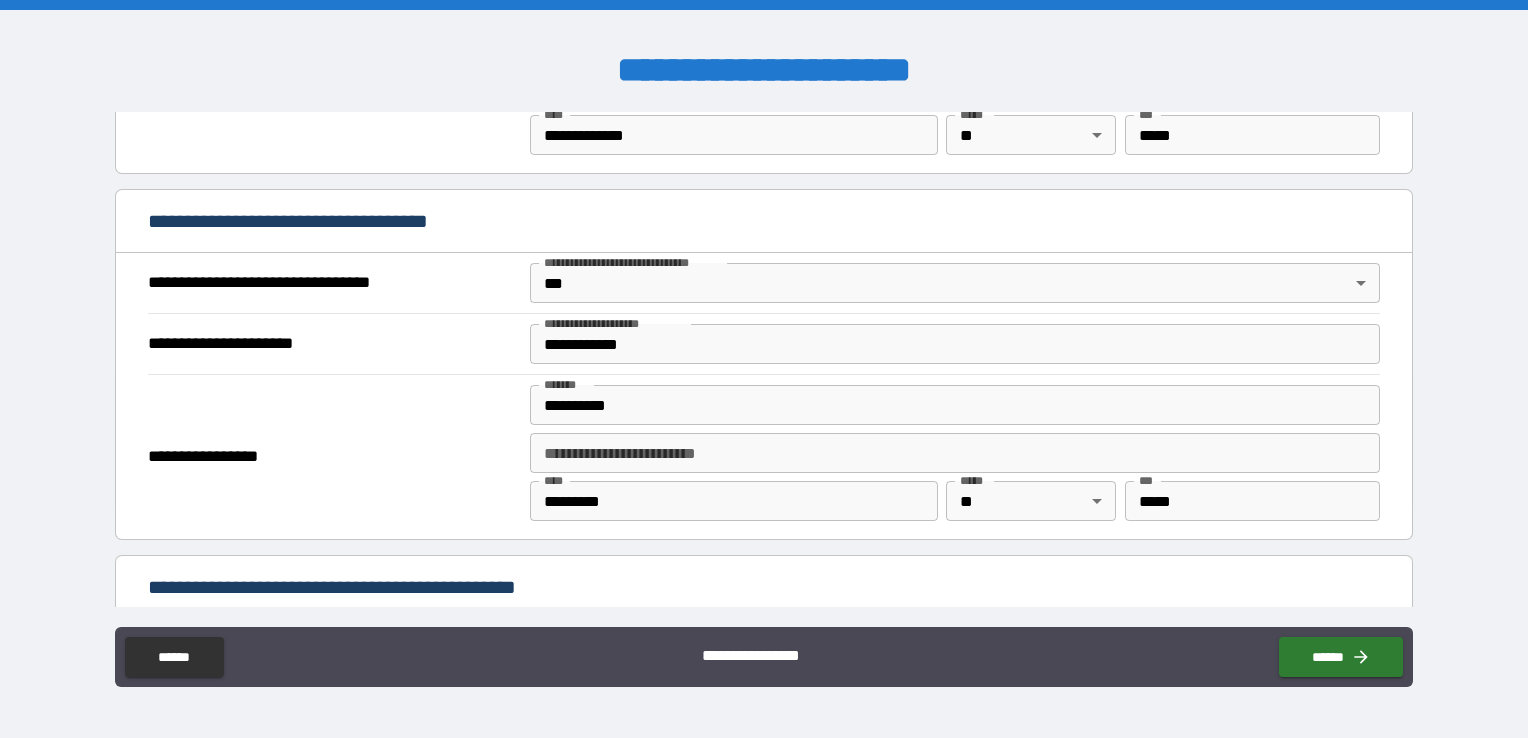 scroll, scrollTop: 1100, scrollLeft: 0, axis: vertical 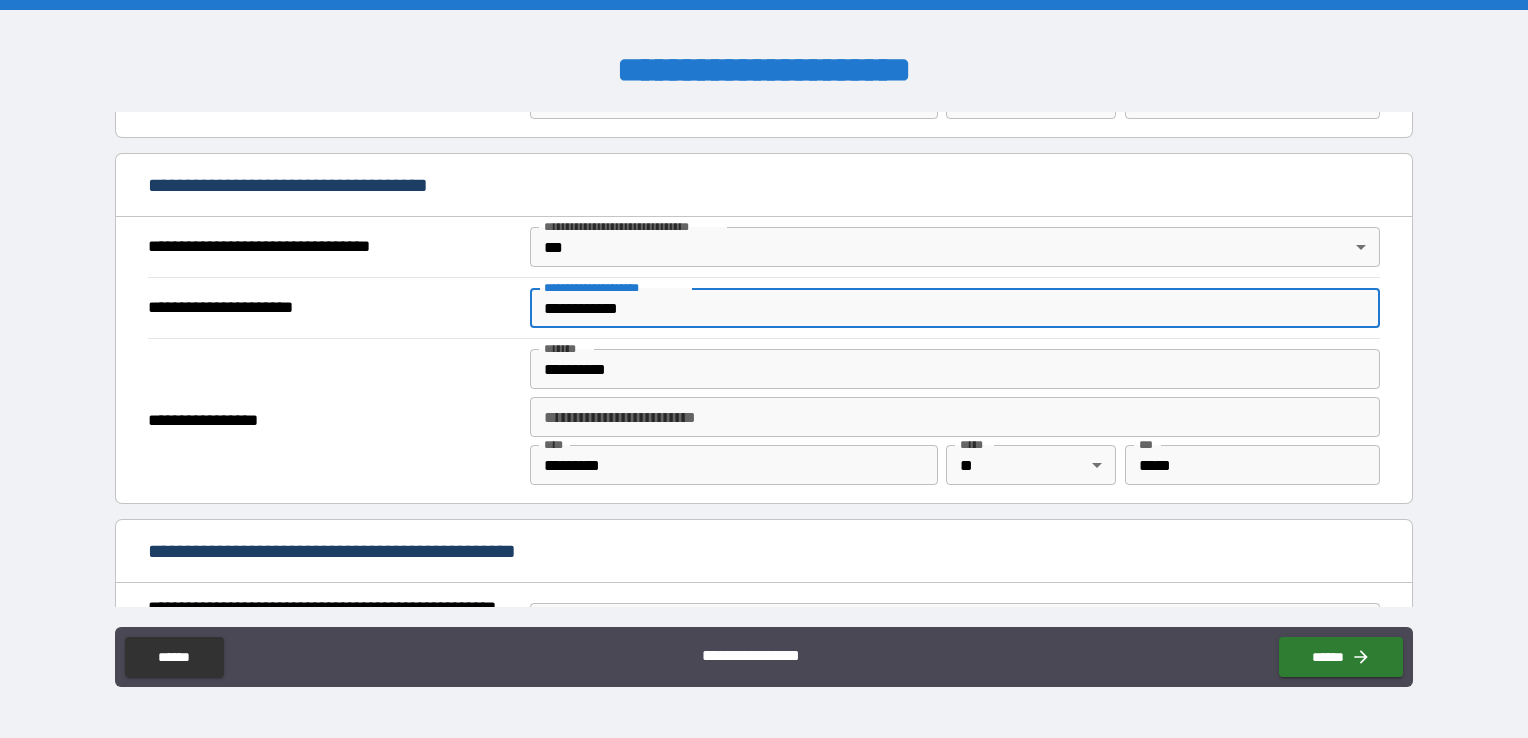 drag, startPoint x: 650, startPoint y: 306, endPoint x: 640, endPoint y: 308, distance: 10.198039 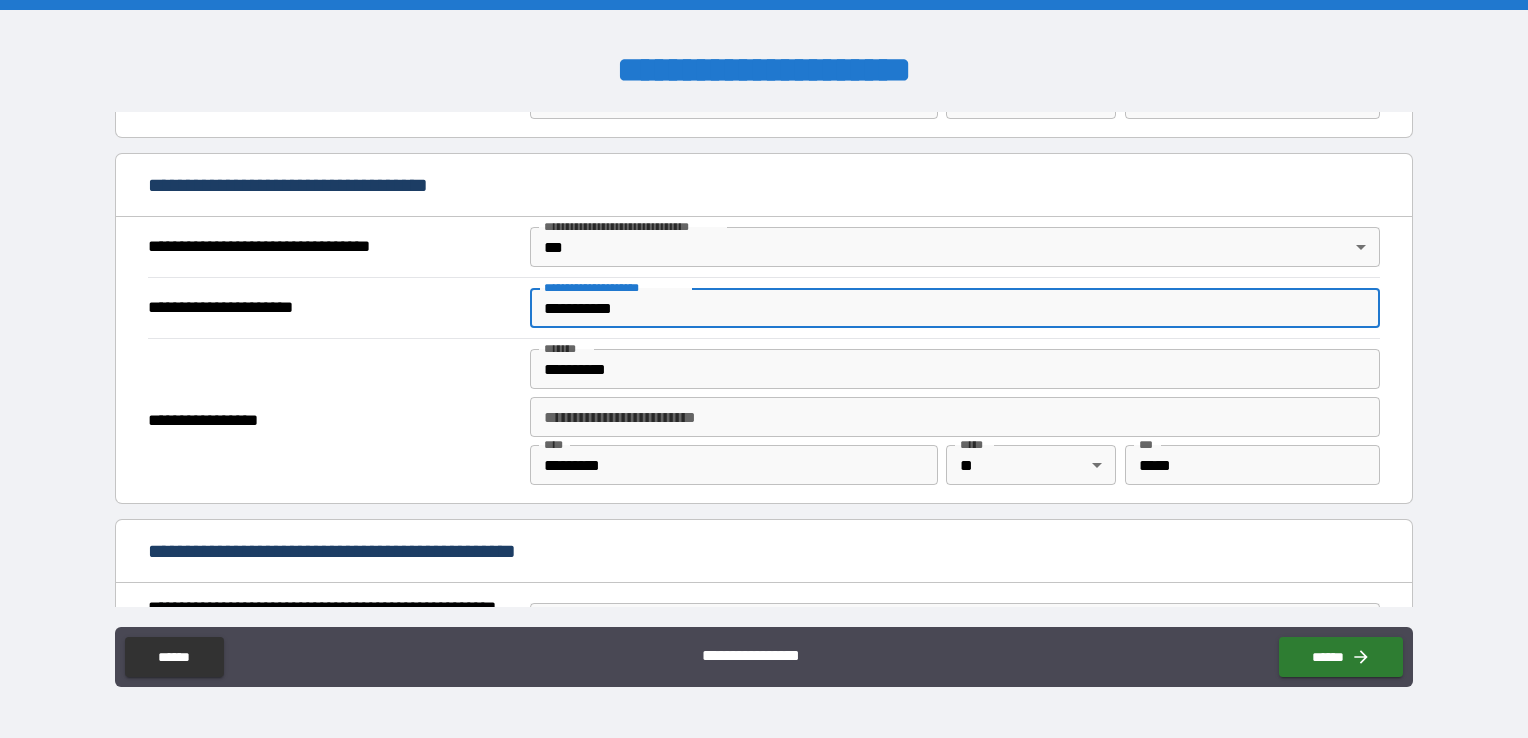 type on "**********" 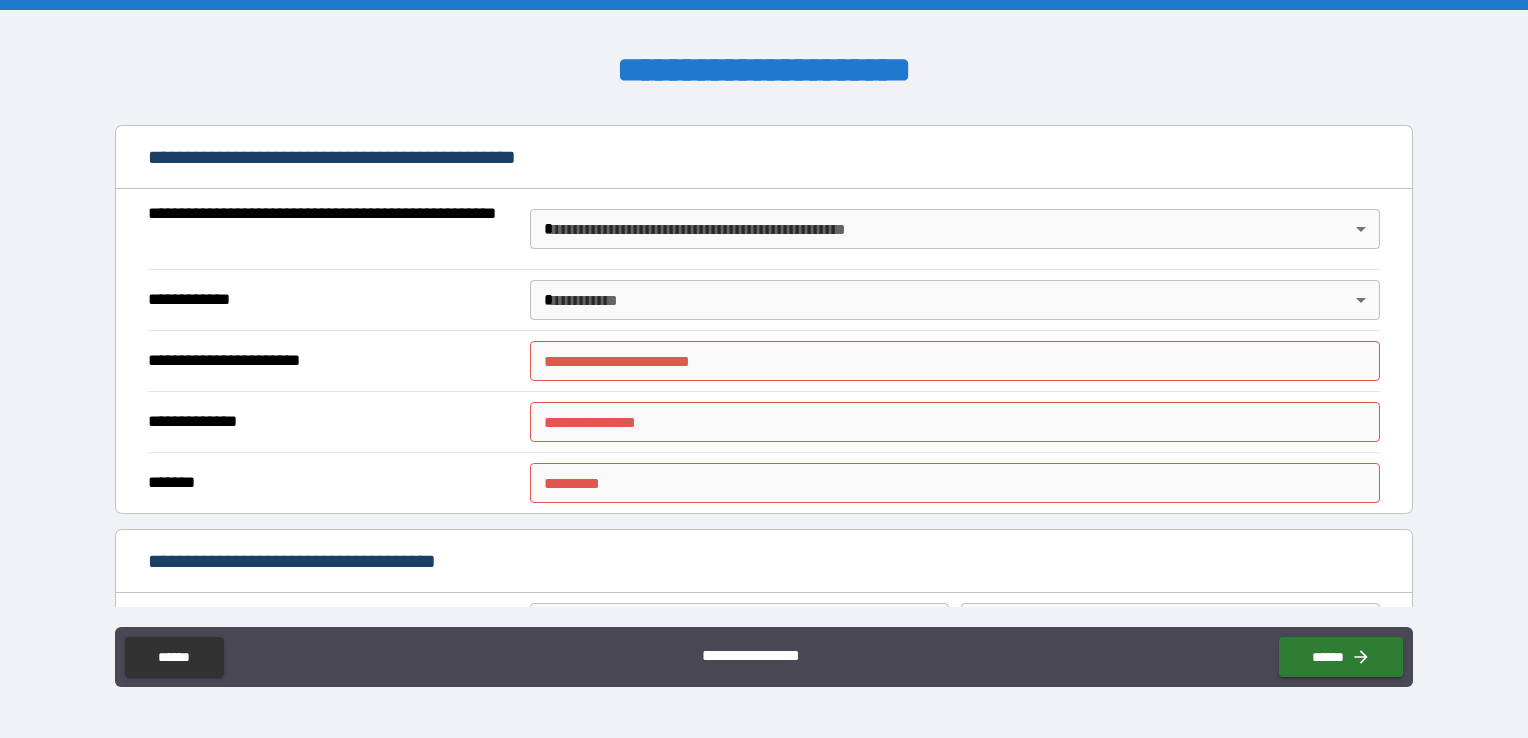scroll, scrollTop: 1500, scrollLeft: 0, axis: vertical 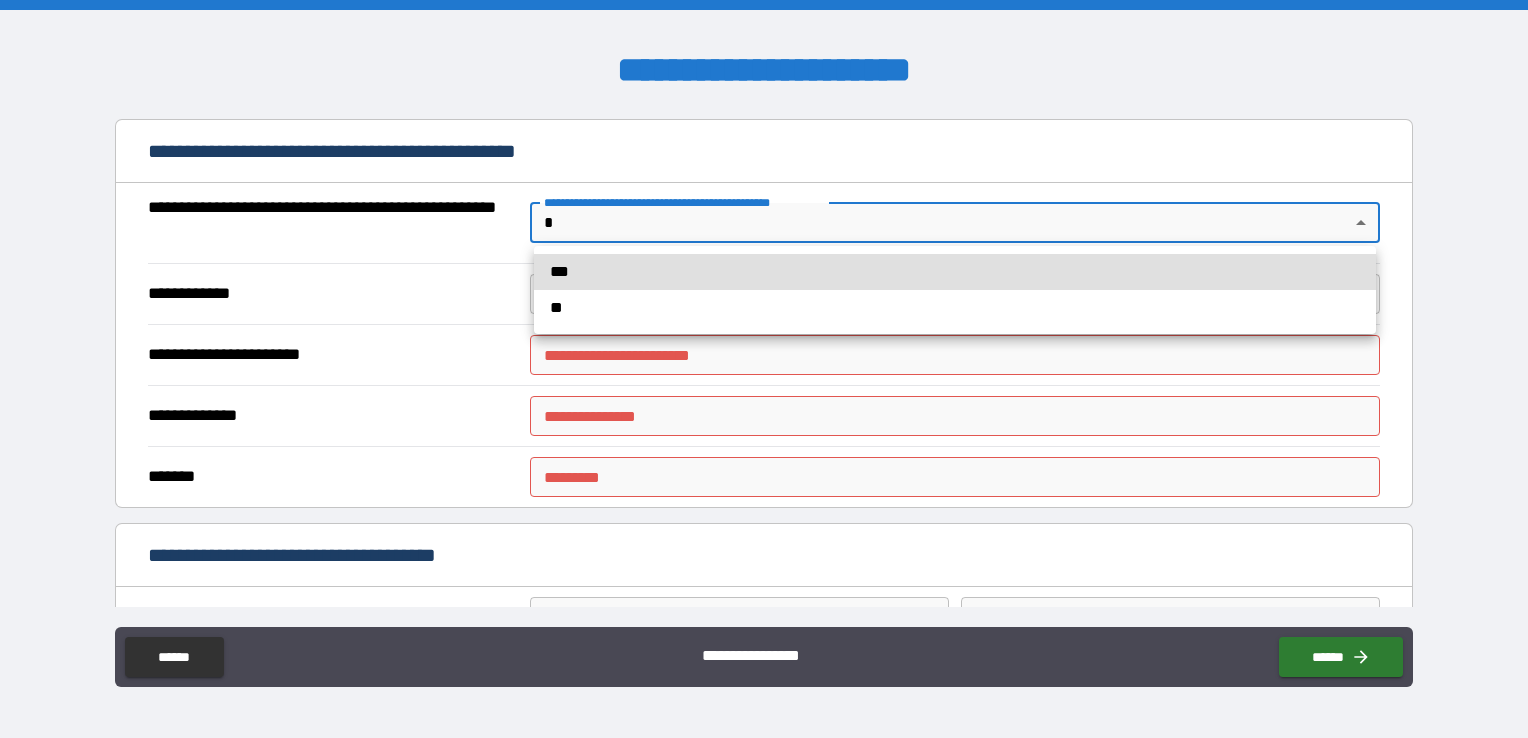 click on "[FIRST] [LAST] [STREET] [CITY] [STATE] [ZIP] [COUNTRY] [PHONE] [EMAIL] [DOB] [SSN] [CREDIT_CARD] [PASSPORT] [DRIVER_LICENSE]" at bounding box center [764, 369] 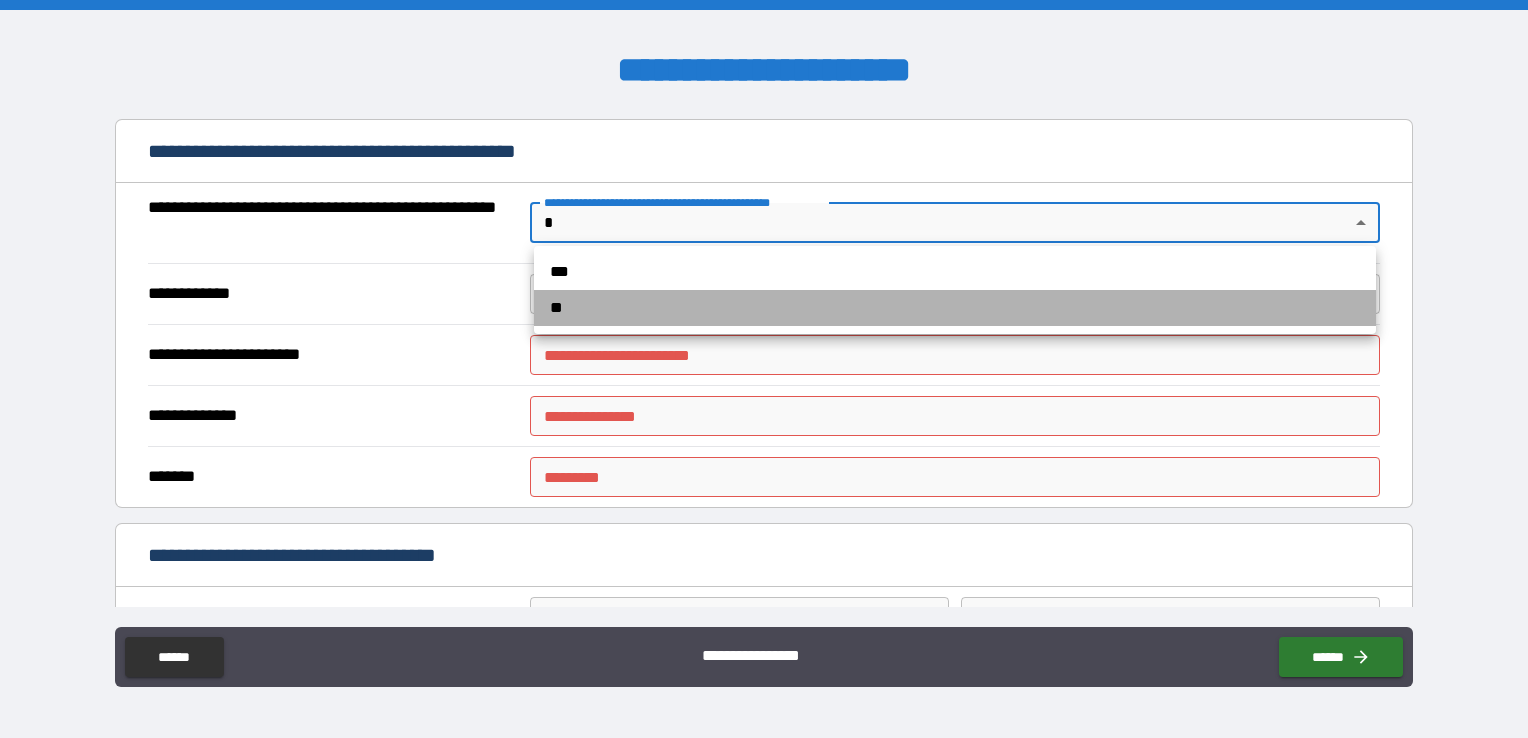 click on "**" at bounding box center (955, 308) 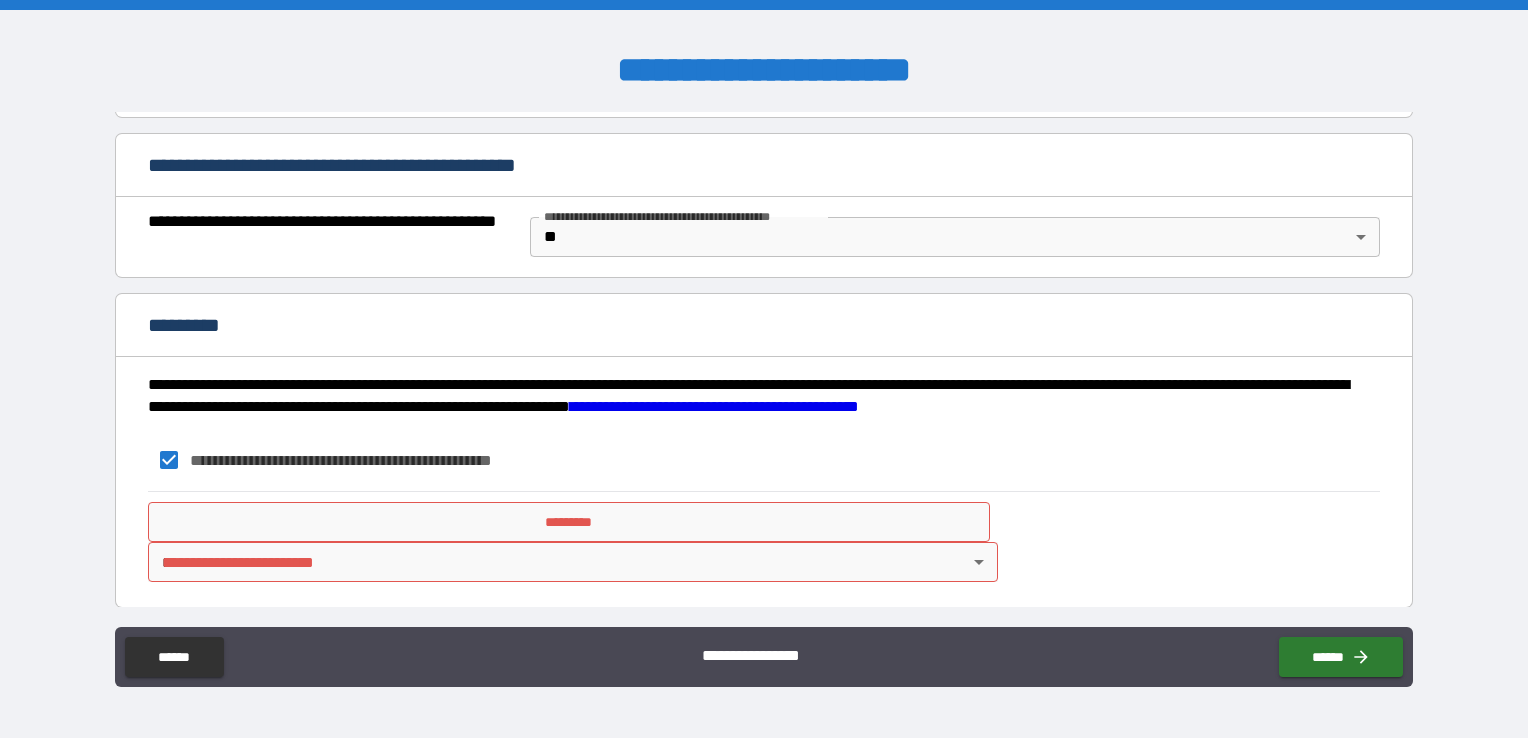 click on "*********" at bounding box center [569, 522] 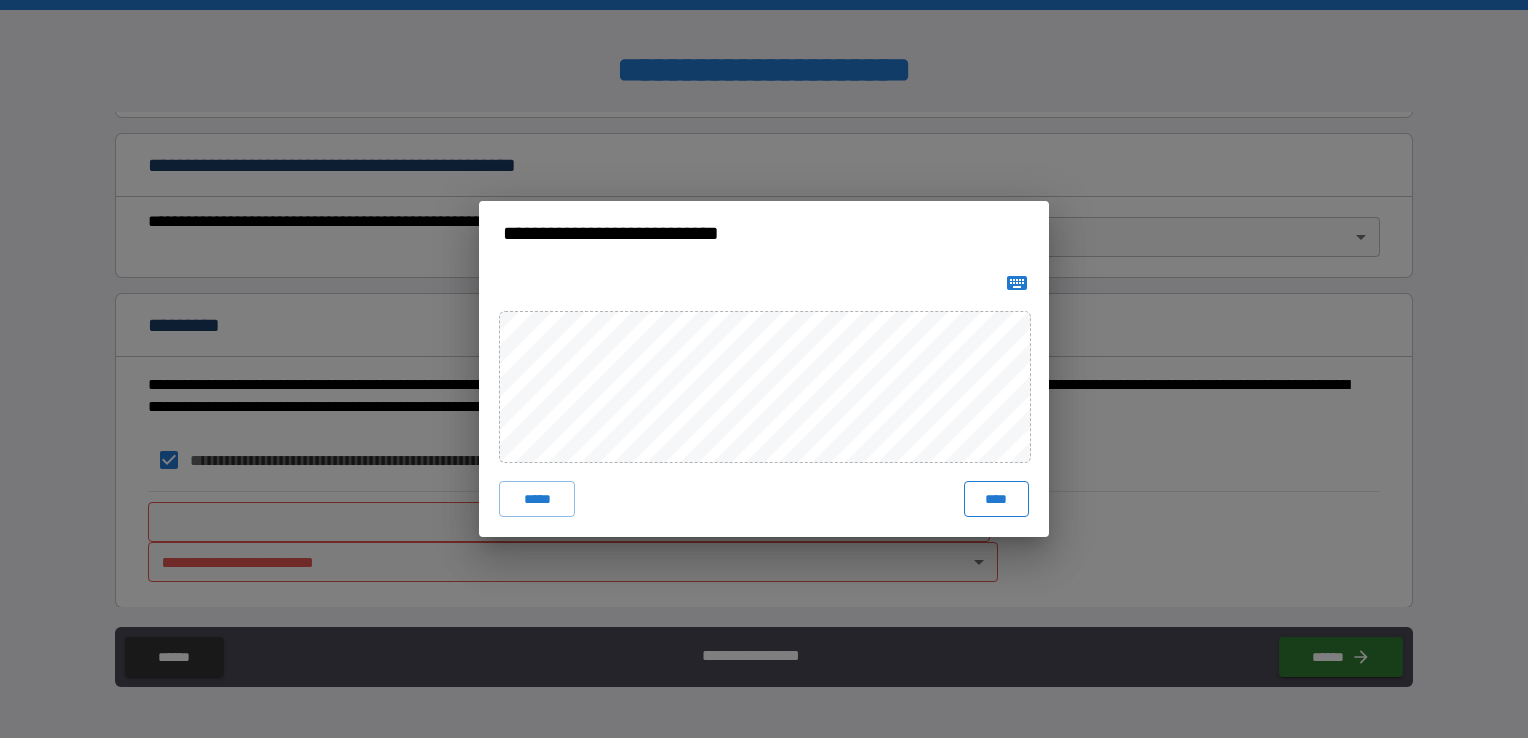 click on "****" at bounding box center [996, 499] 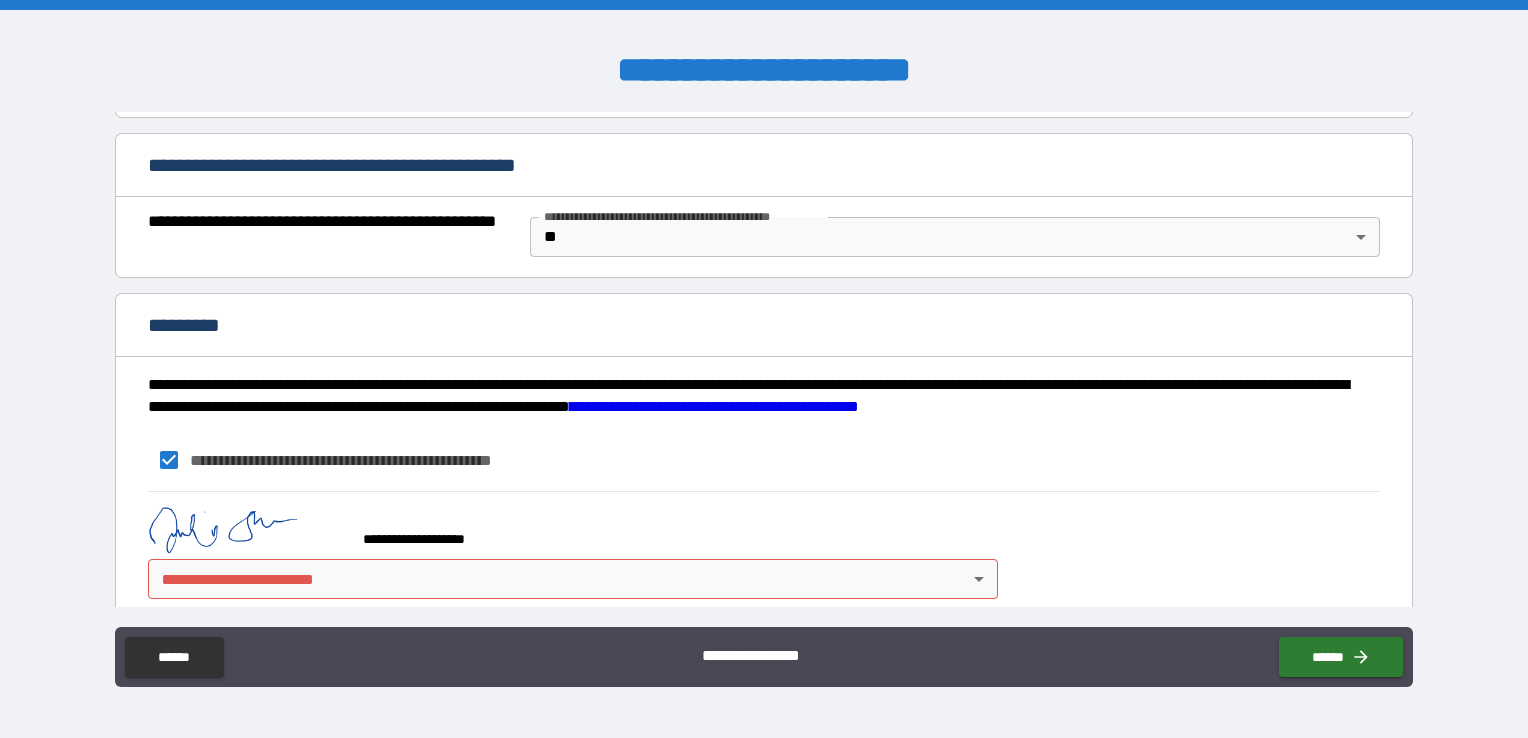scroll, scrollTop: 1503, scrollLeft: 0, axis: vertical 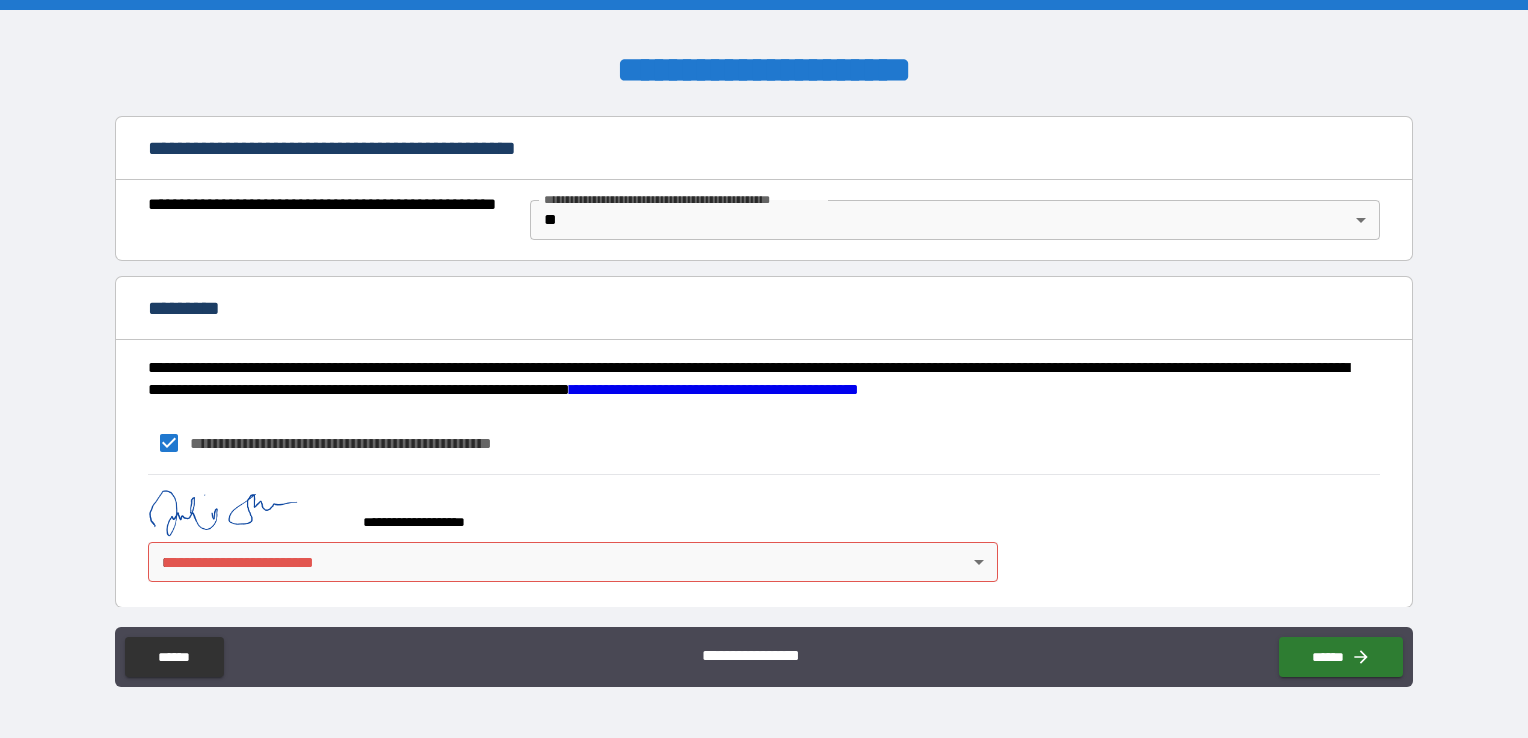 click on "[FIRST] [LAST] [STREET] [CITY] [STATE] [ZIP] [COUNTRY] [PHONE] [EMAIL] [DOB] [SSN] [CREDIT_CARD] [PASSPORT] [DRIVER_LICENSE]" at bounding box center [764, 369] 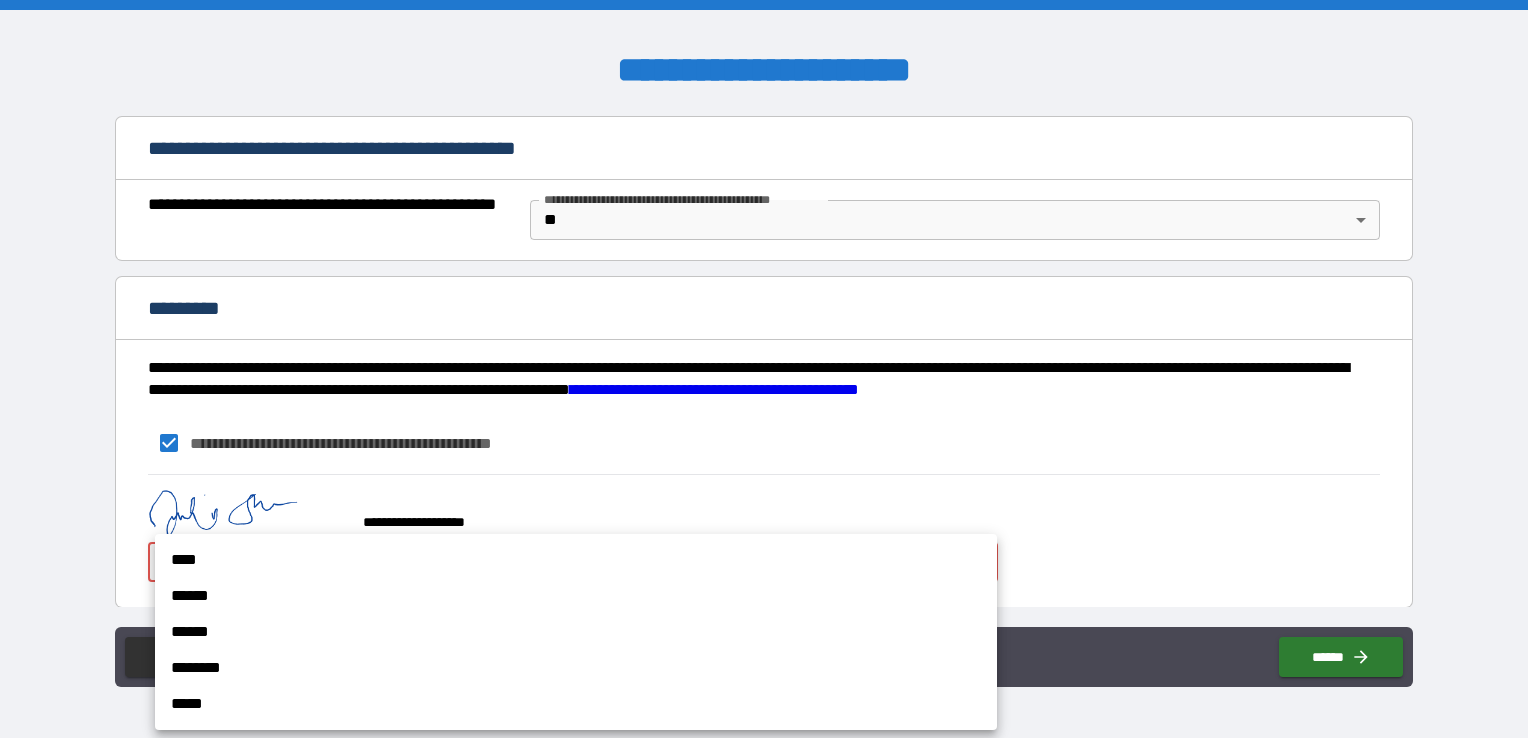 click on "****" at bounding box center (576, 560) 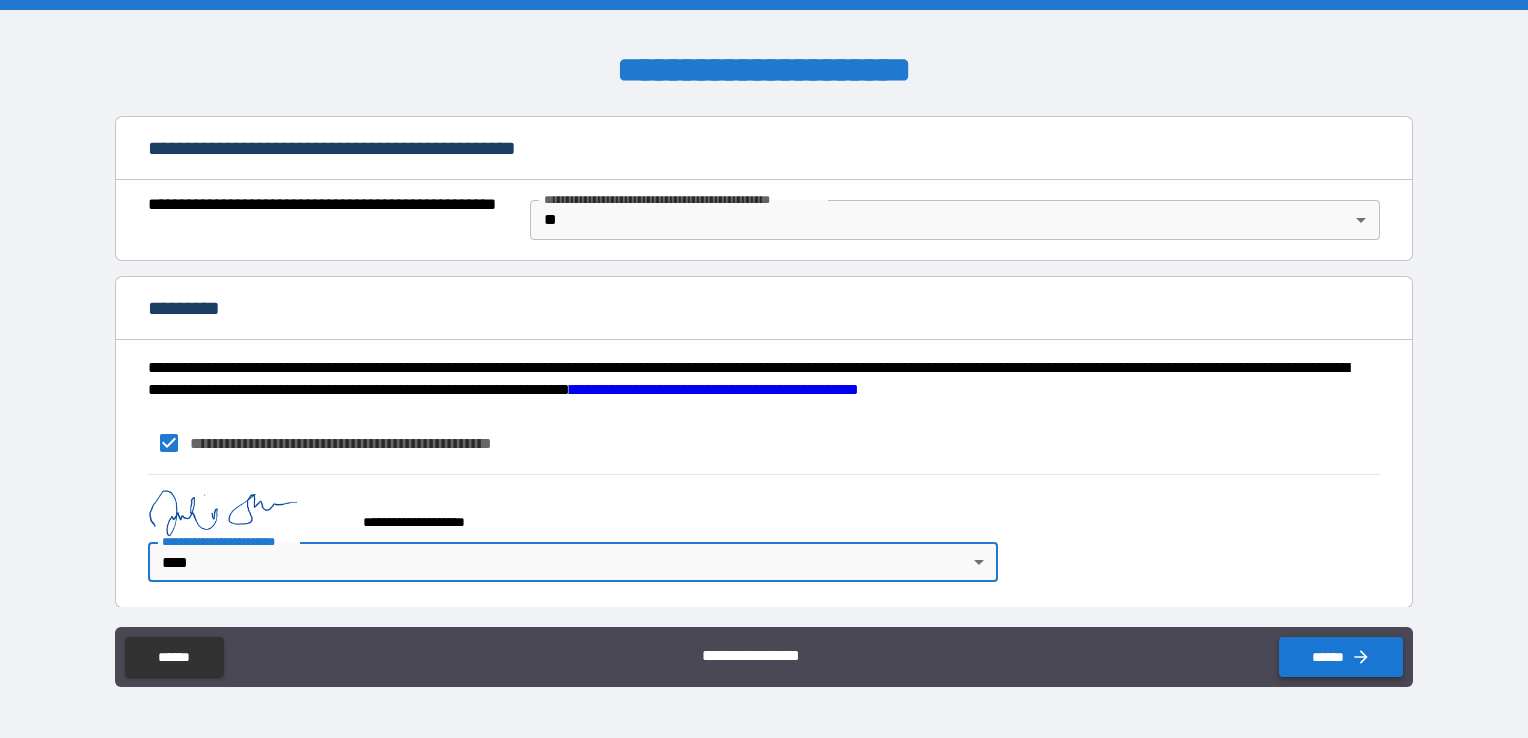 click 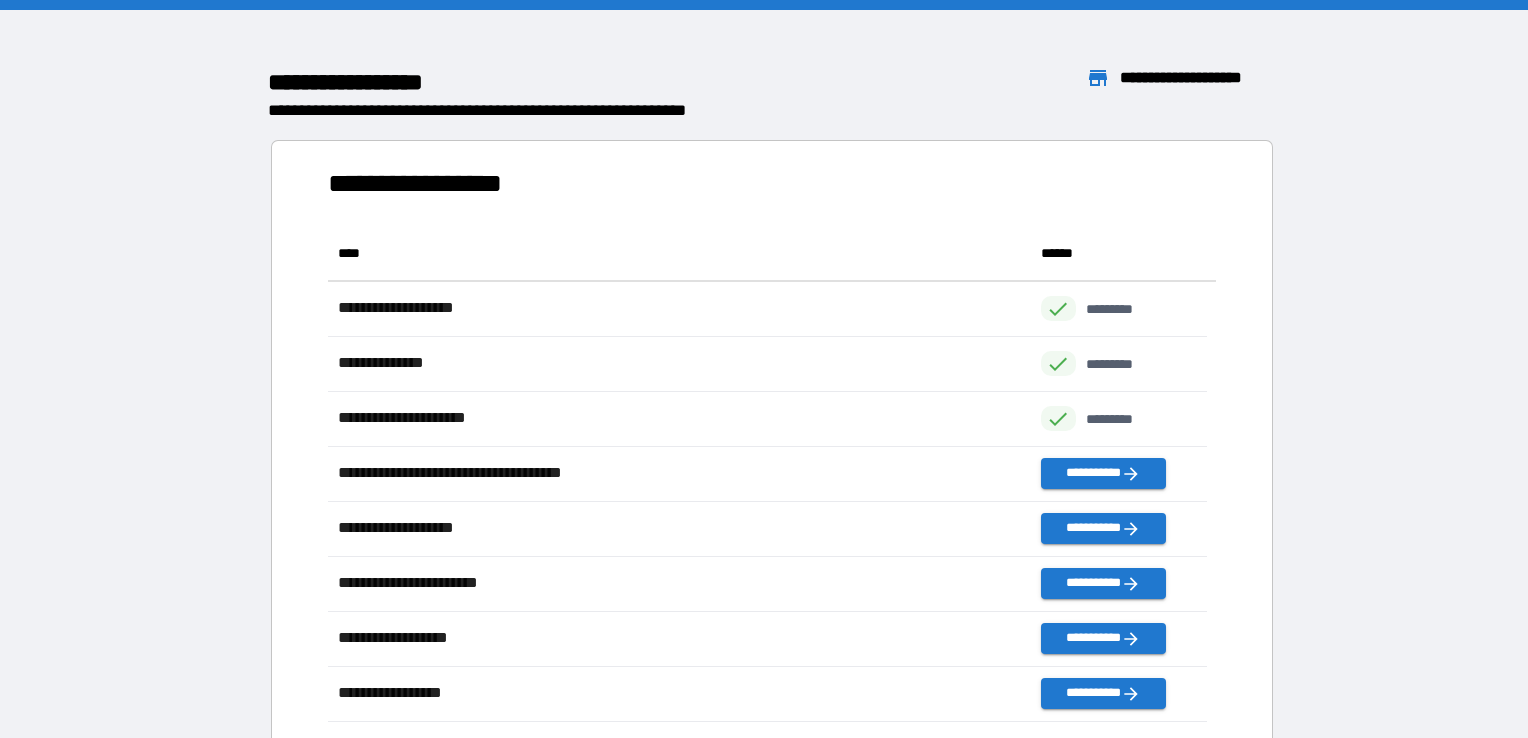 scroll, scrollTop: 16, scrollLeft: 16, axis: both 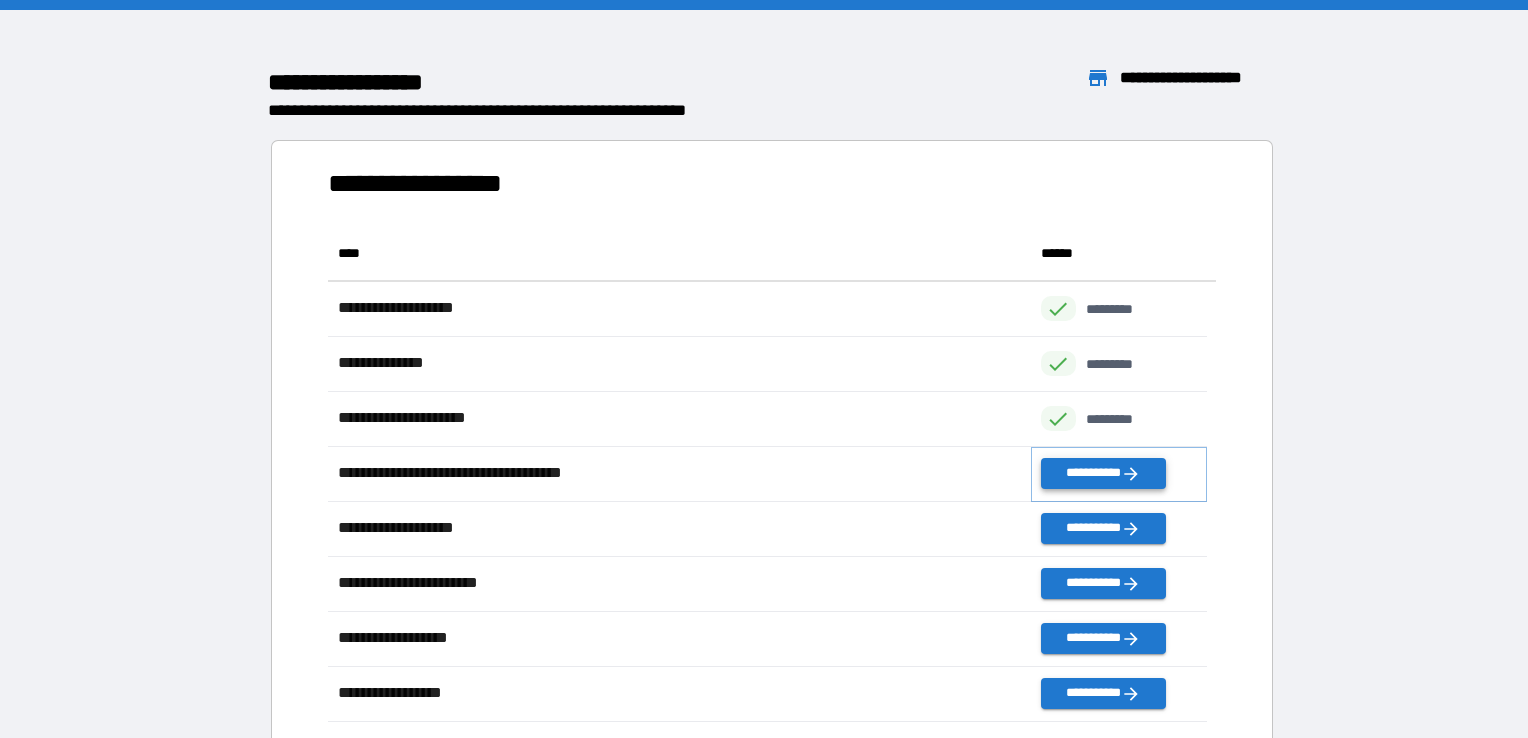 click on "**********" at bounding box center [1103, 473] 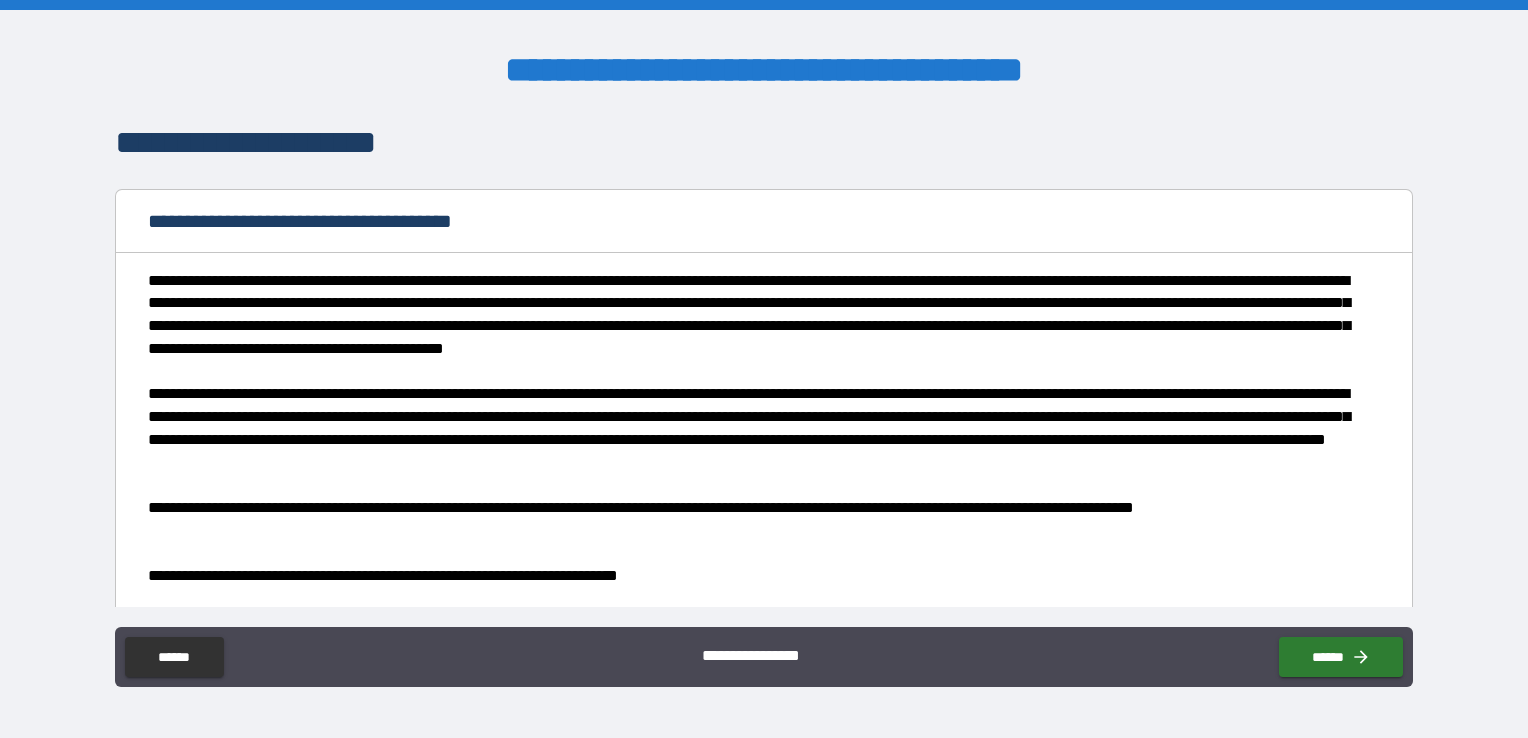 type on "*" 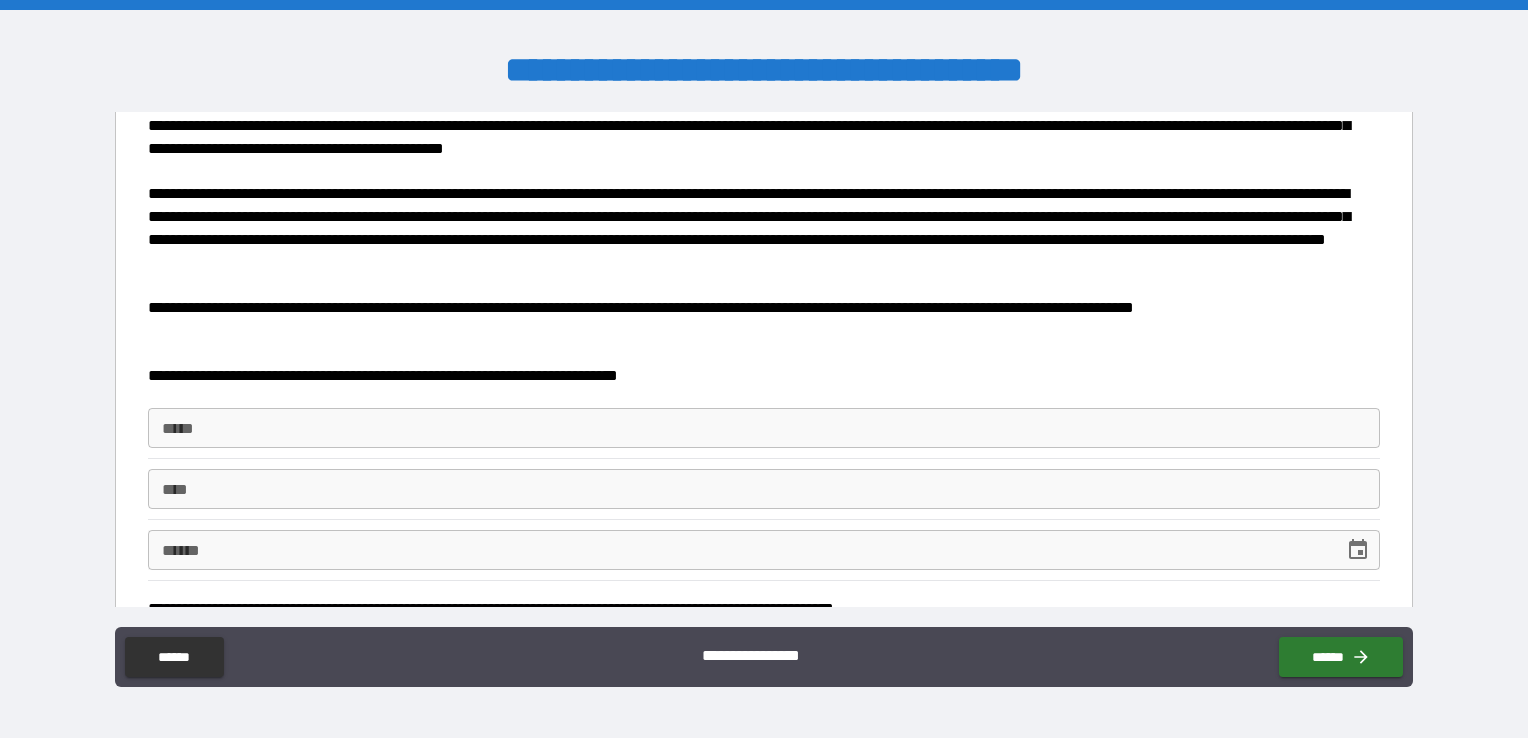 scroll, scrollTop: 196, scrollLeft: 0, axis: vertical 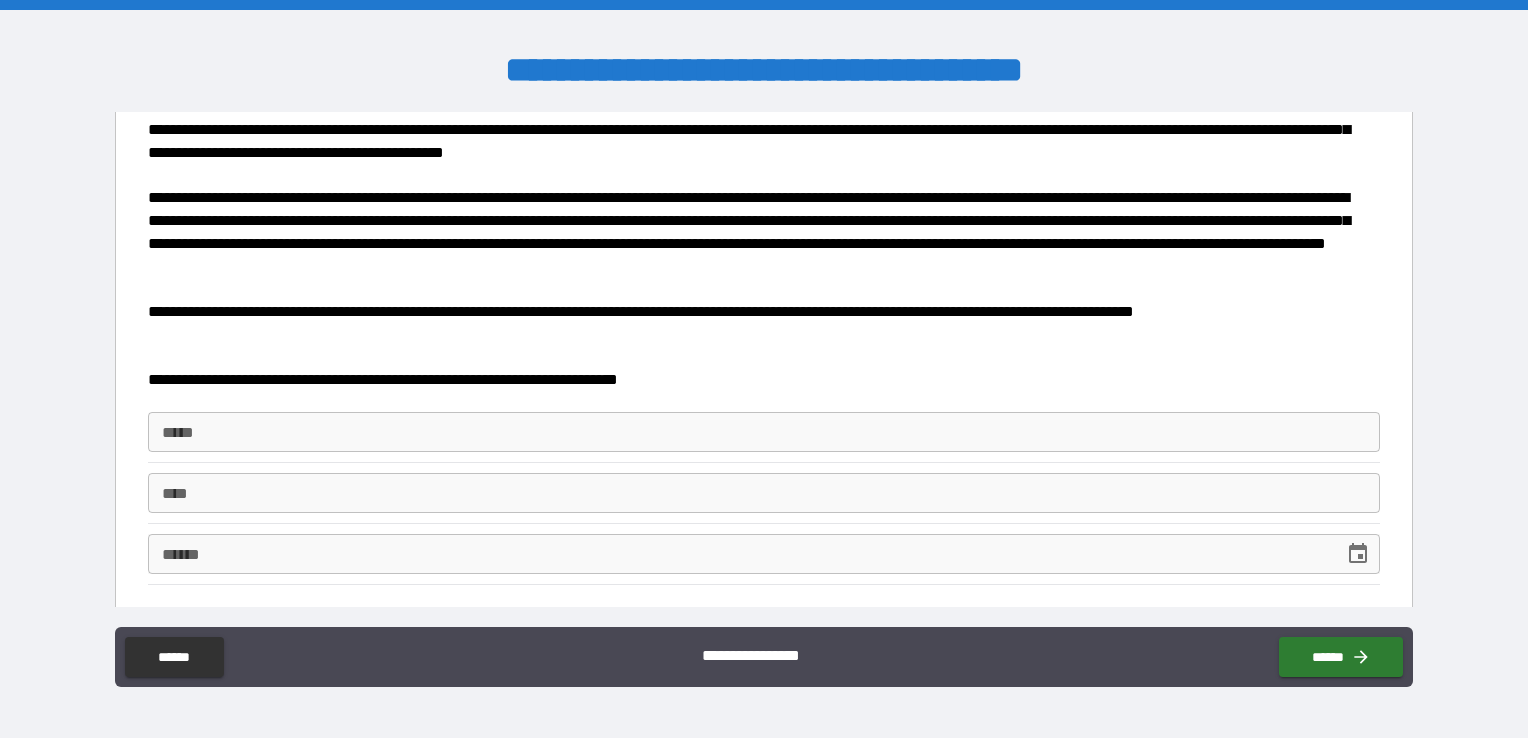 click on "*****" at bounding box center (764, 432) 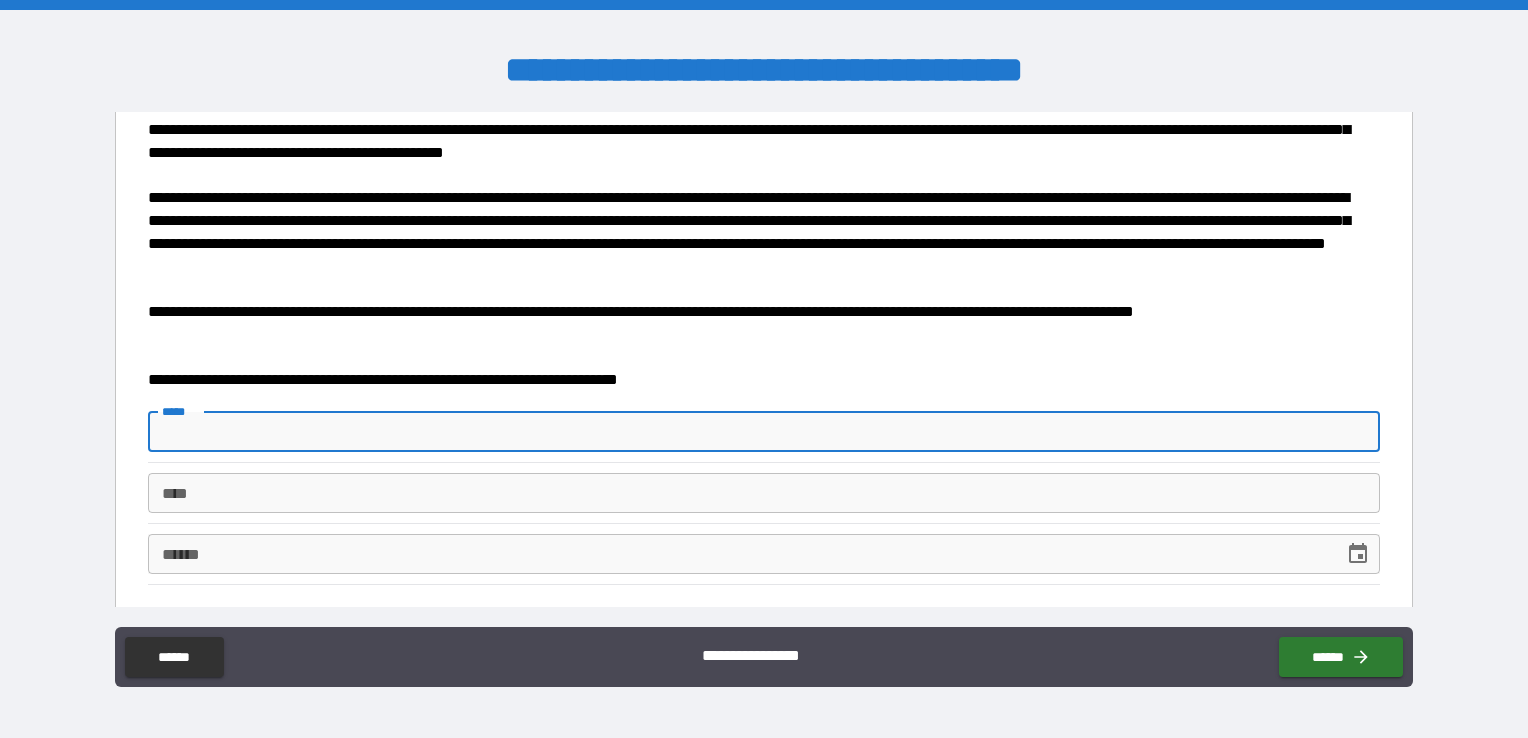 type on "*" 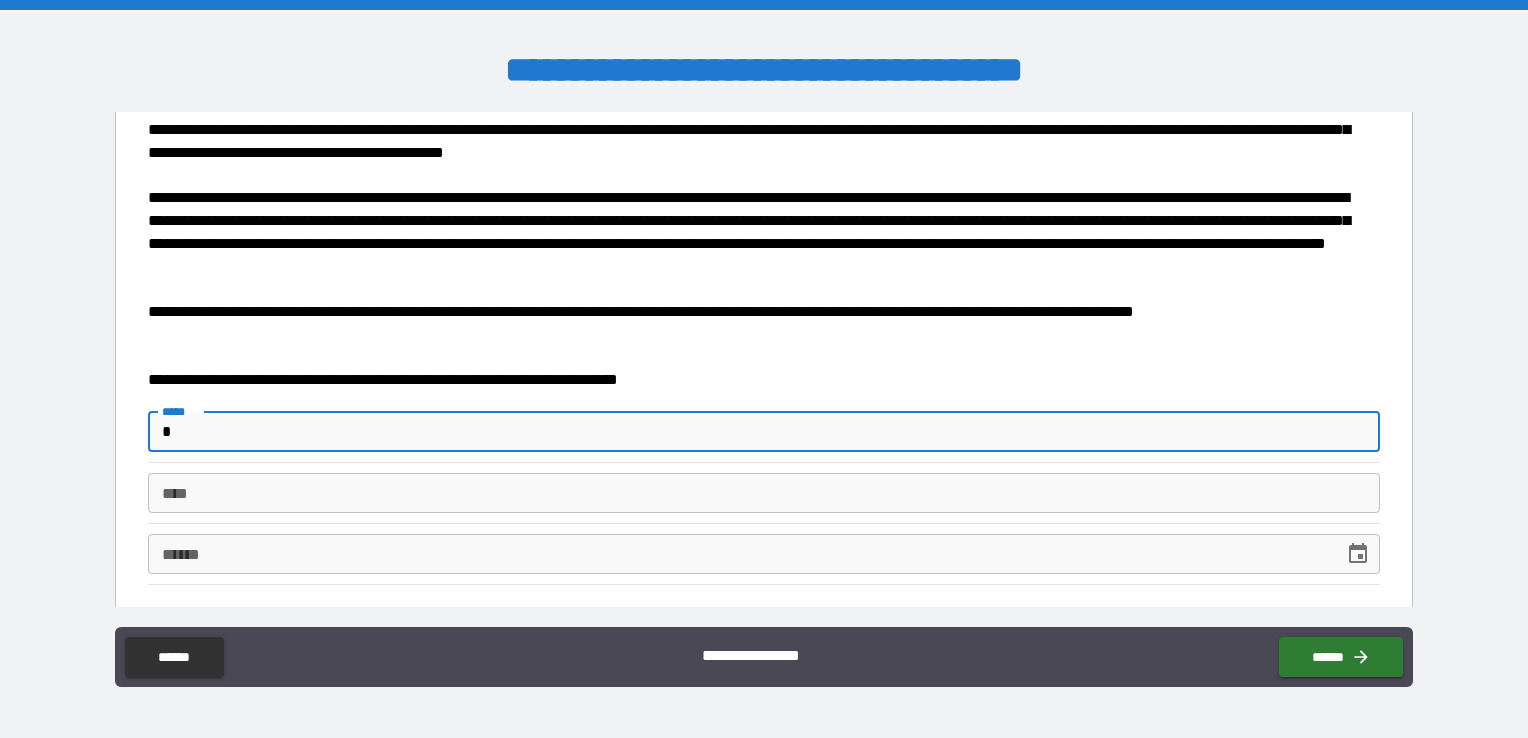 type on "*" 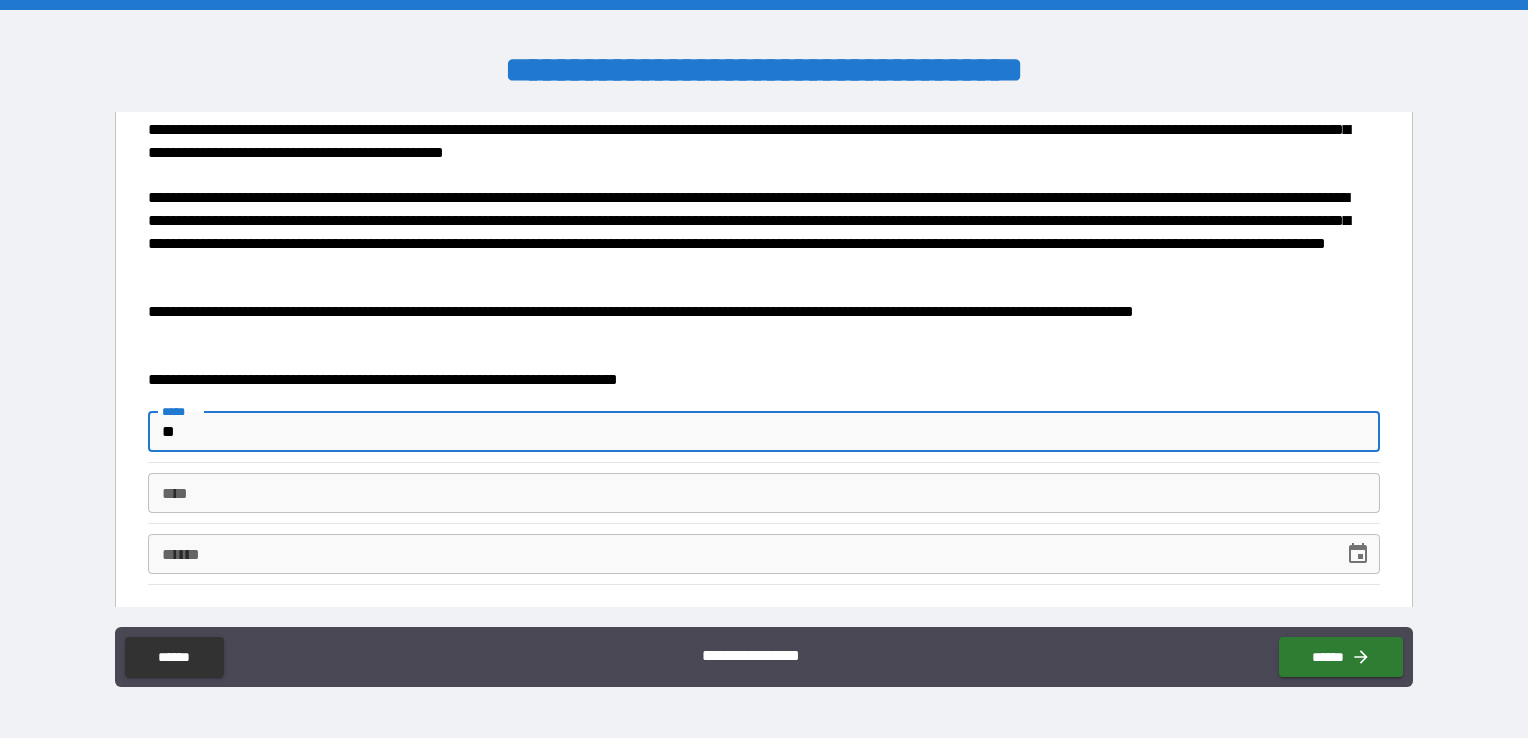 type on "***" 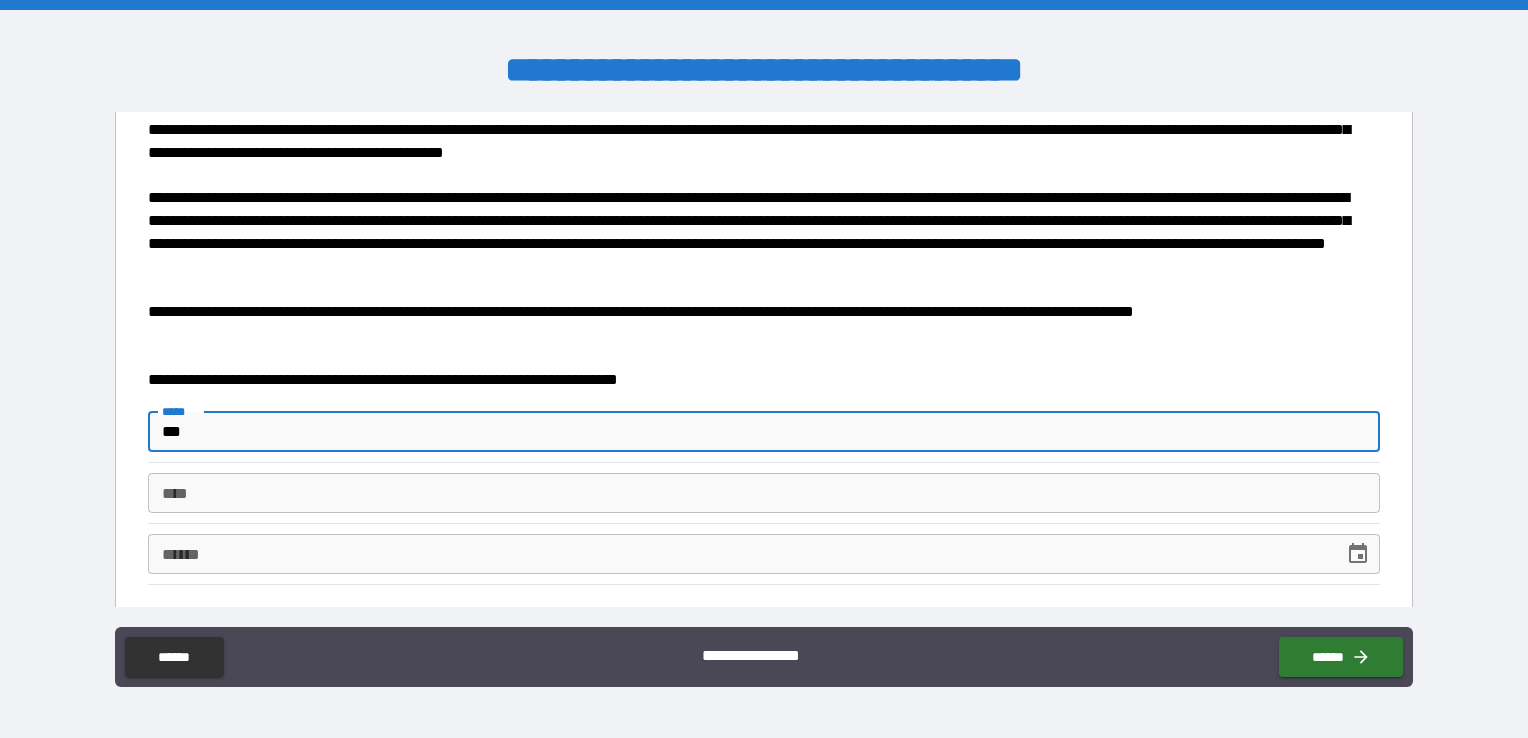 type on "****" 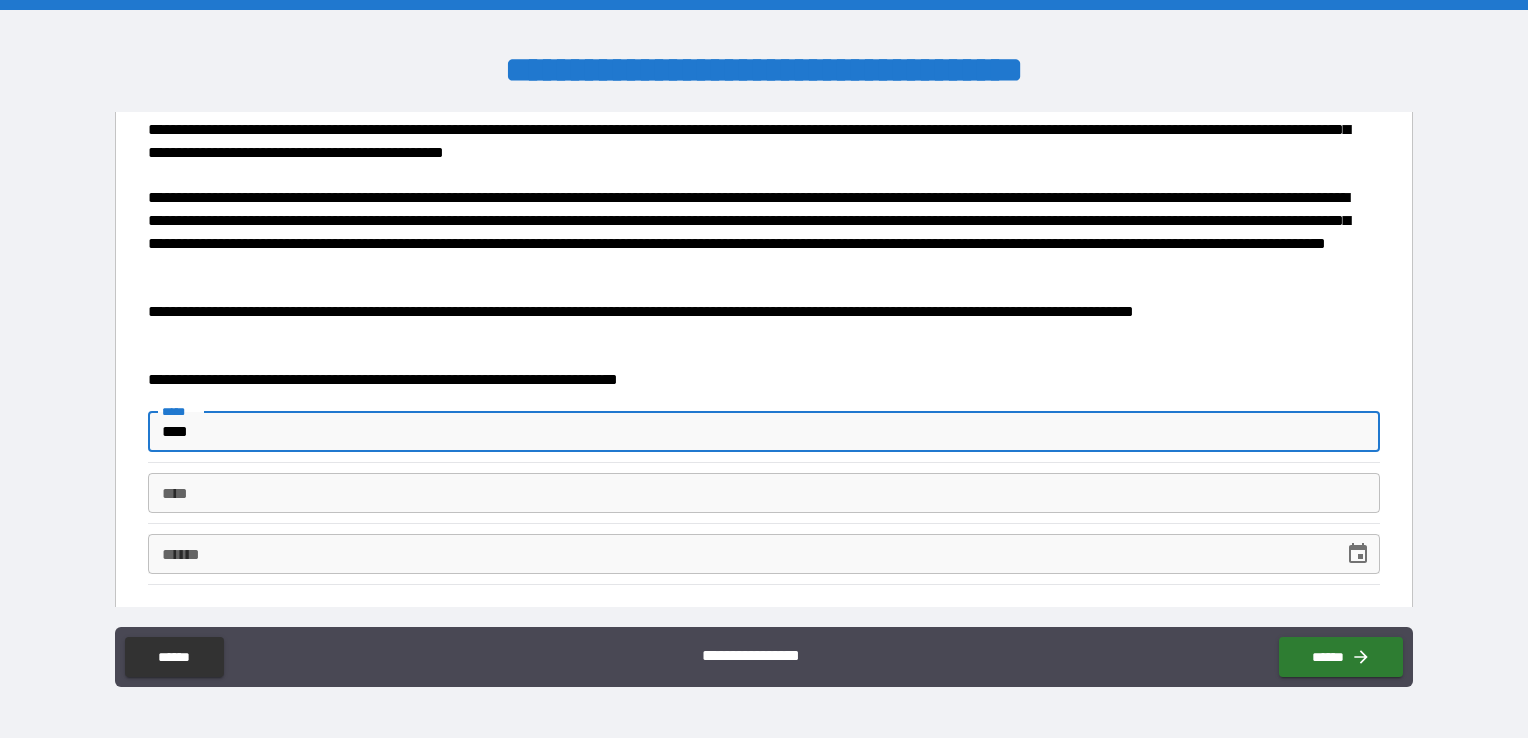 type on "*****" 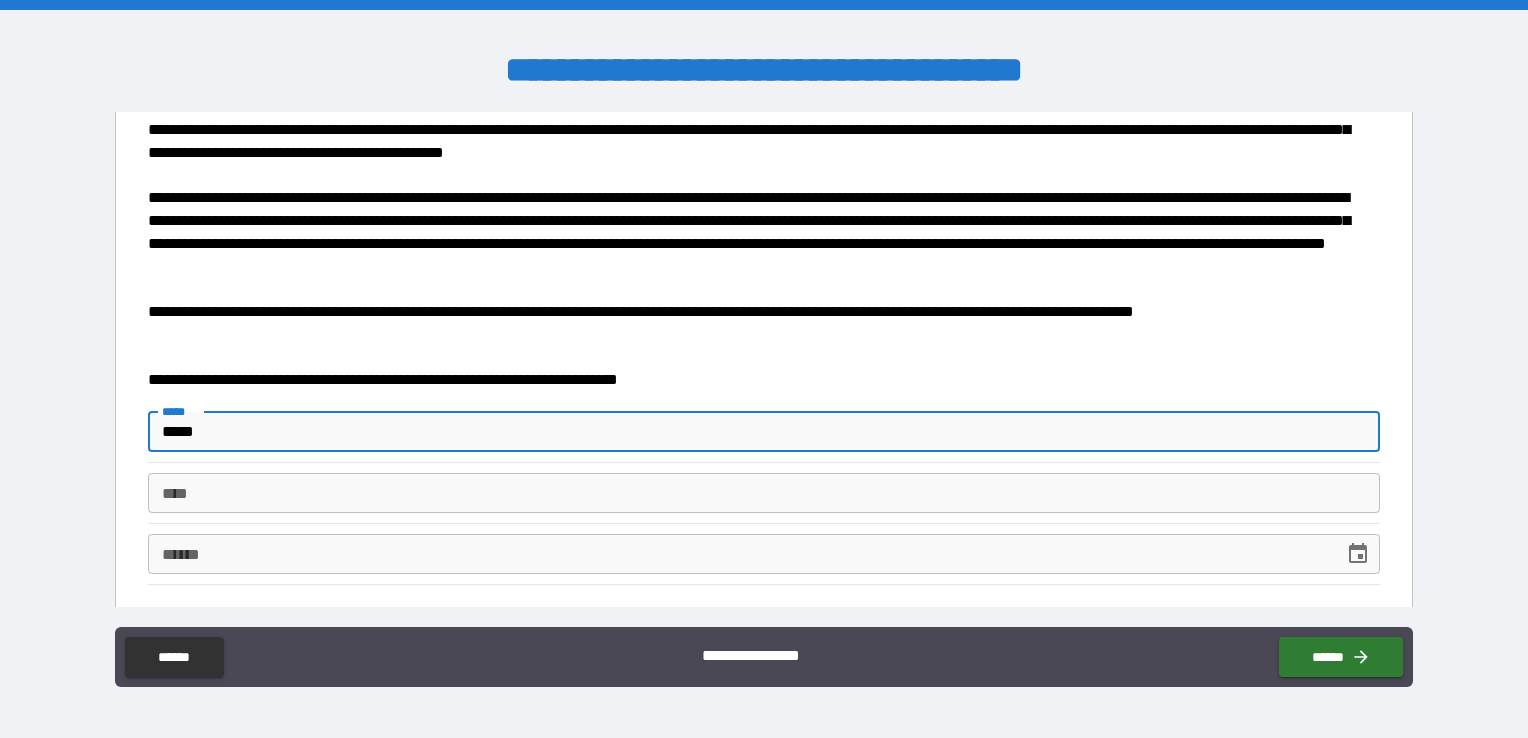 type on "*" 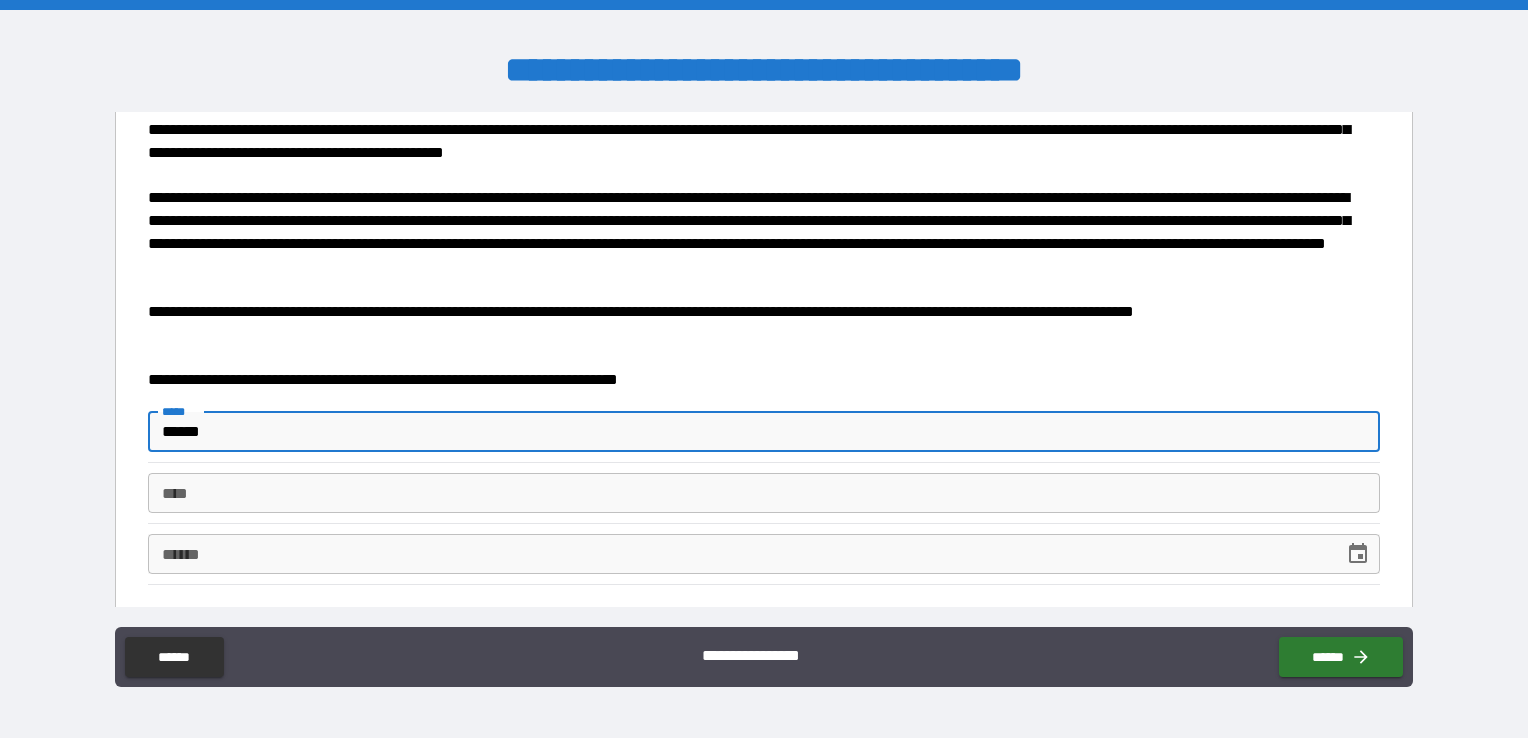 type on "*" 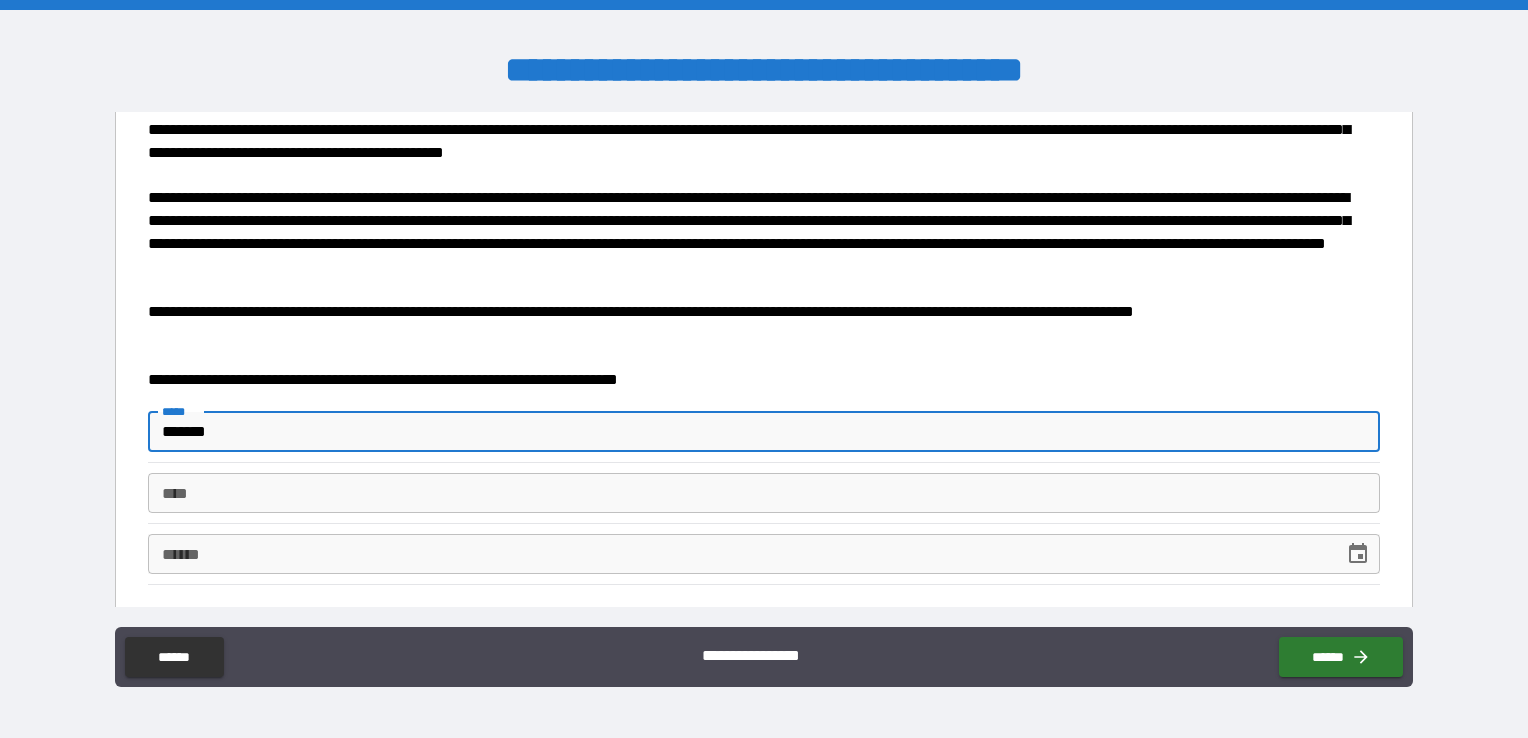 type on "*" 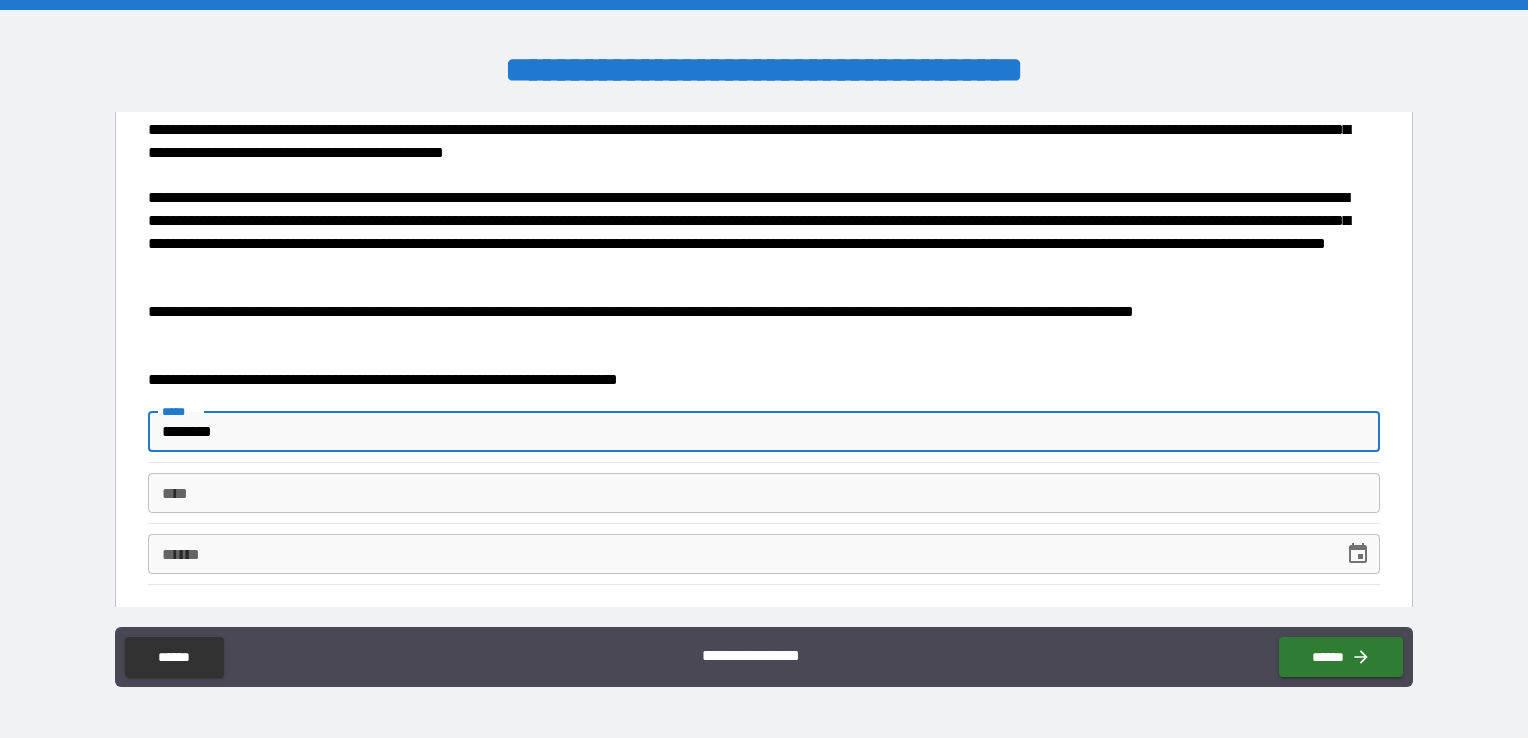type on "*" 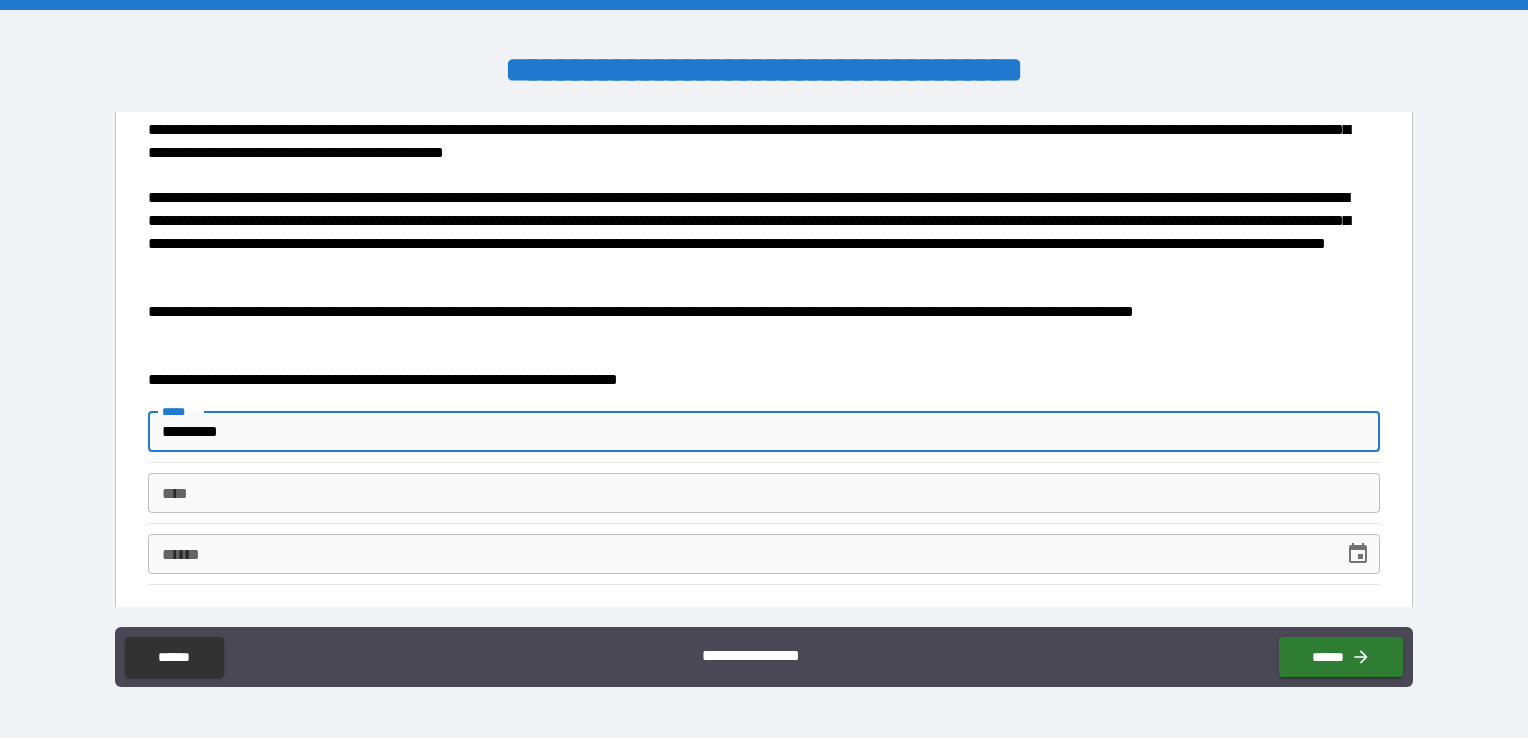 type on "**********" 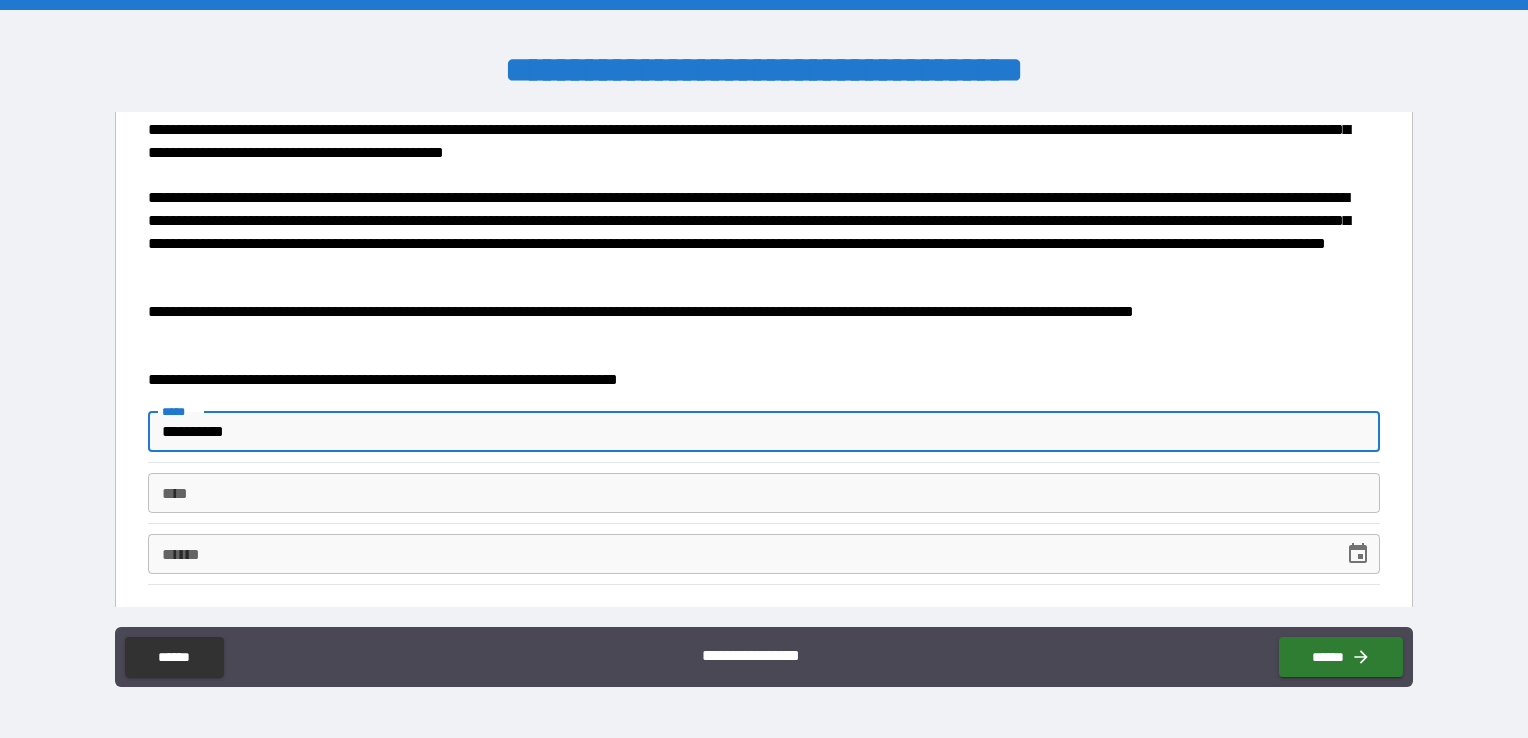 type on "**********" 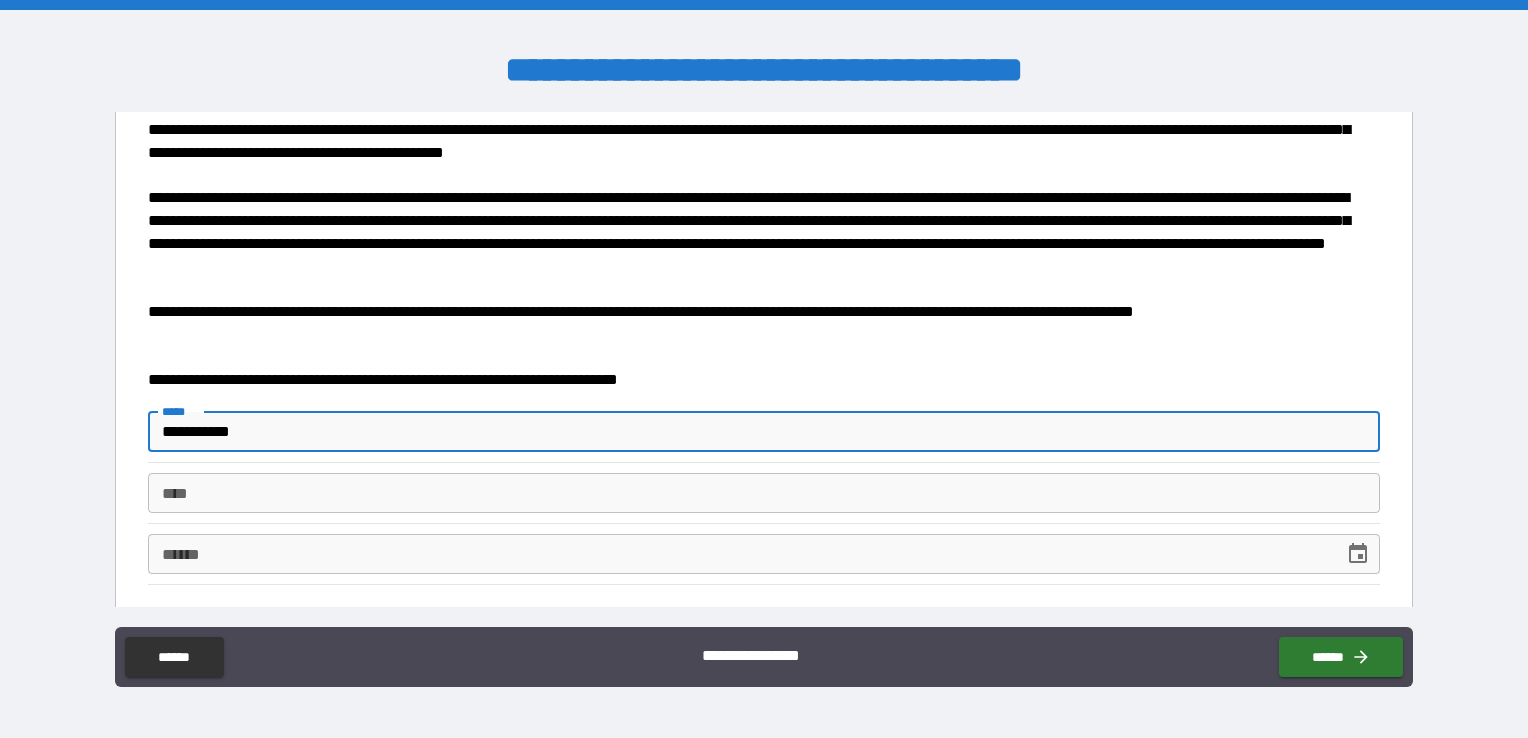 type on "**********" 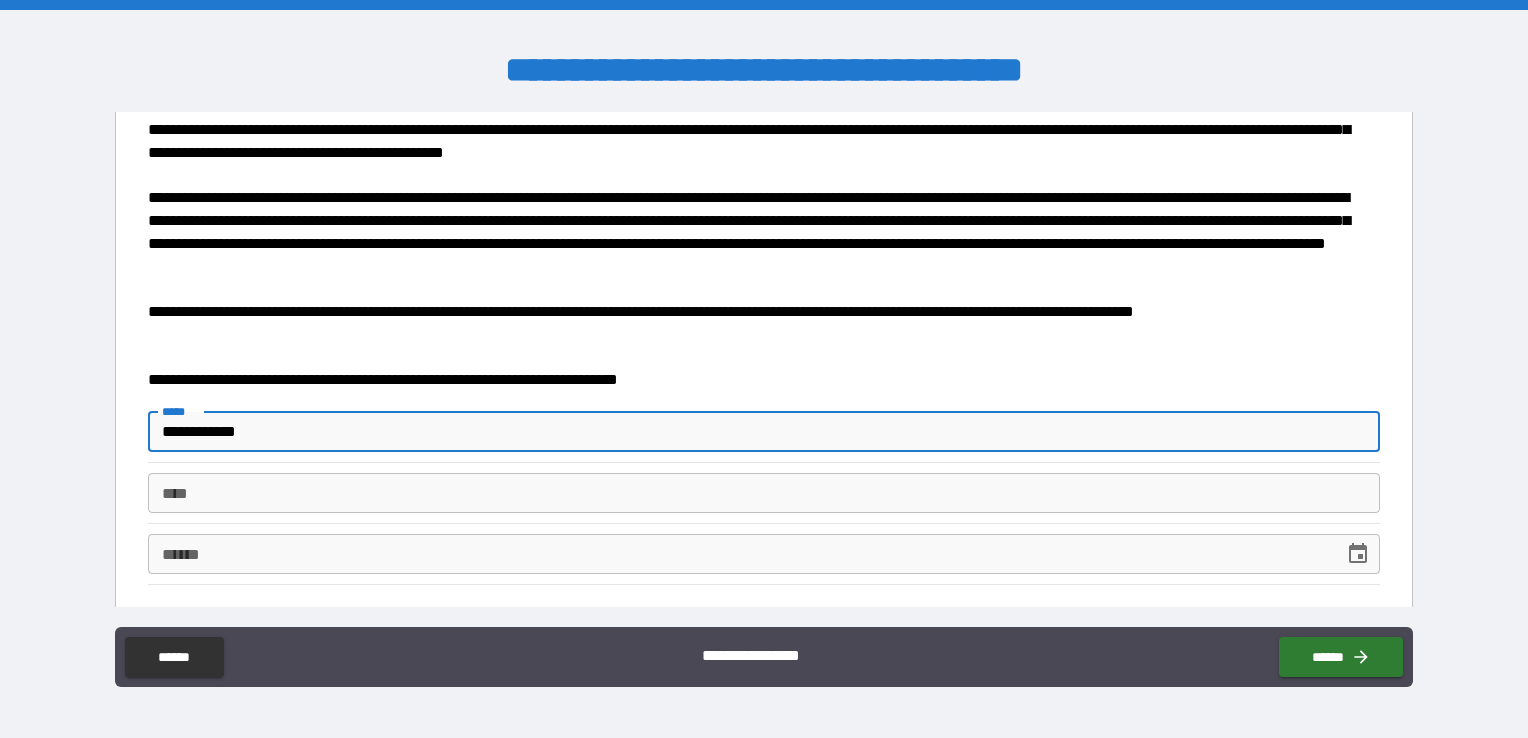 type on "*" 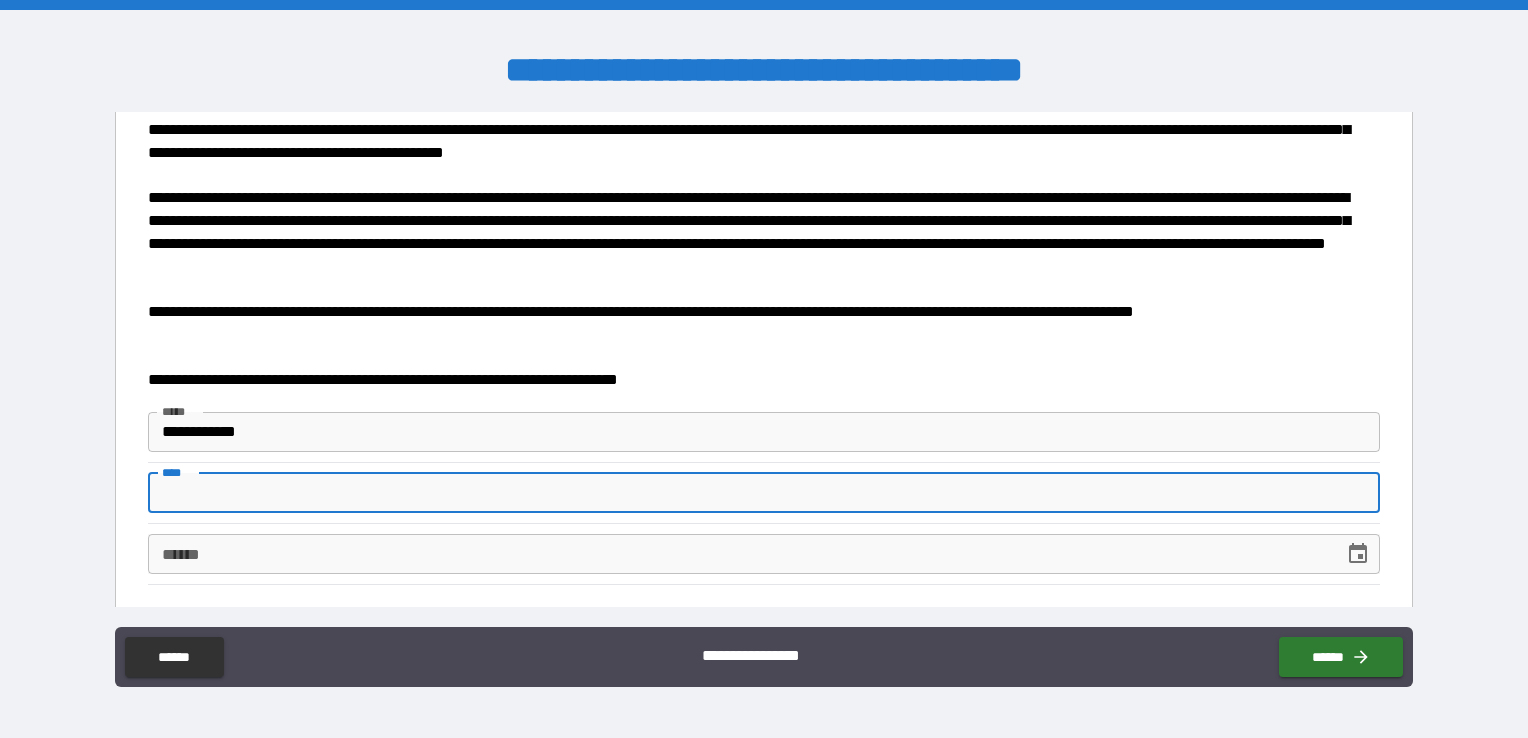 type on "*" 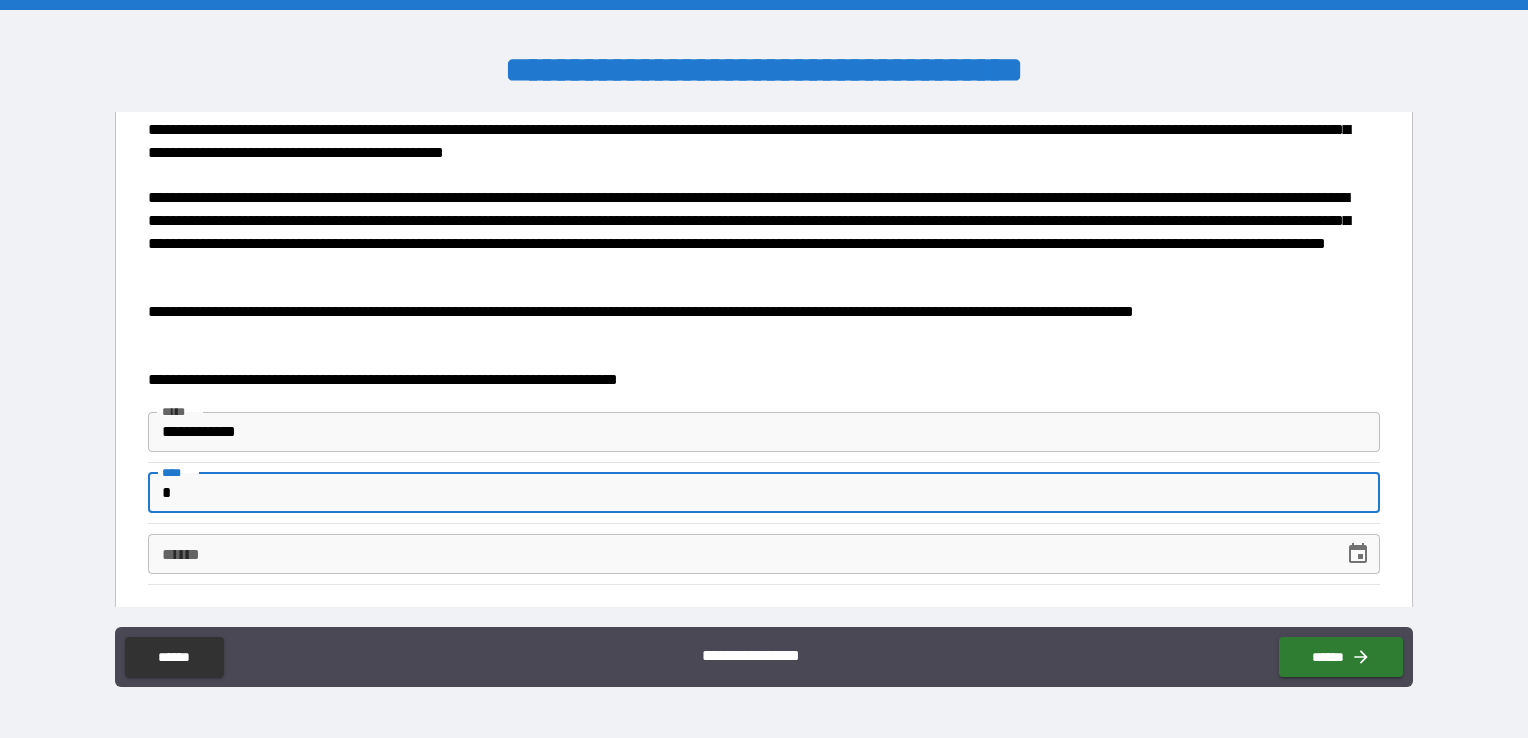 type on "*" 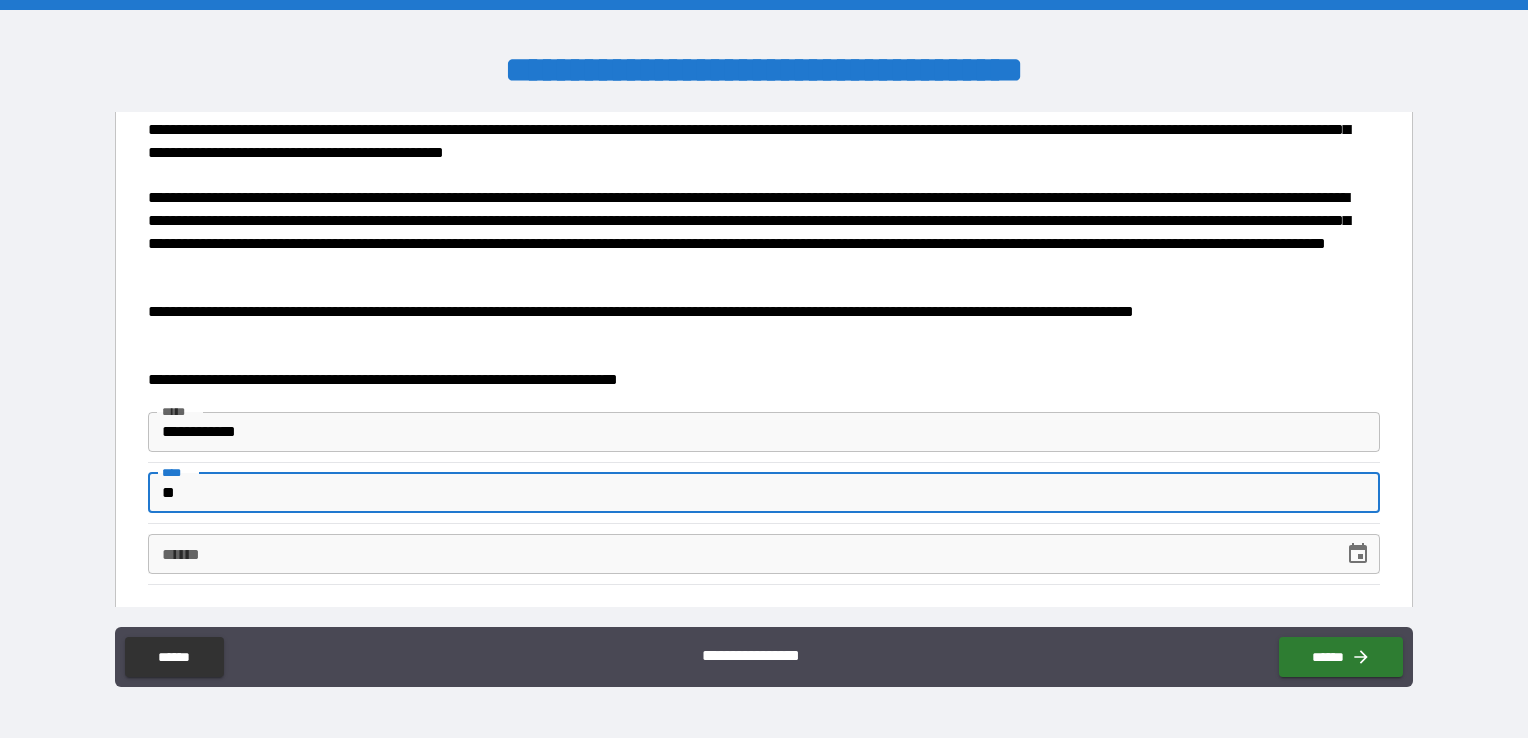 type on "*" 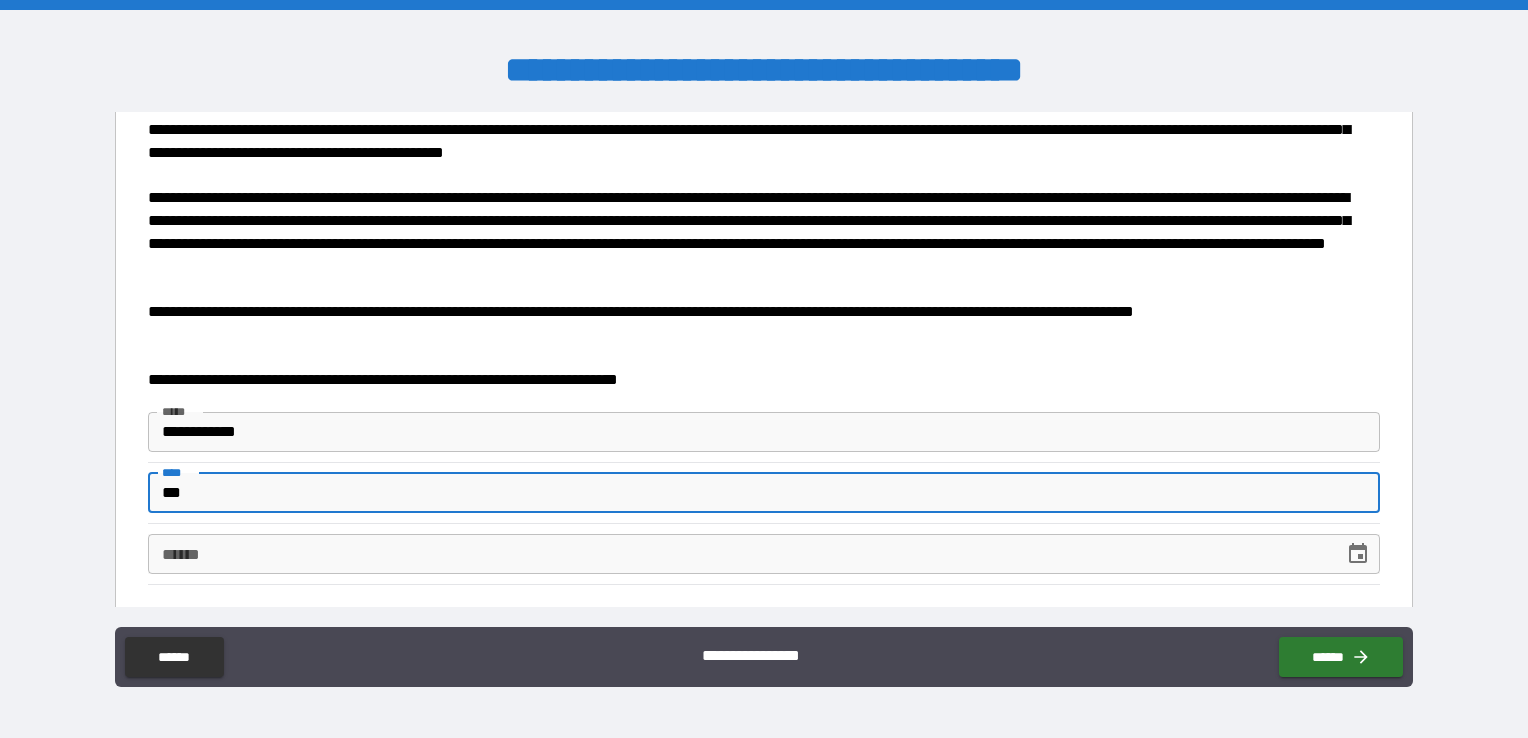 type on "*" 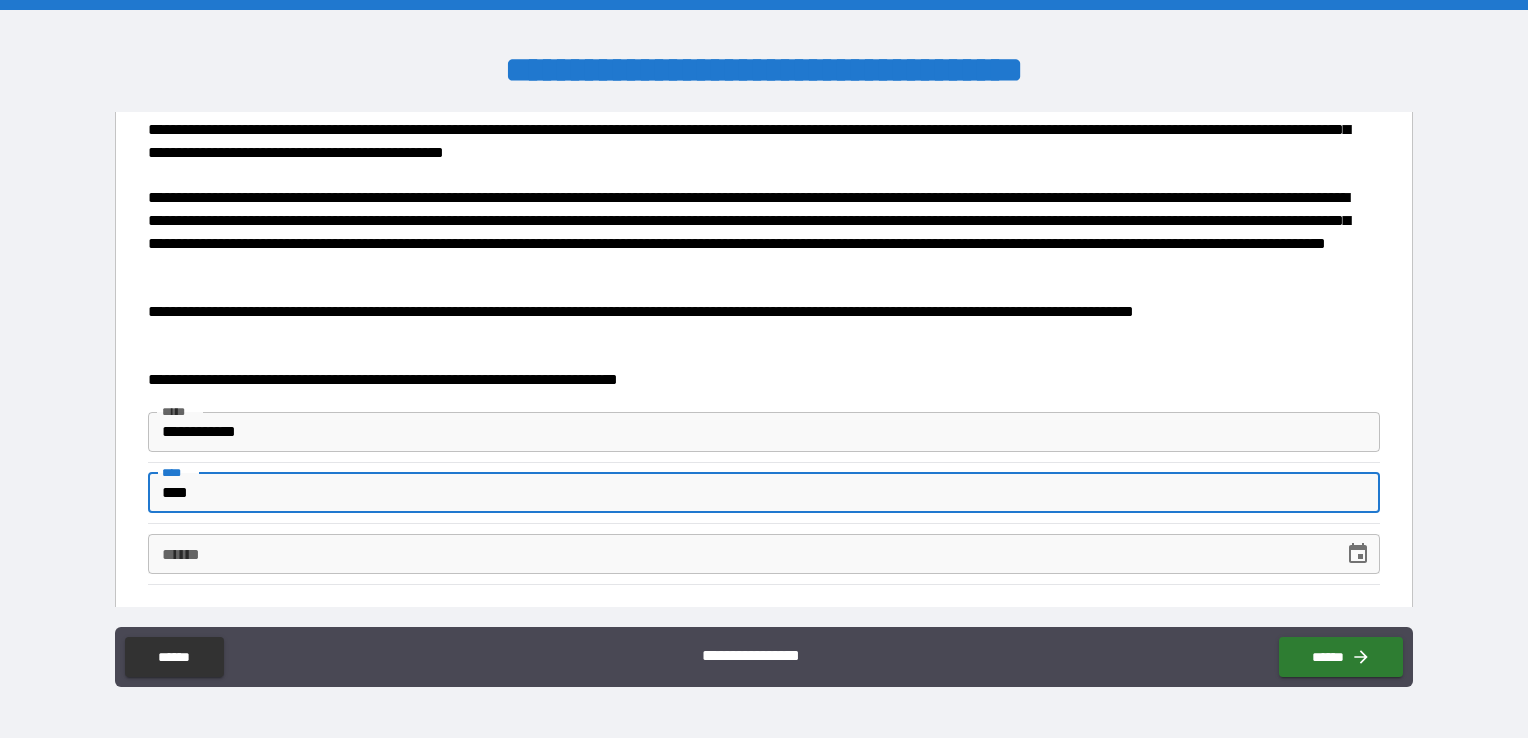 type on "*" 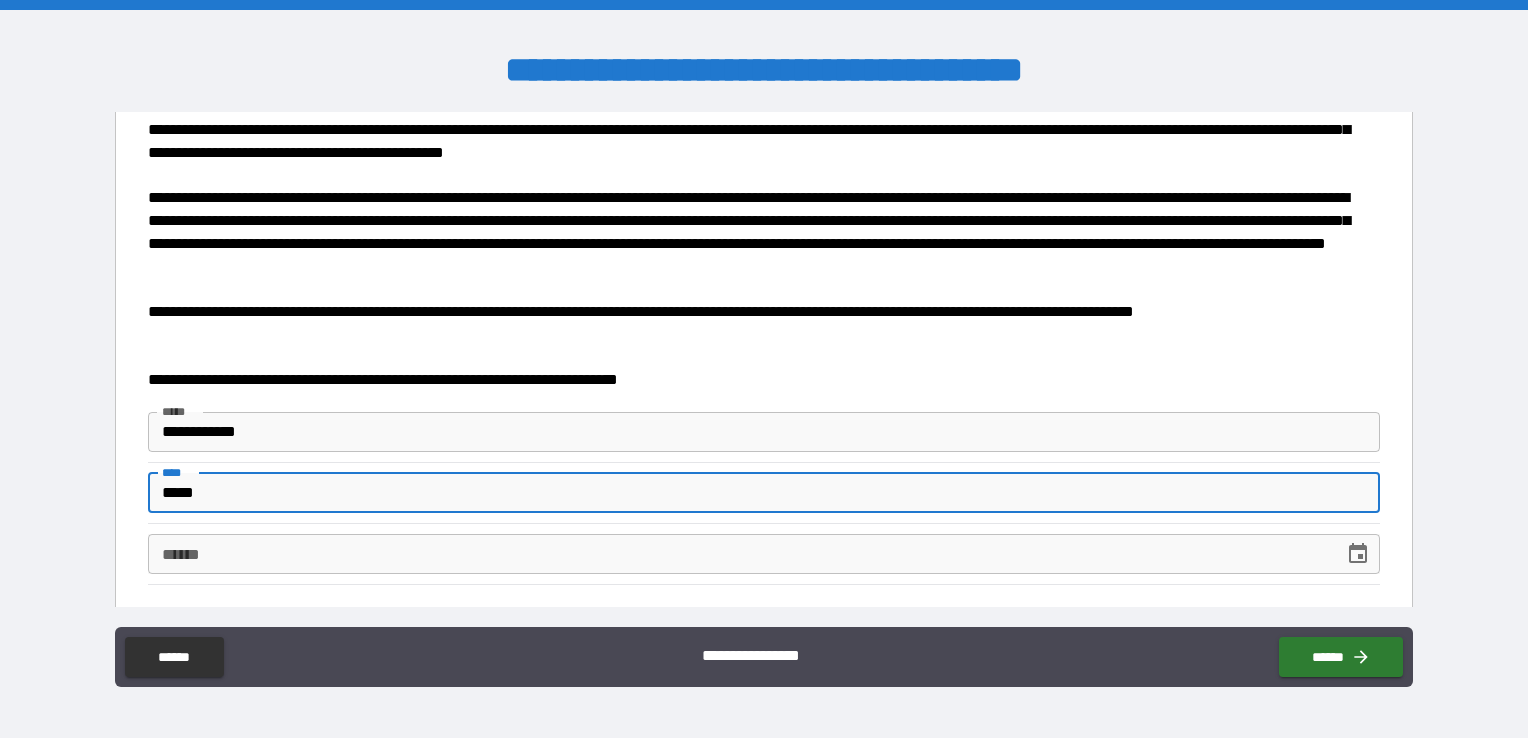 type on "*" 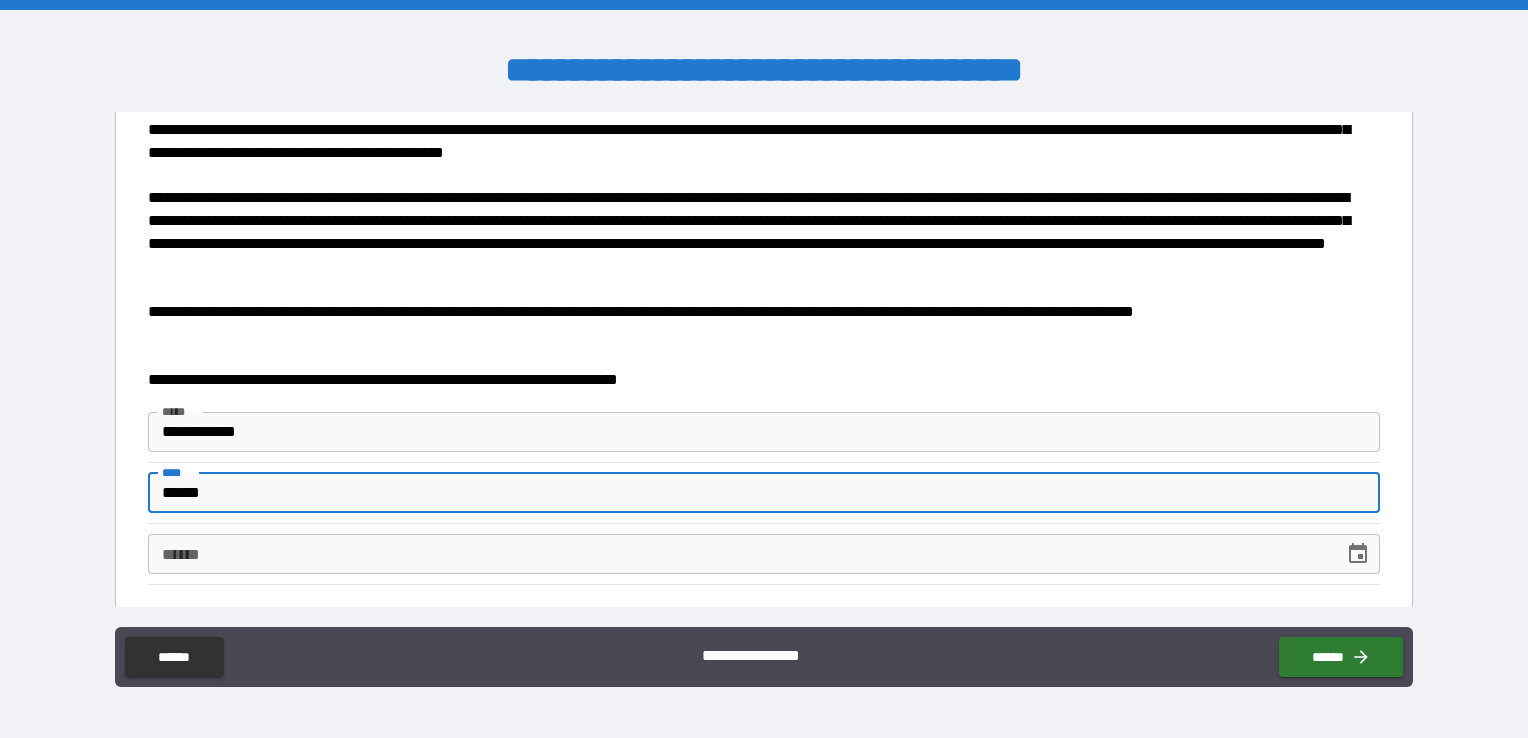 type on "*" 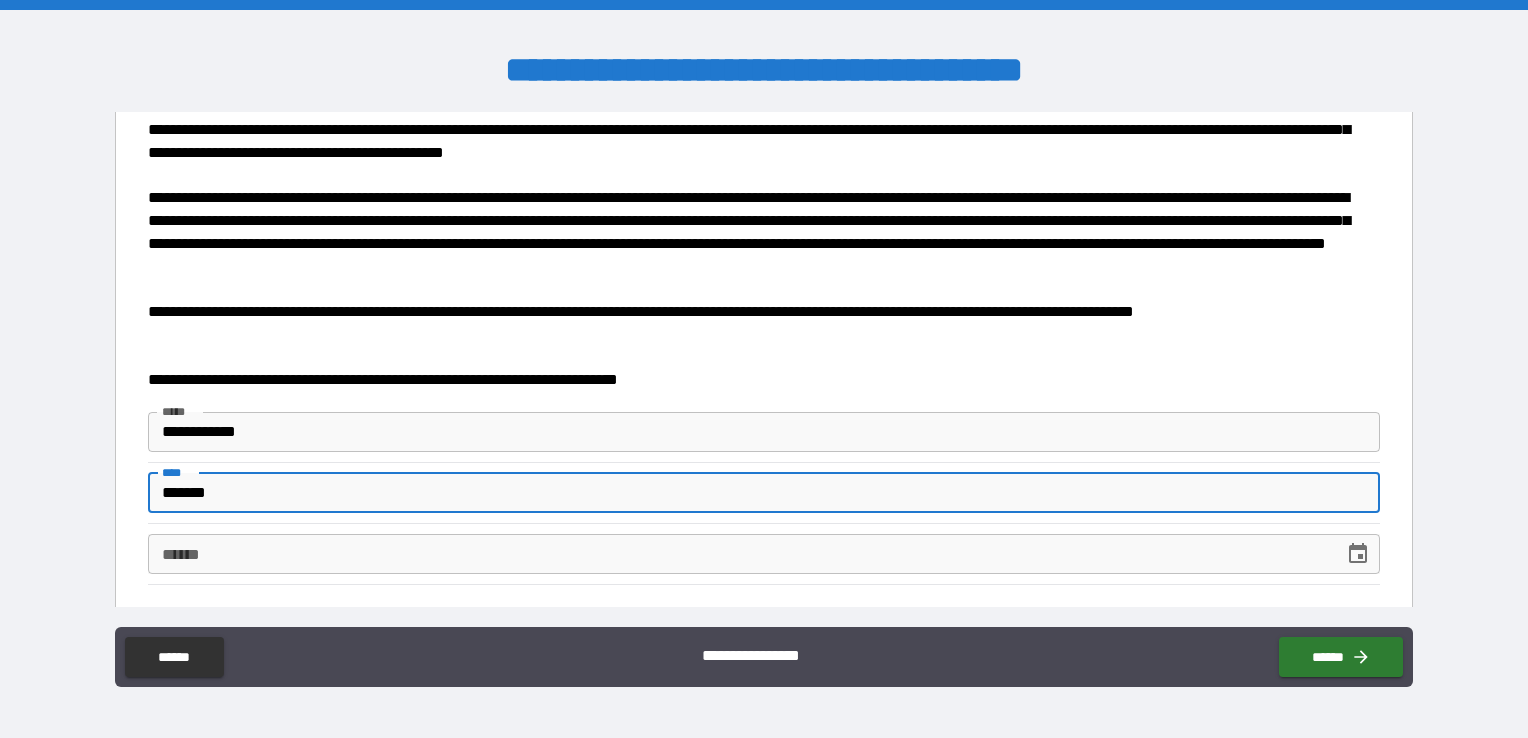 type on "*" 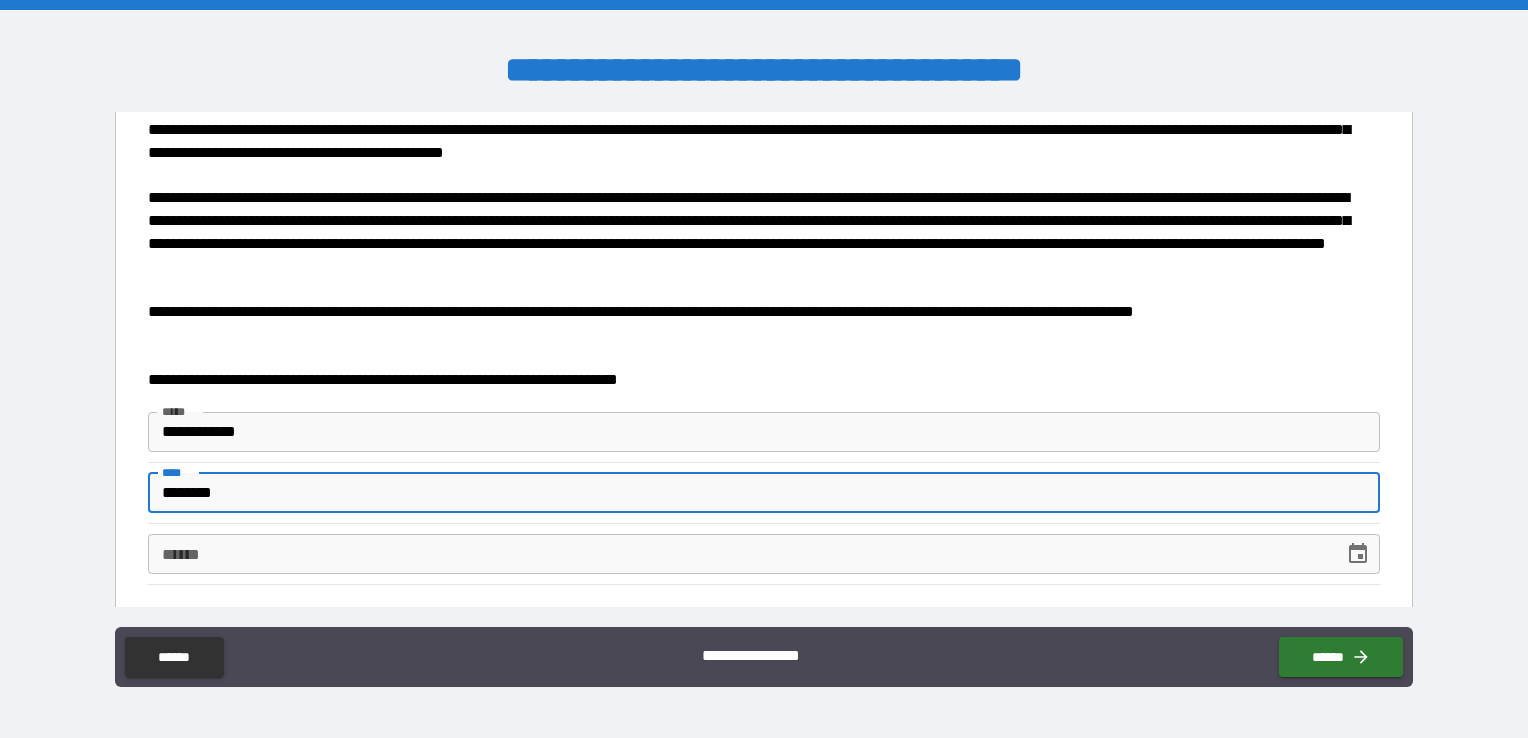 type on "*" 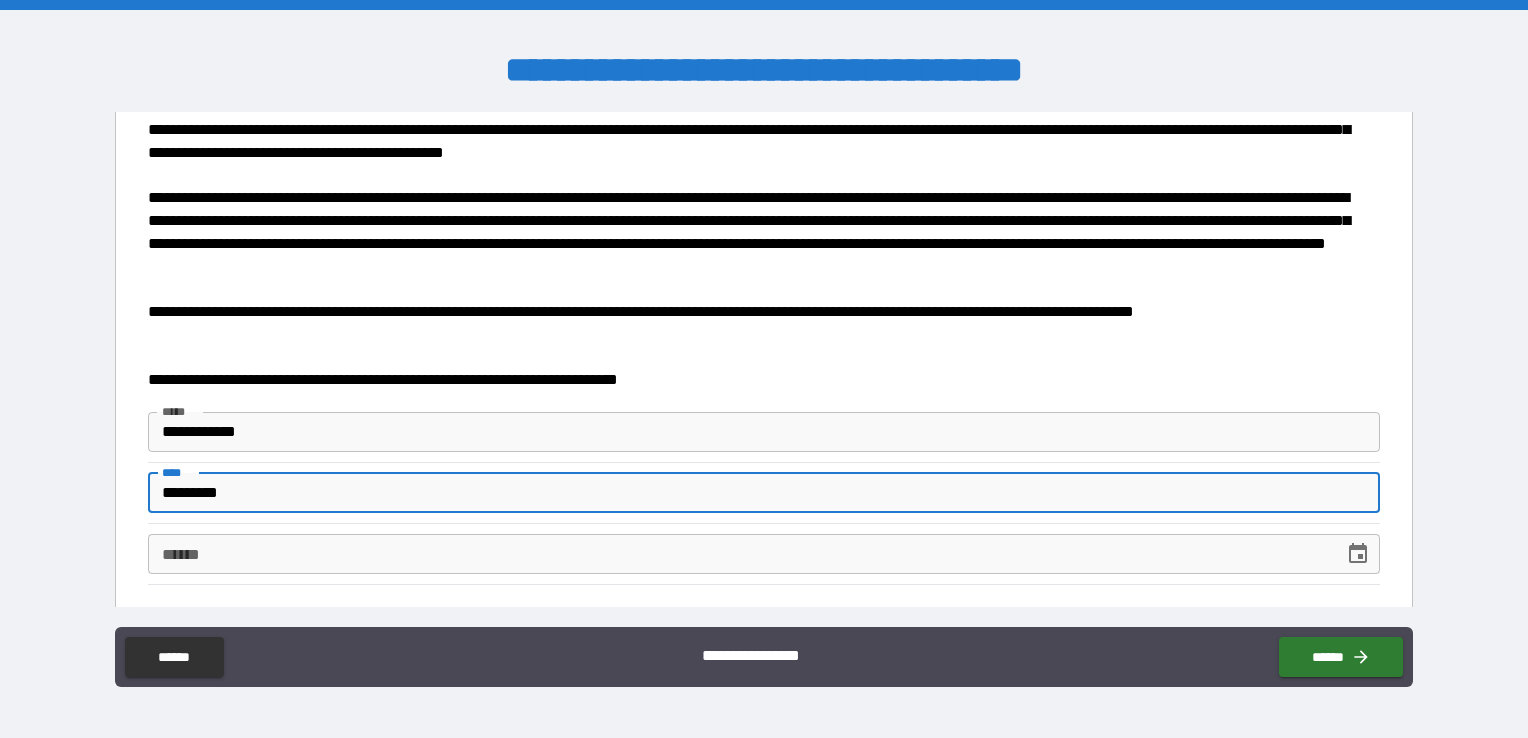 type on "*" 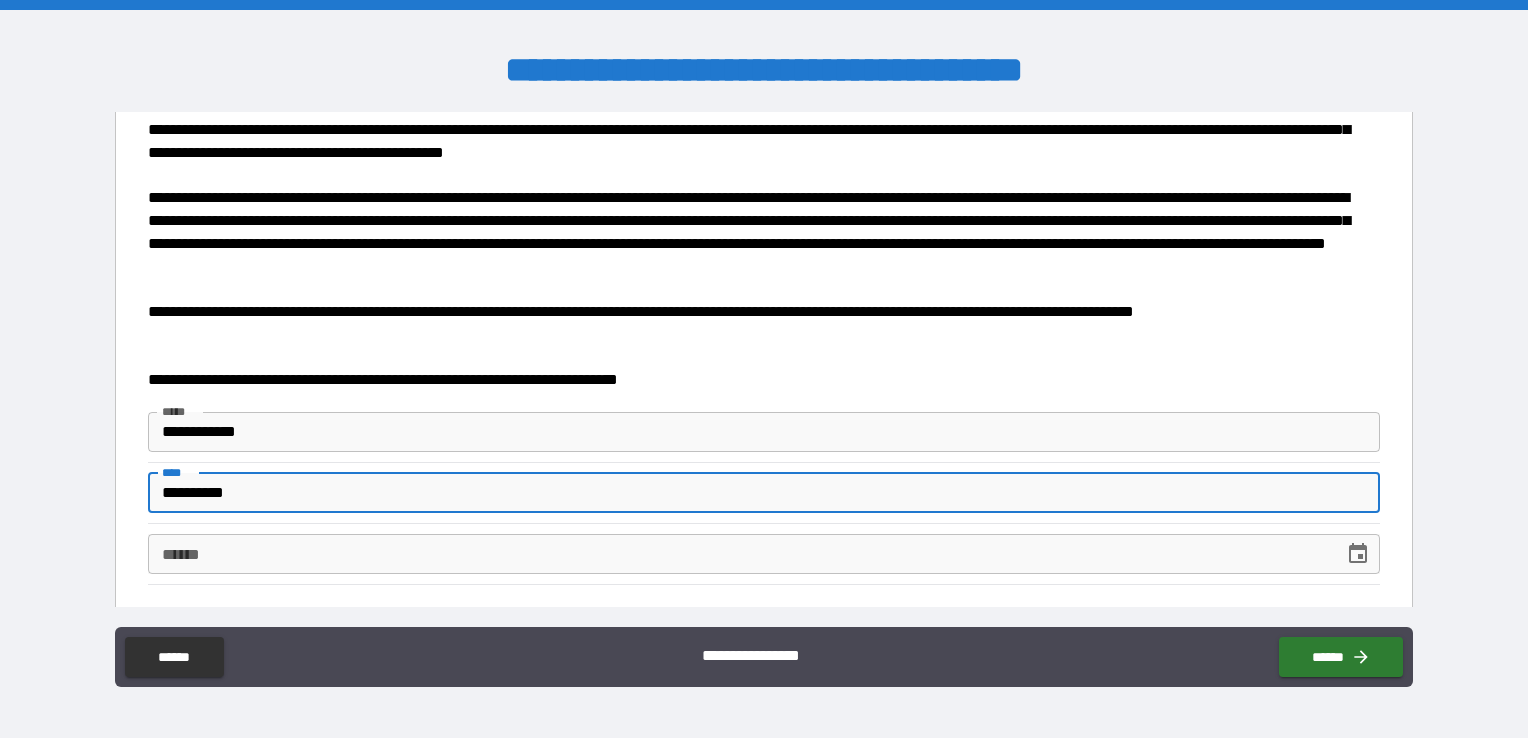 type on "*" 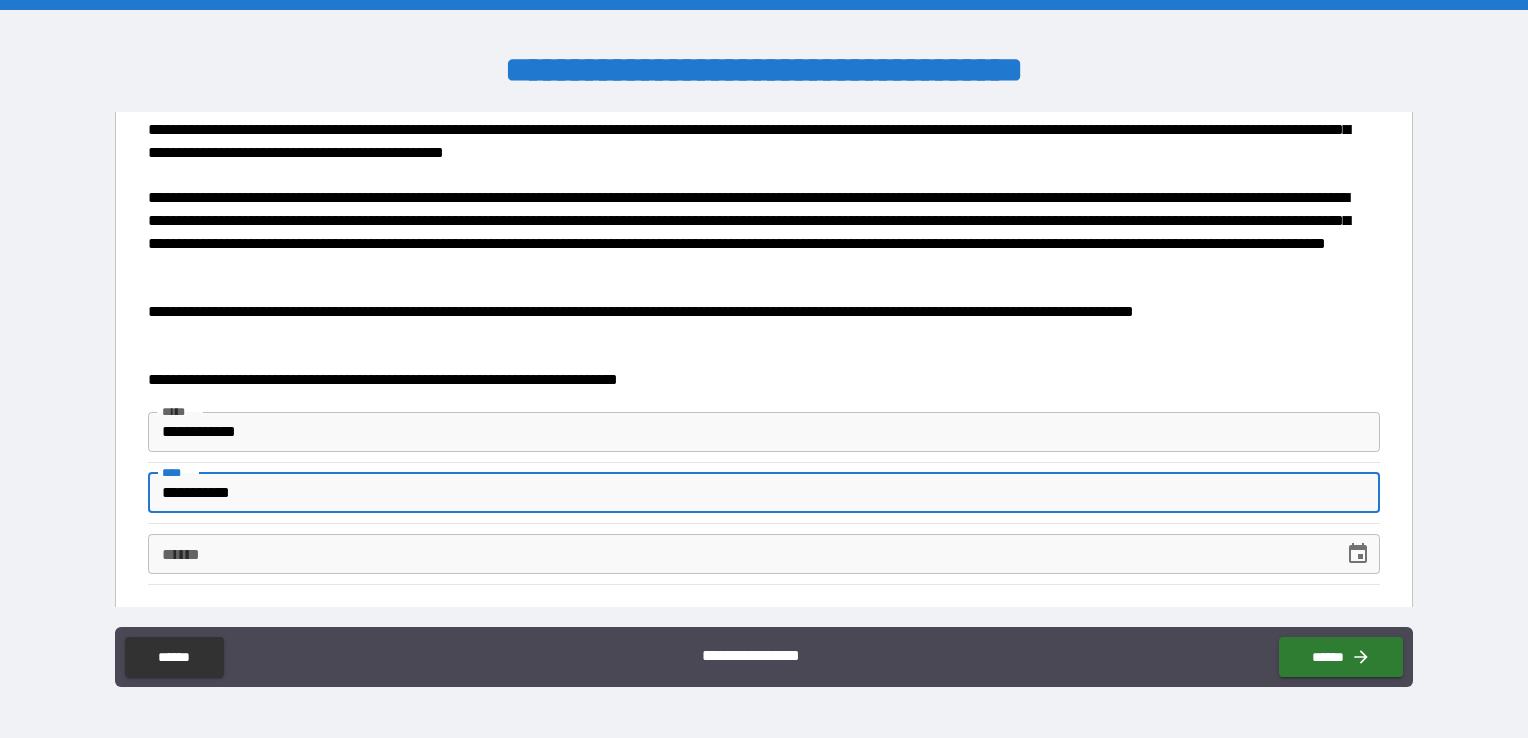 type on "*" 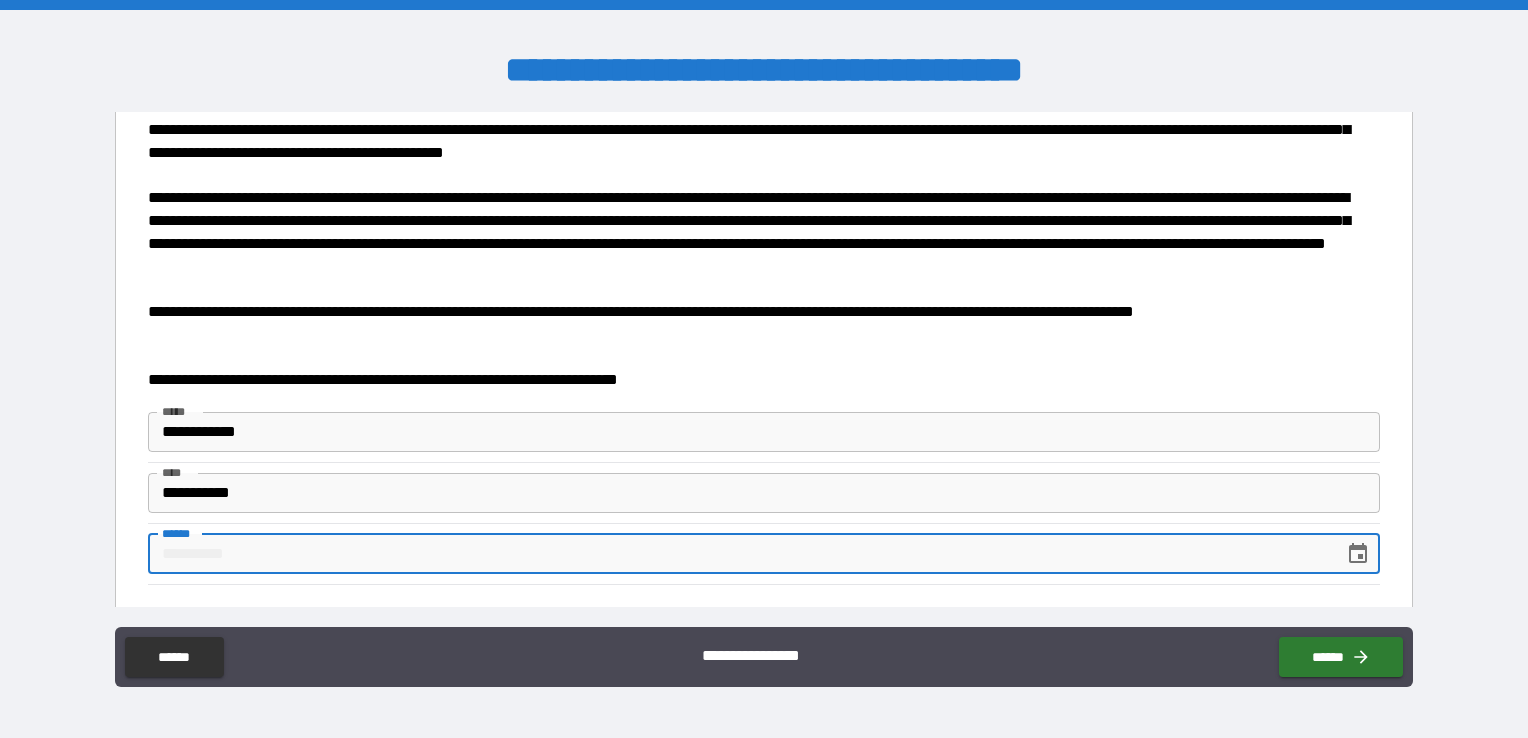 type on "*" 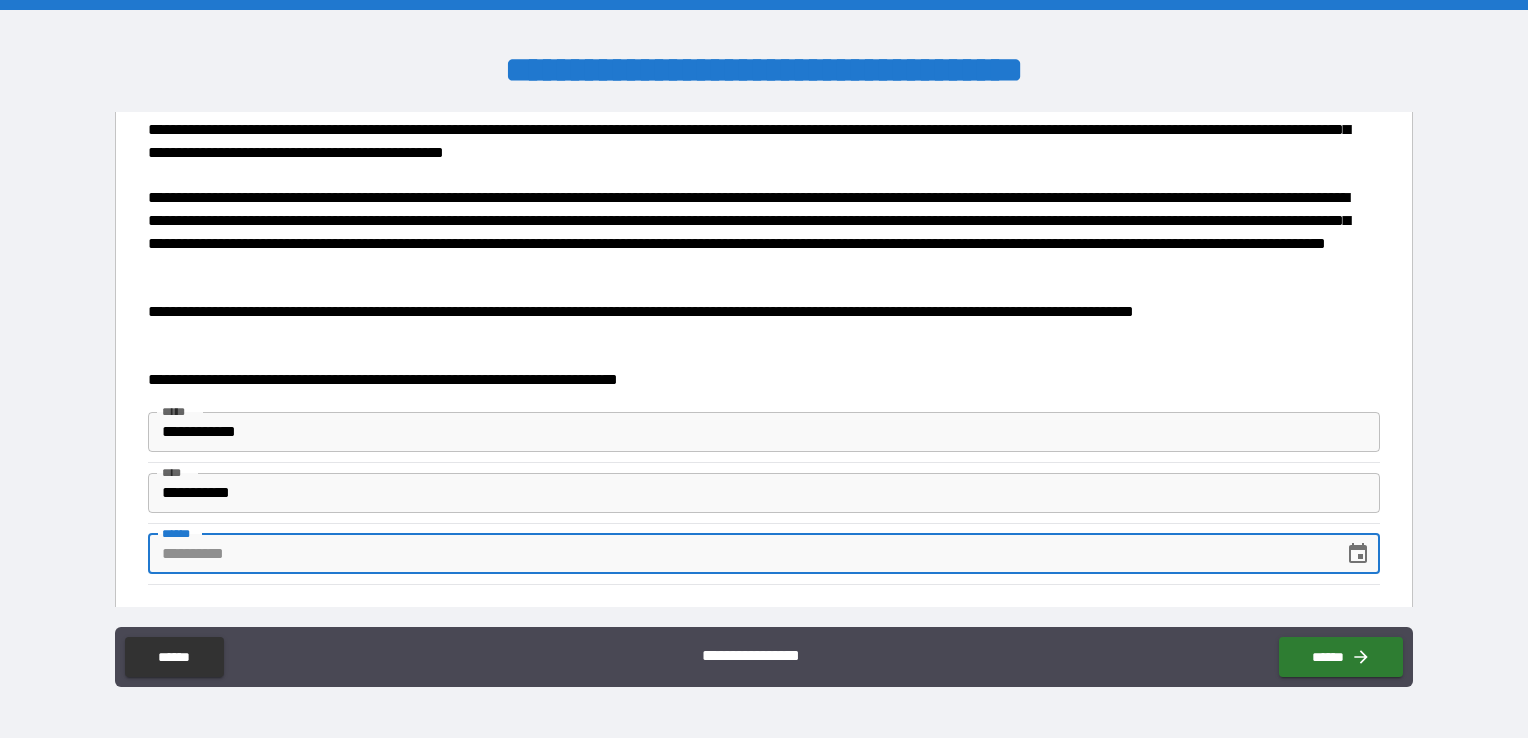 type on "*" 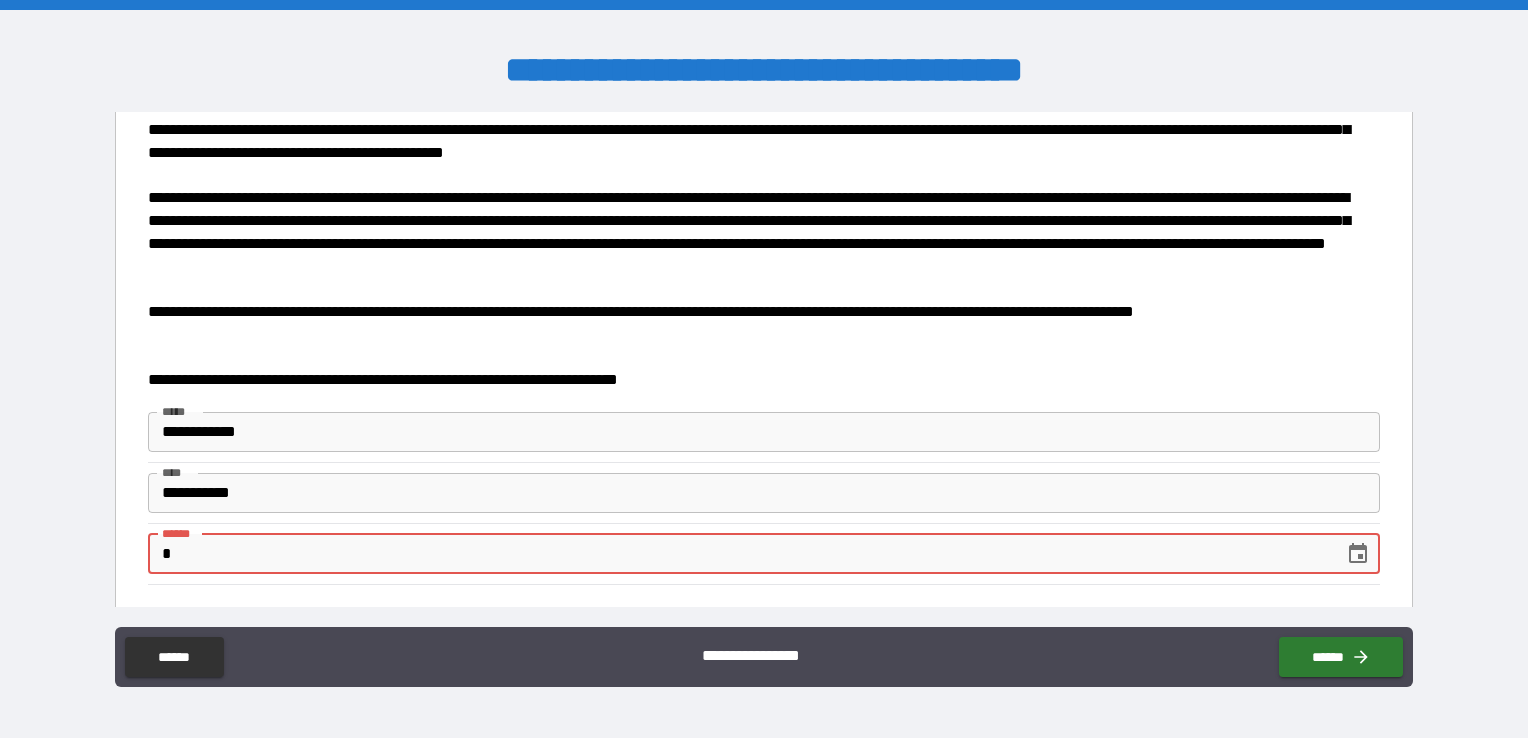 type on "***" 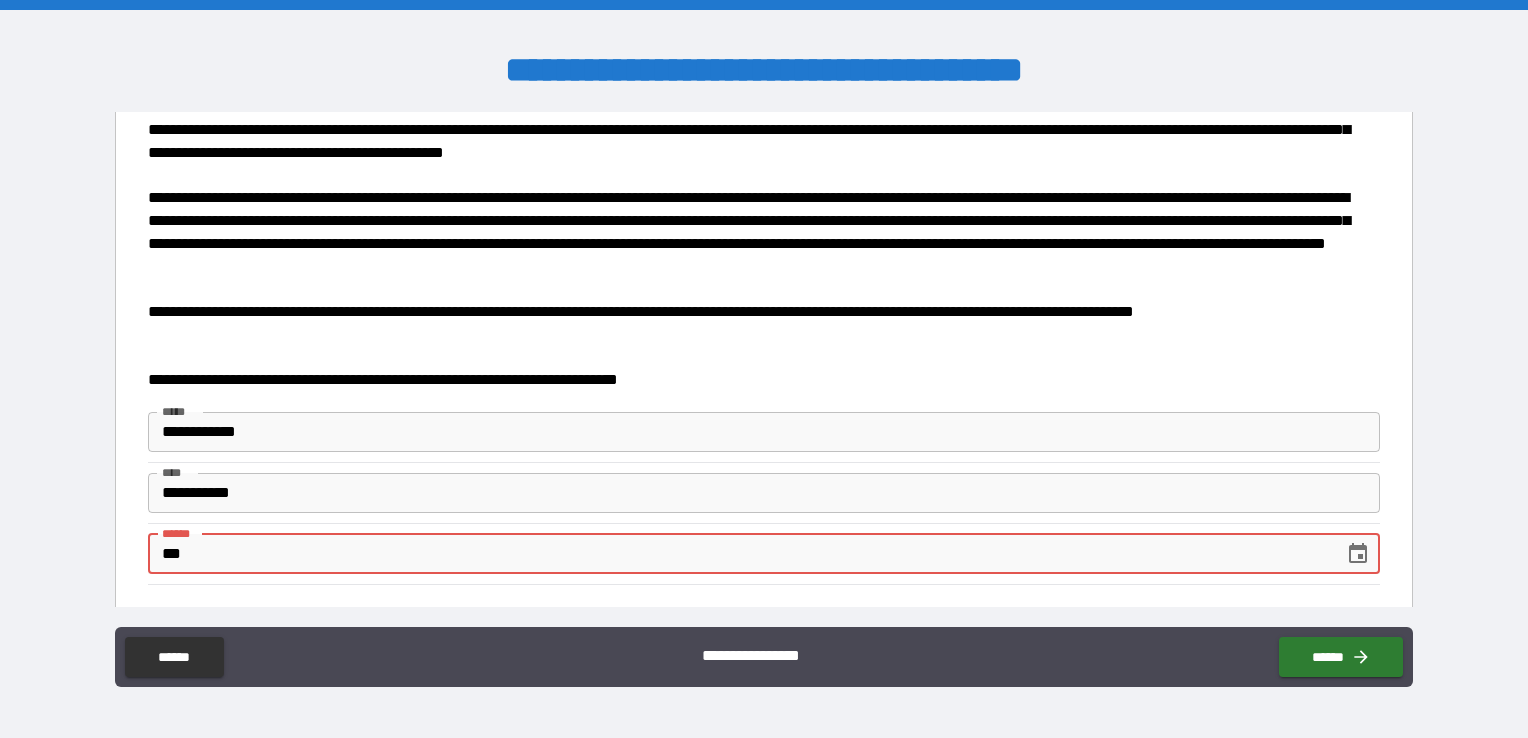type on "*" 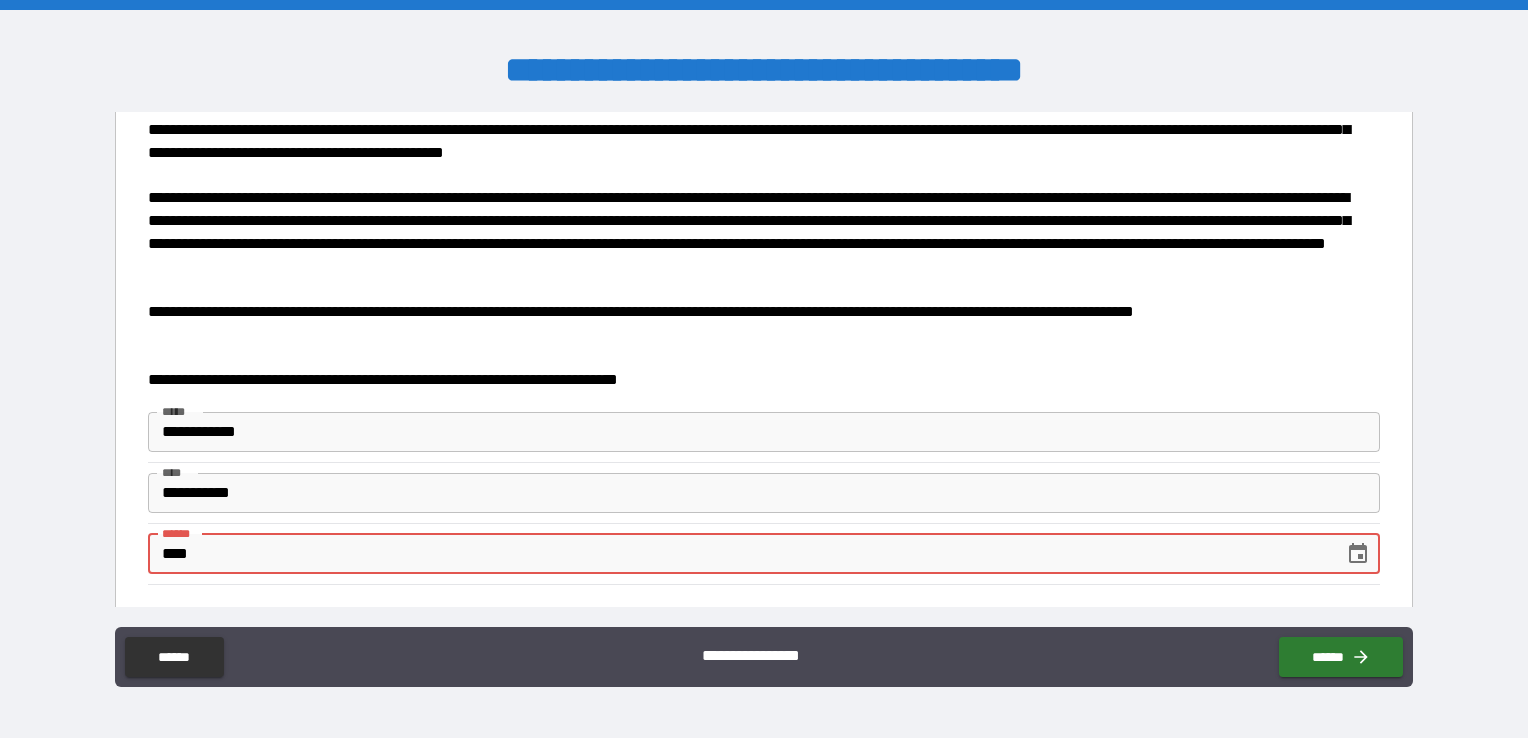 type on "******" 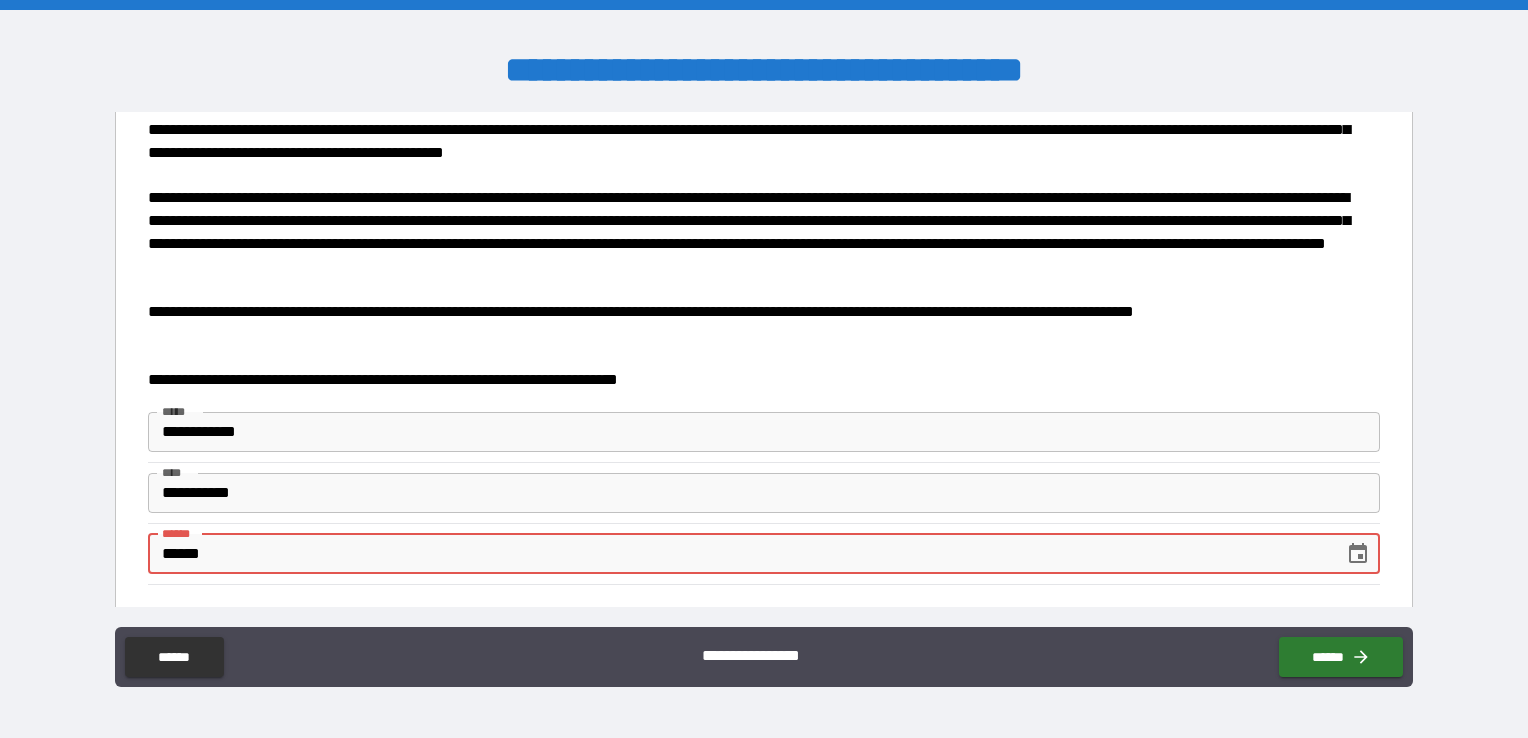 type on "*" 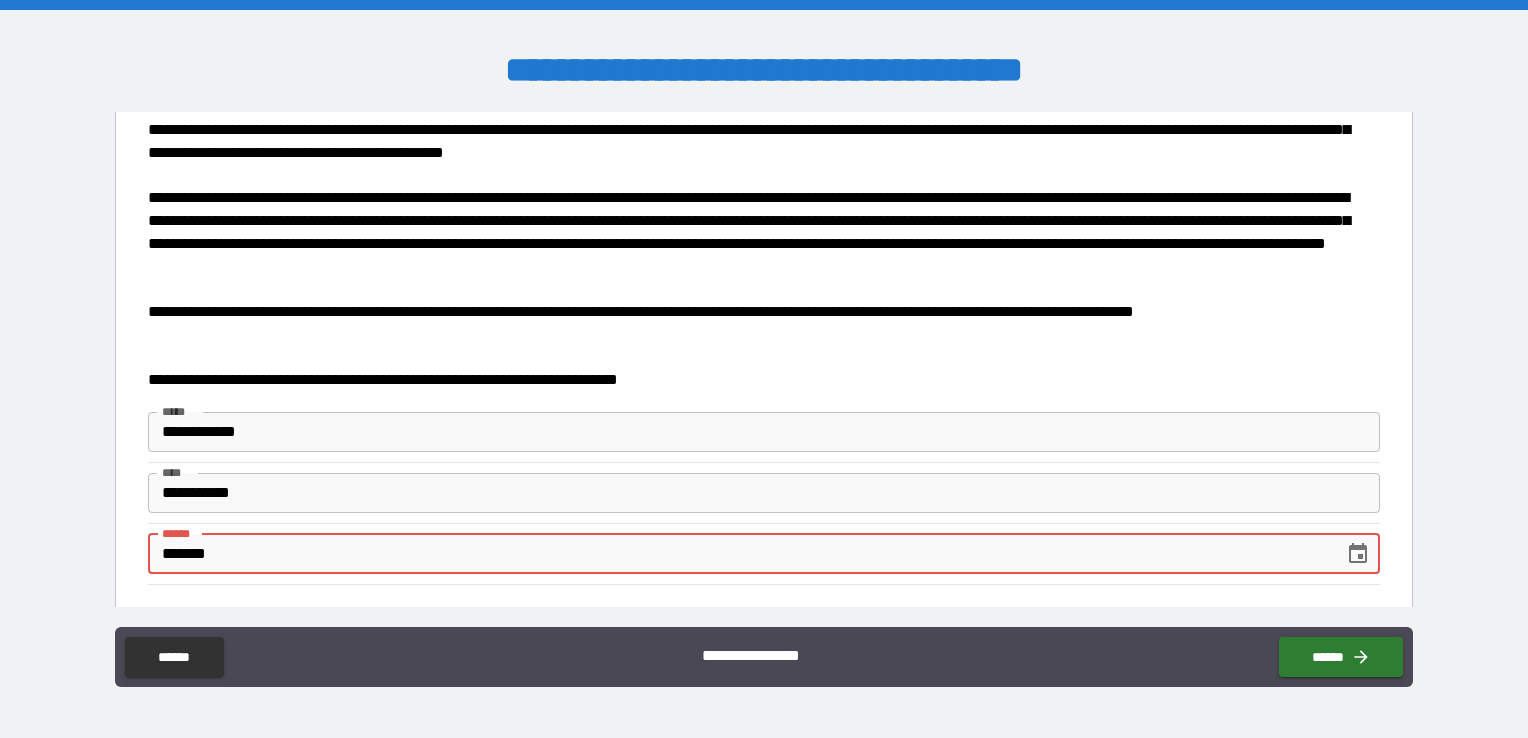 type on "*" 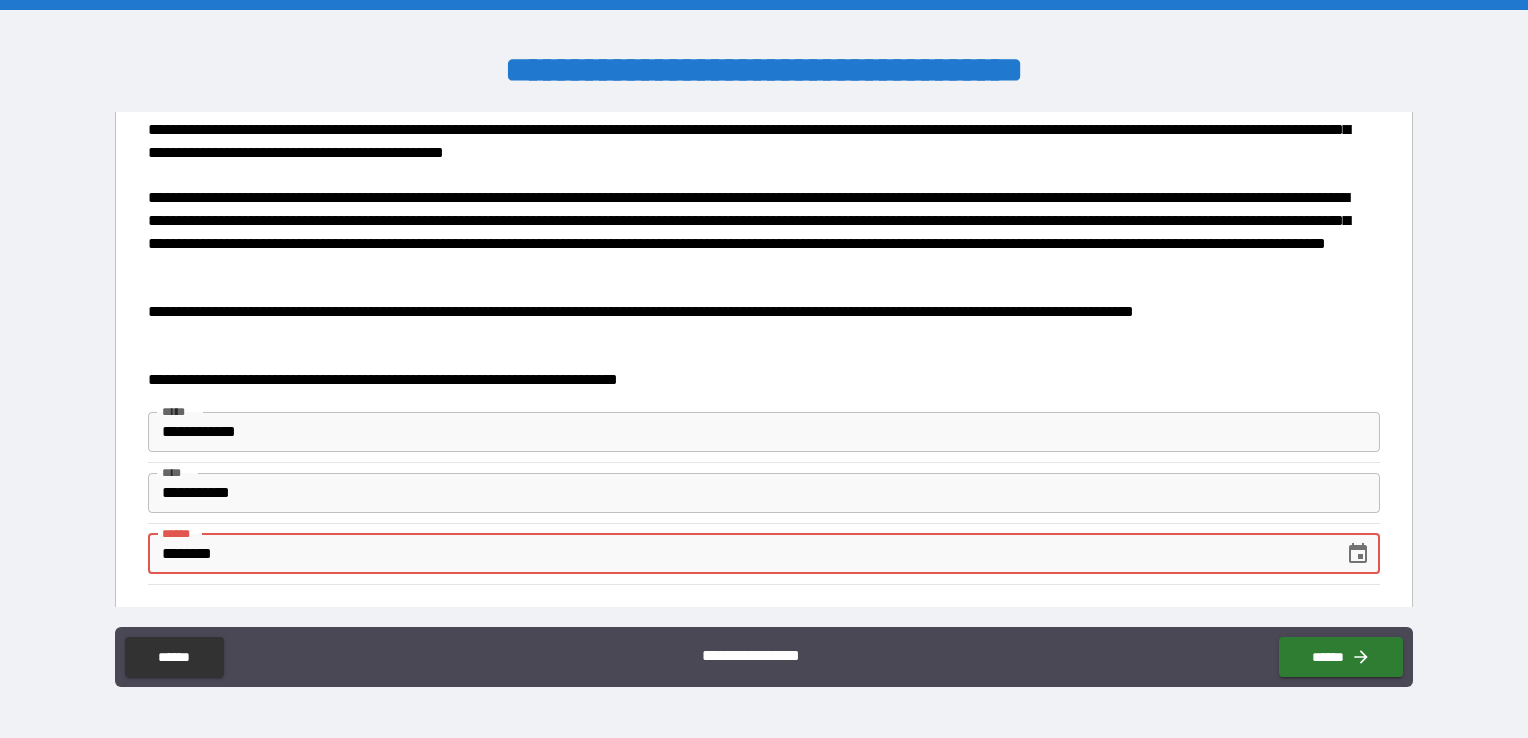 type on "*" 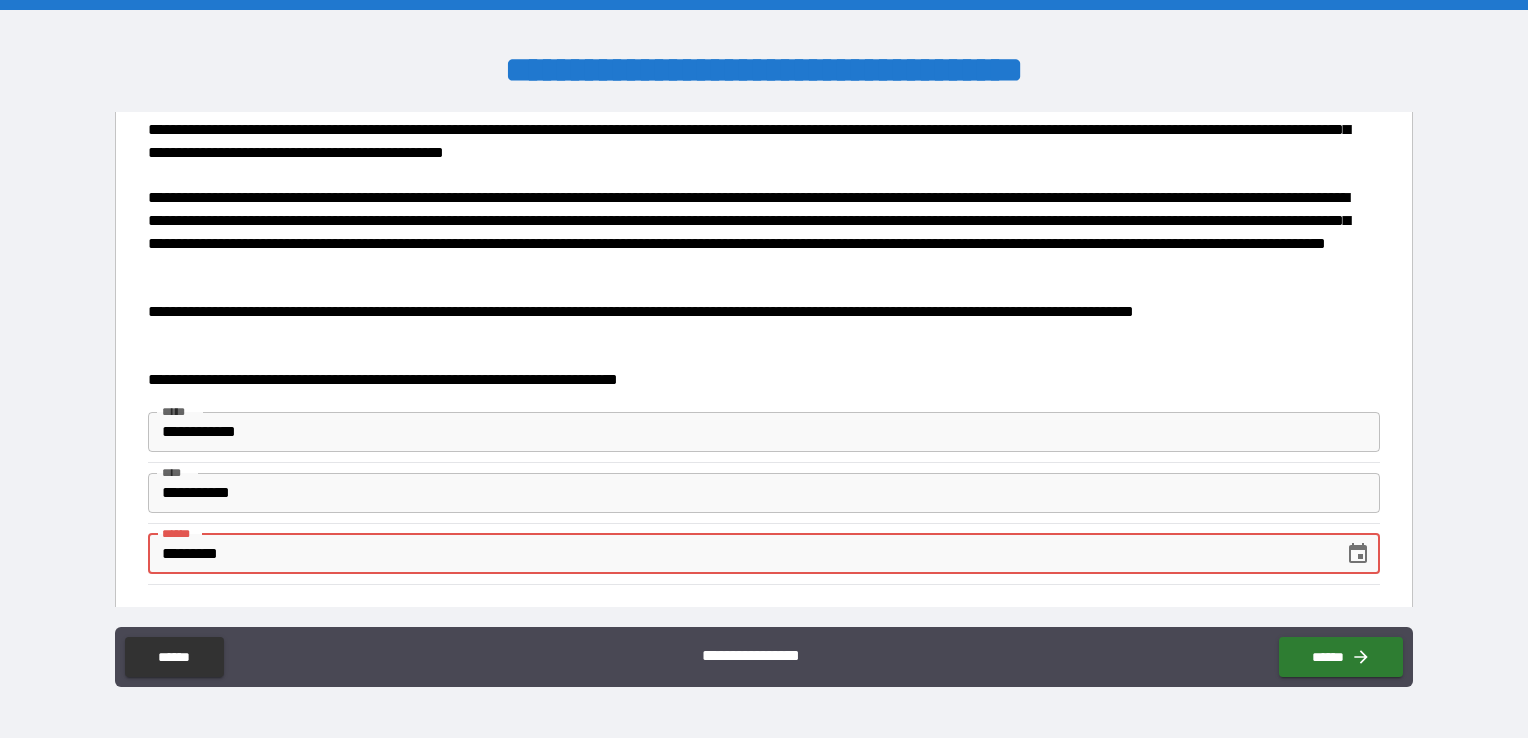 type on "**********" 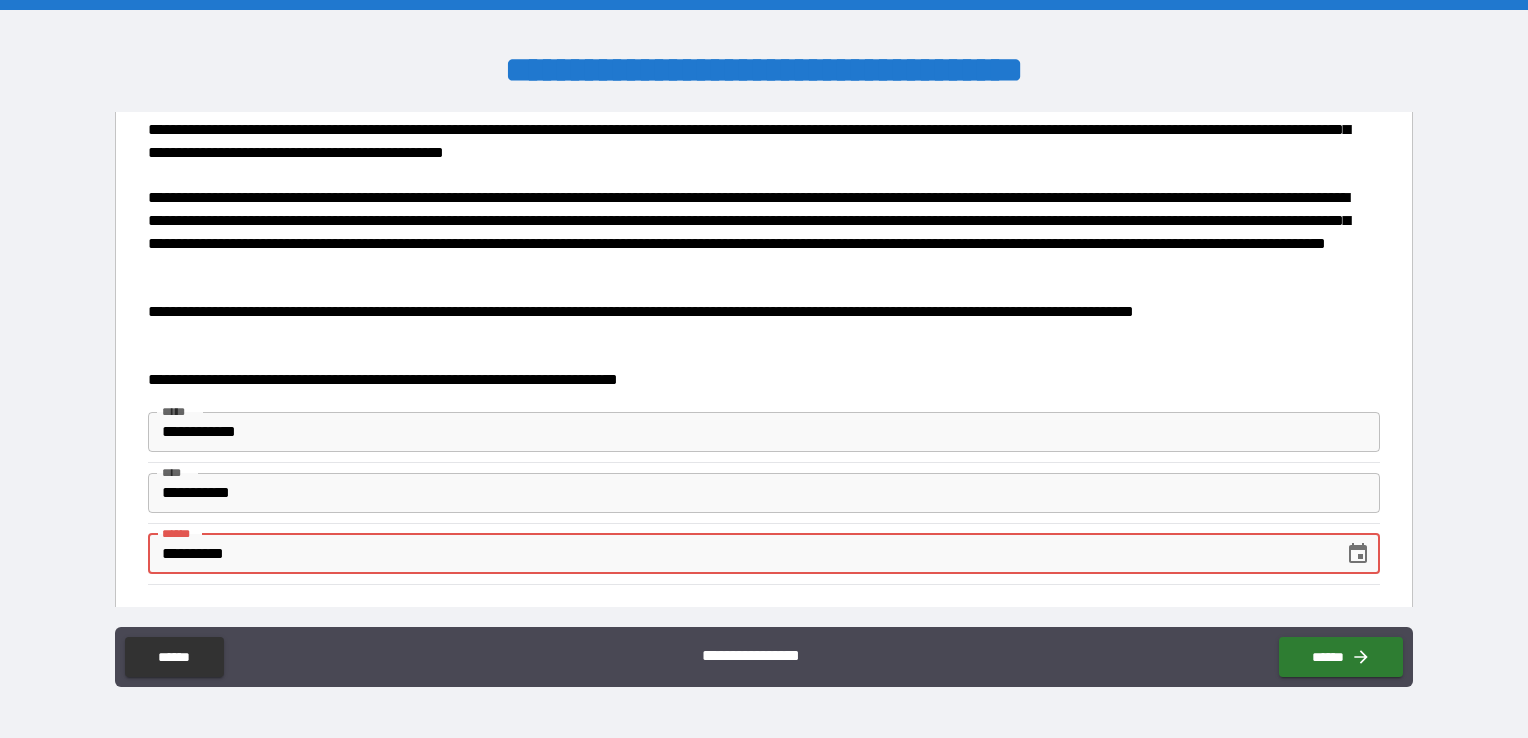 type on "*" 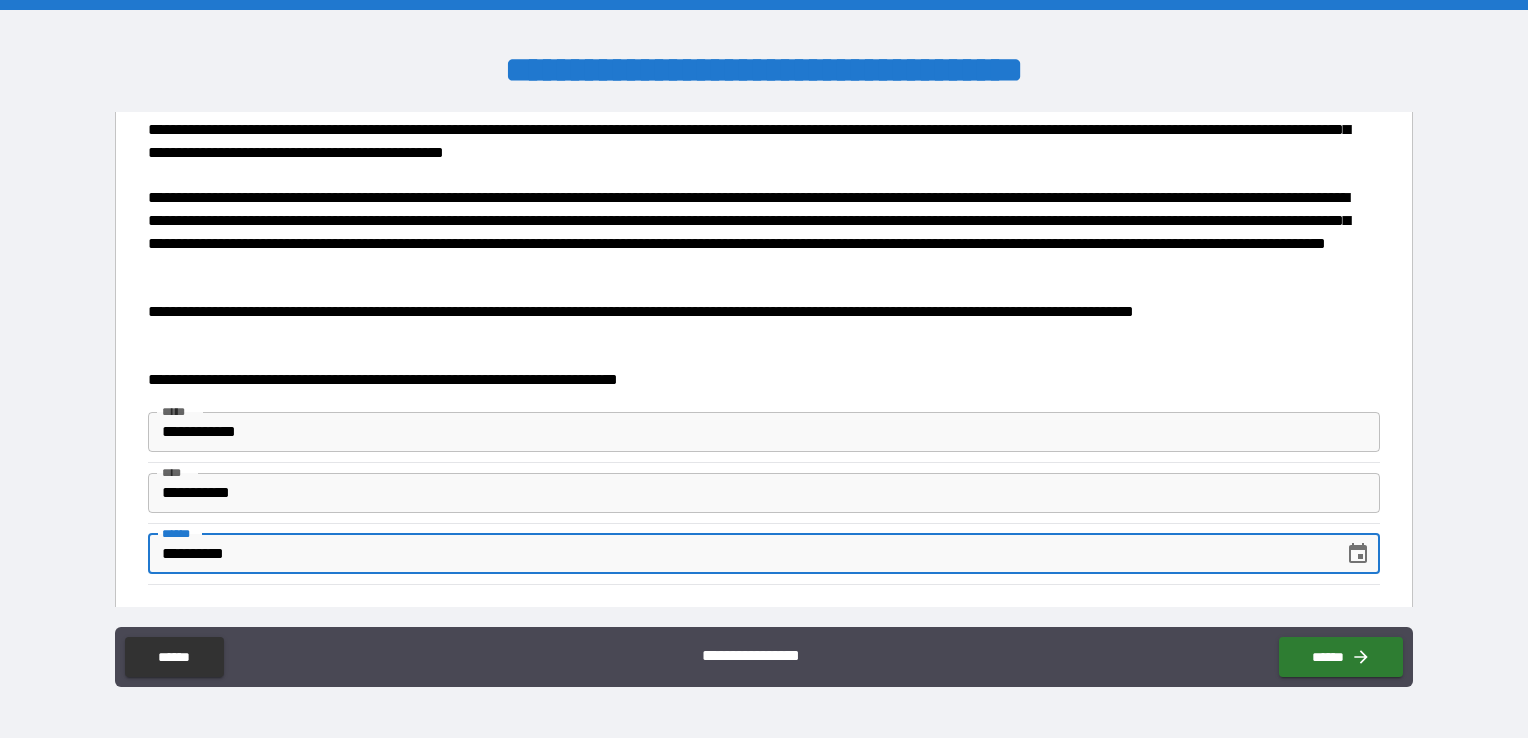 scroll, scrollTop: 496, scrollLeft: 0, axis: vertical 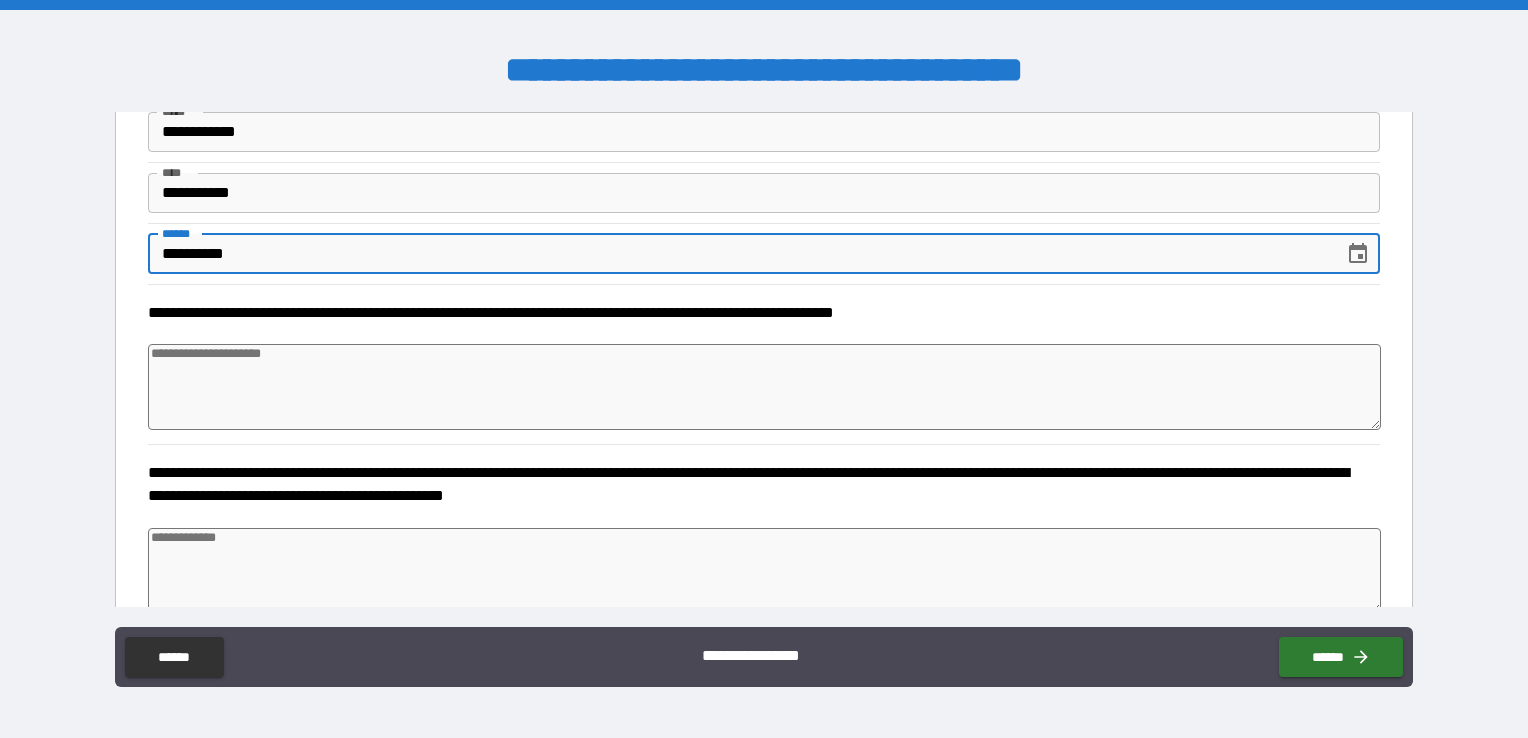 type on "**********" 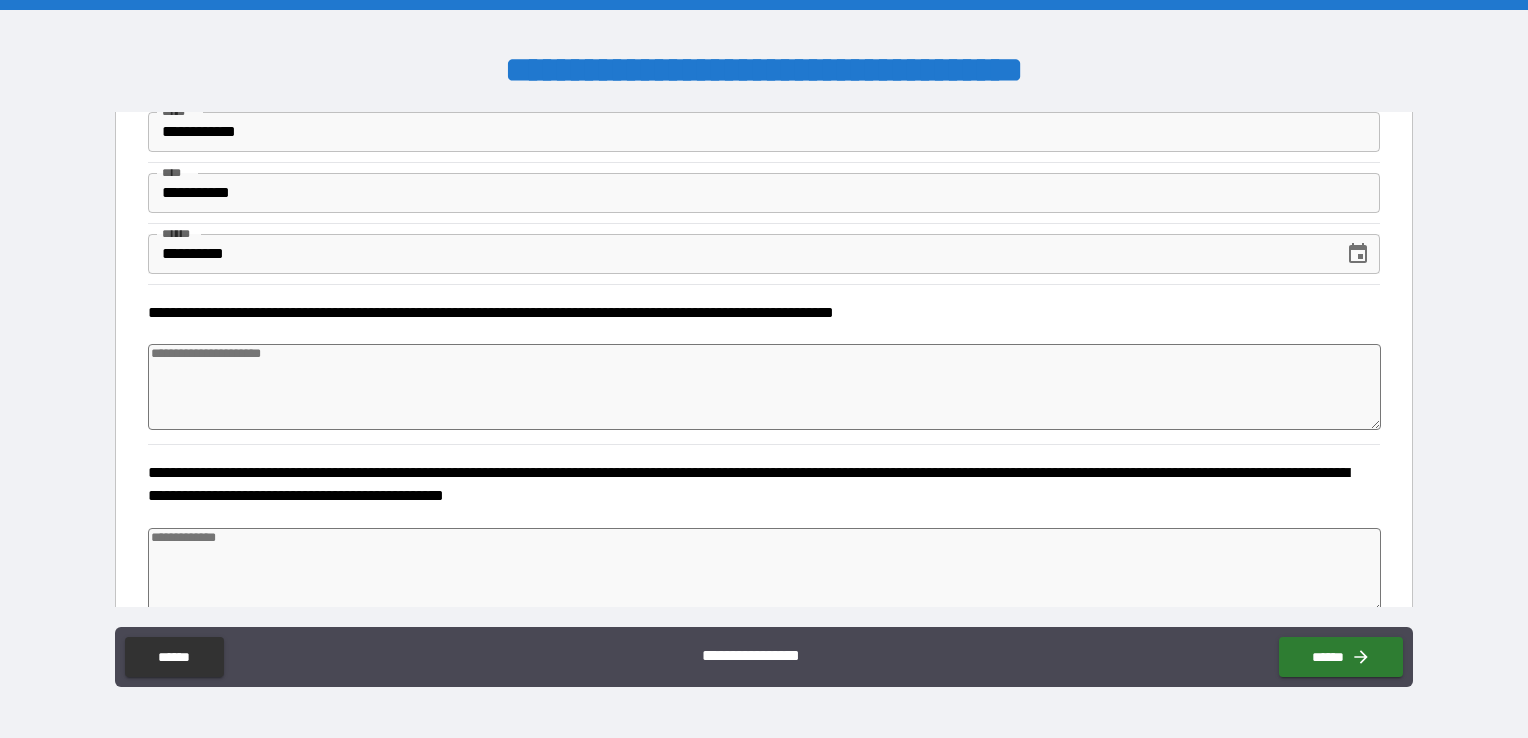 type on "*" 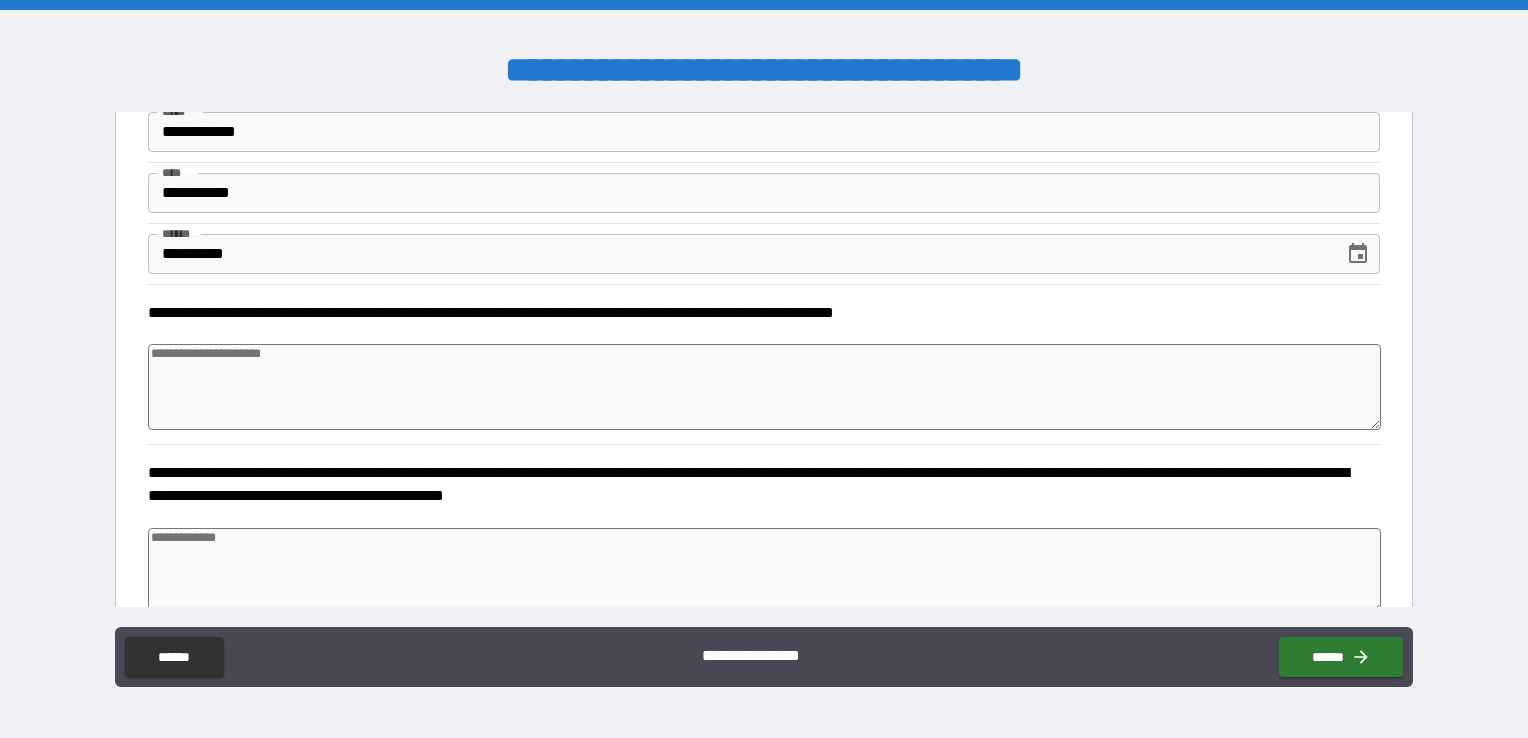 type on "*" 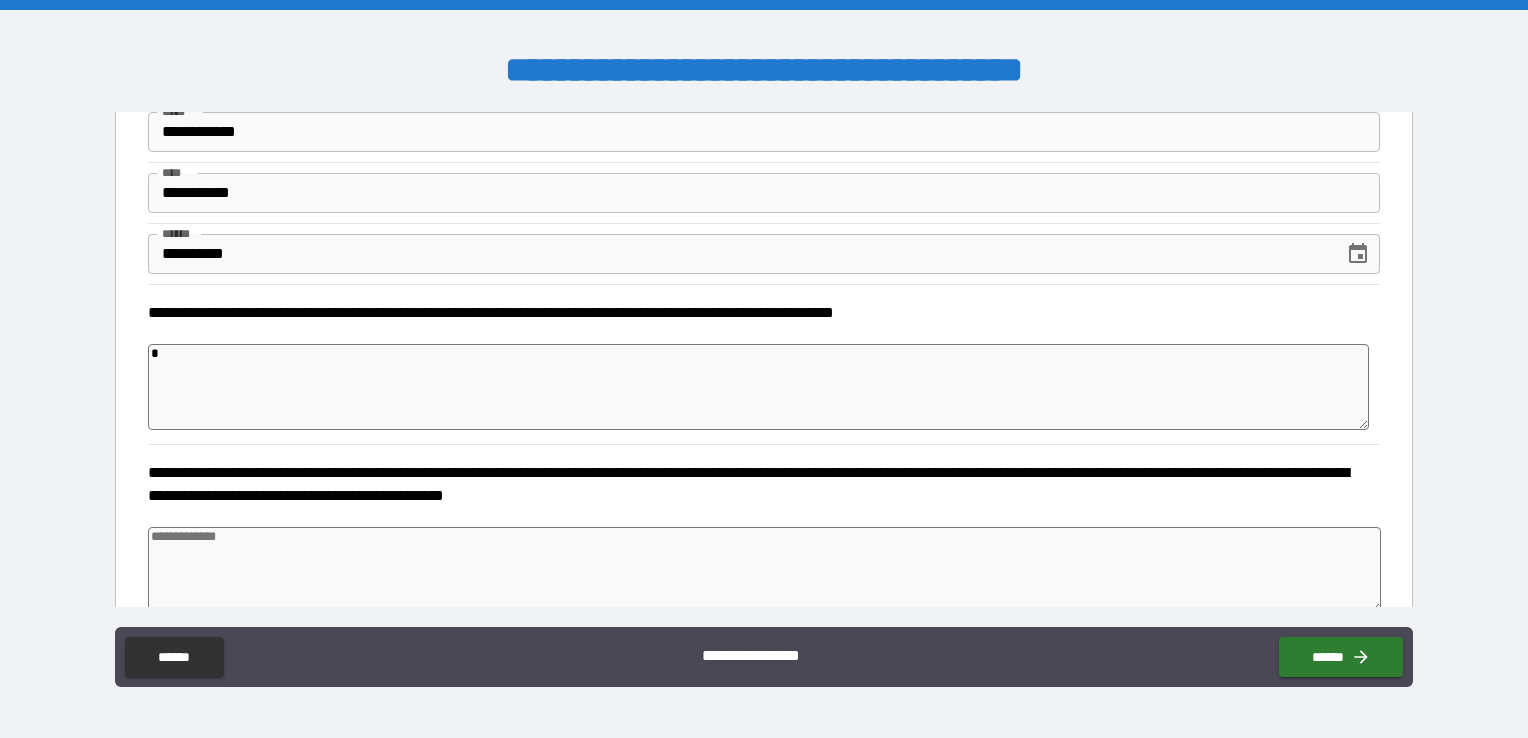 type on "*" 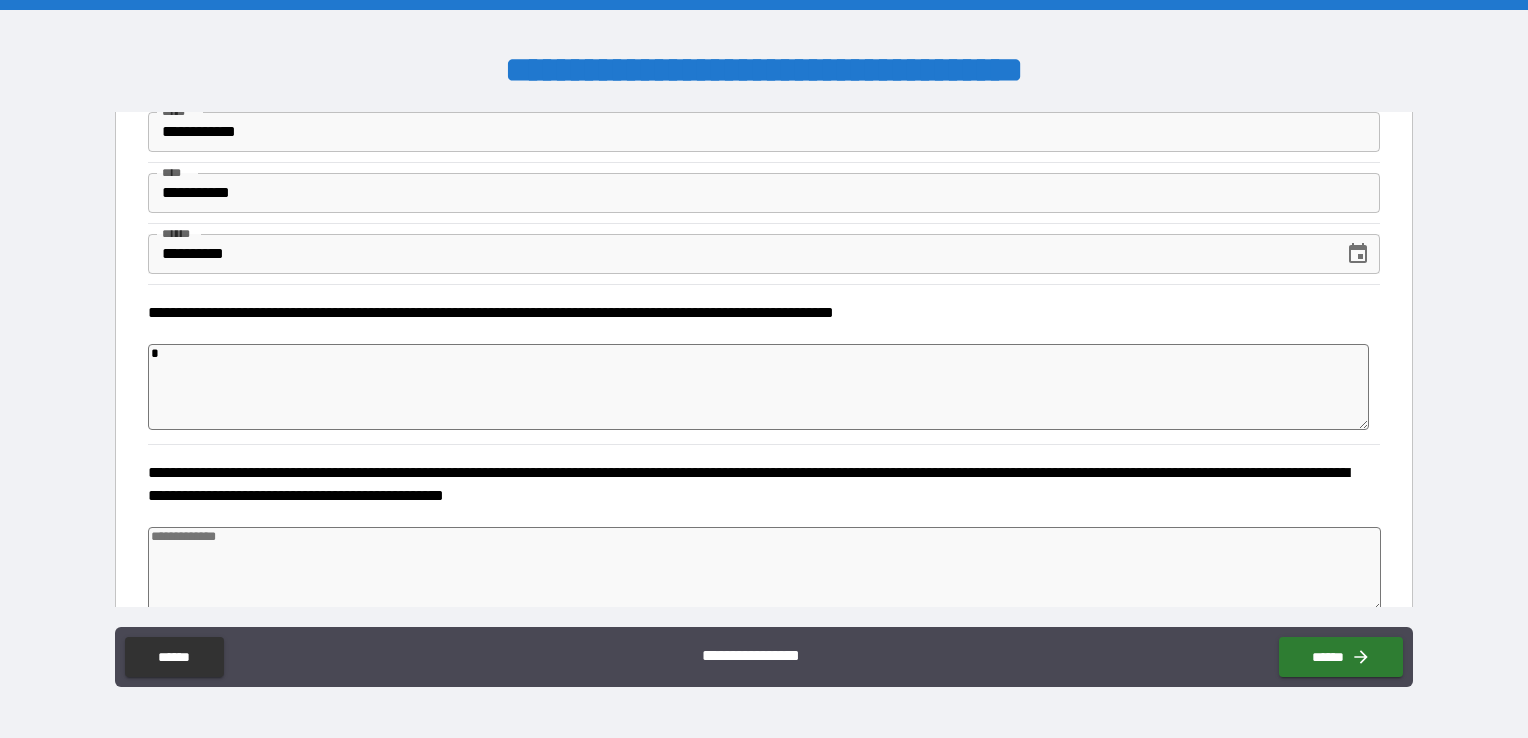 type on "*" 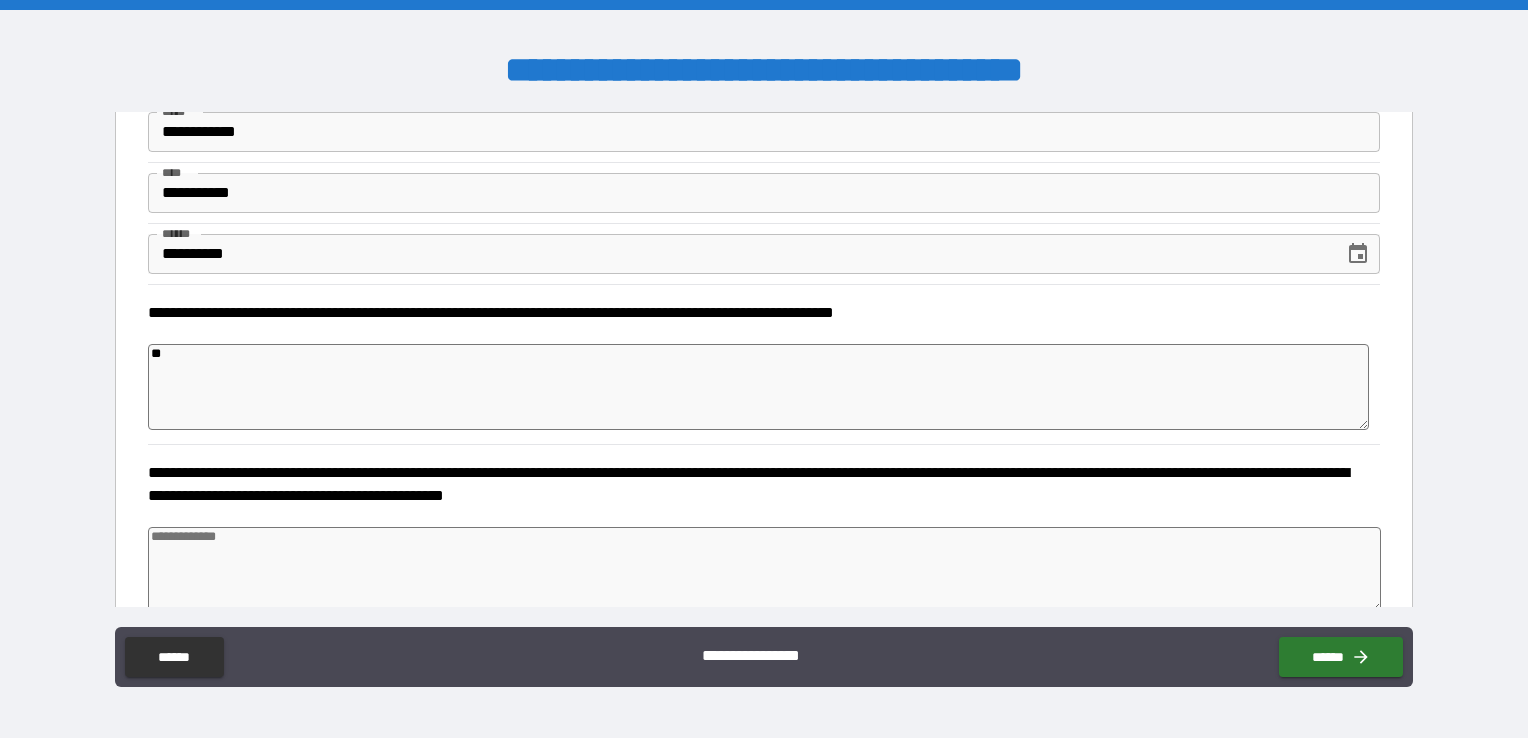 type on "***" 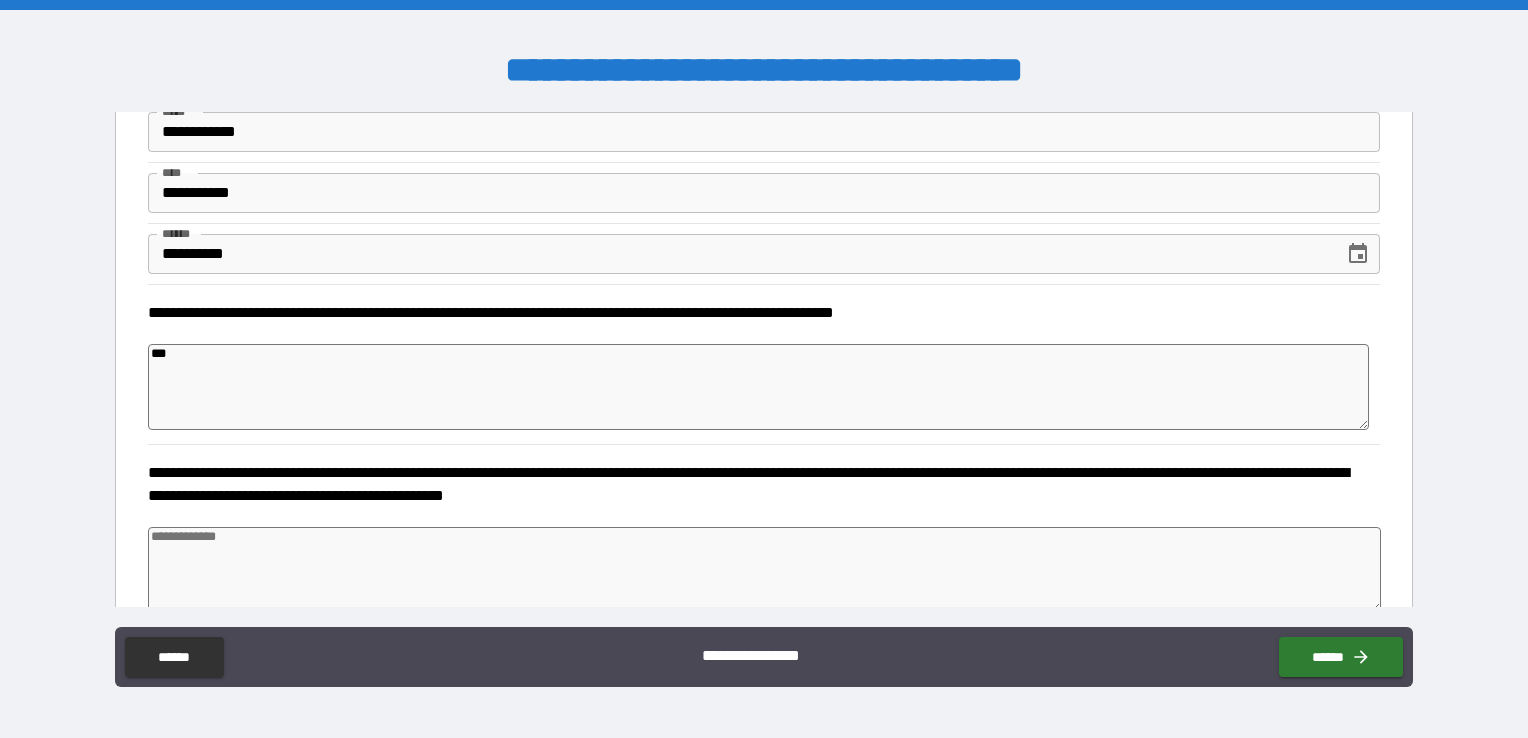 type on "****" 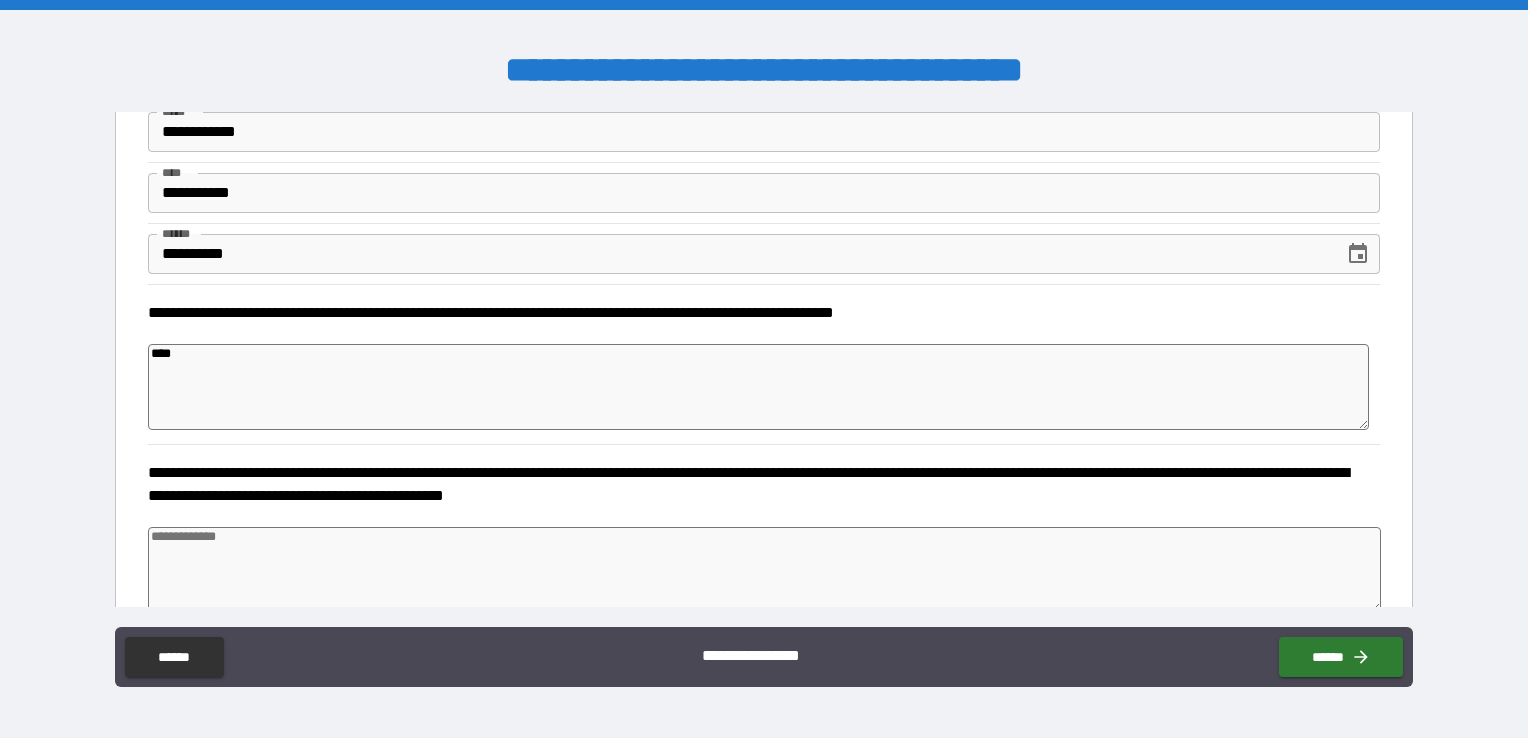 type on "*" 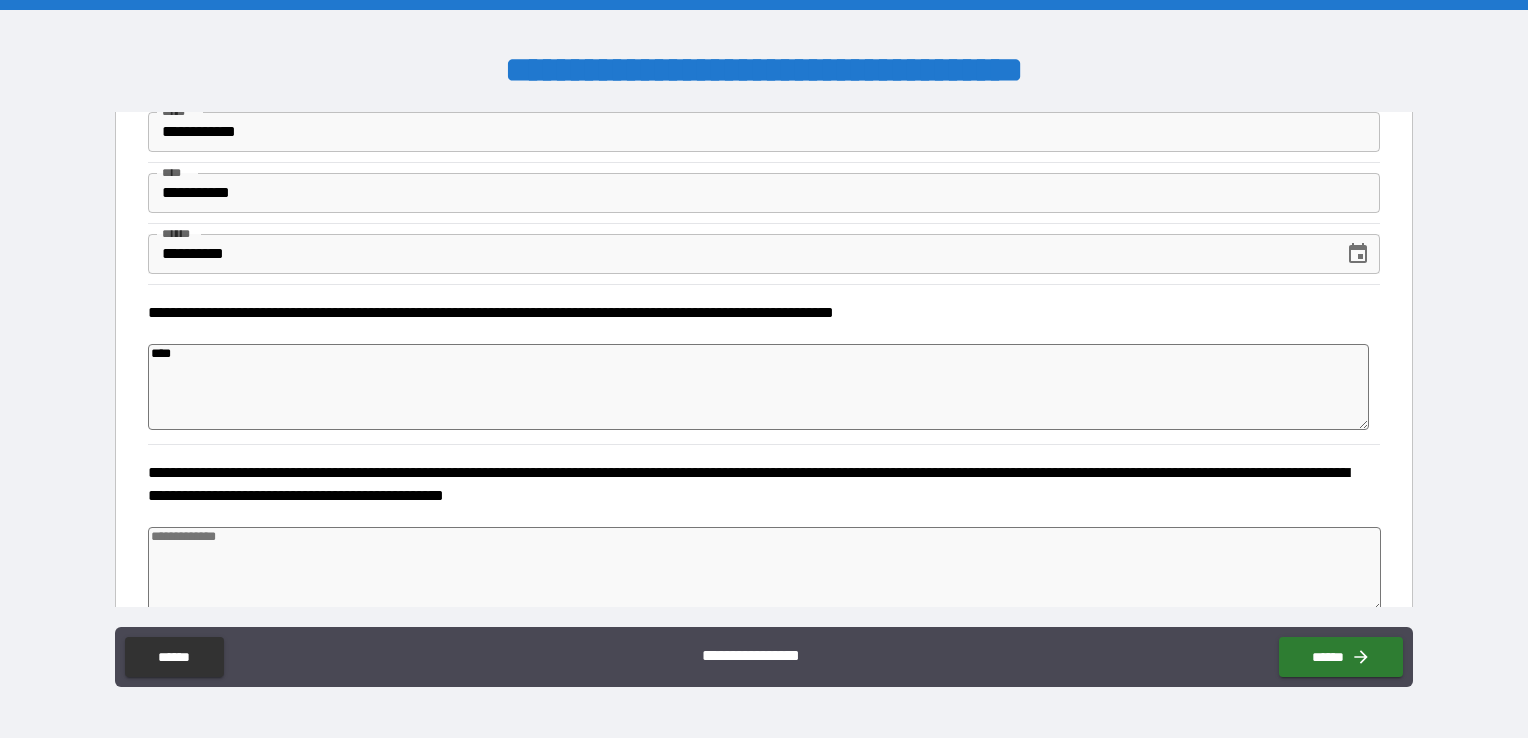 type on "*" 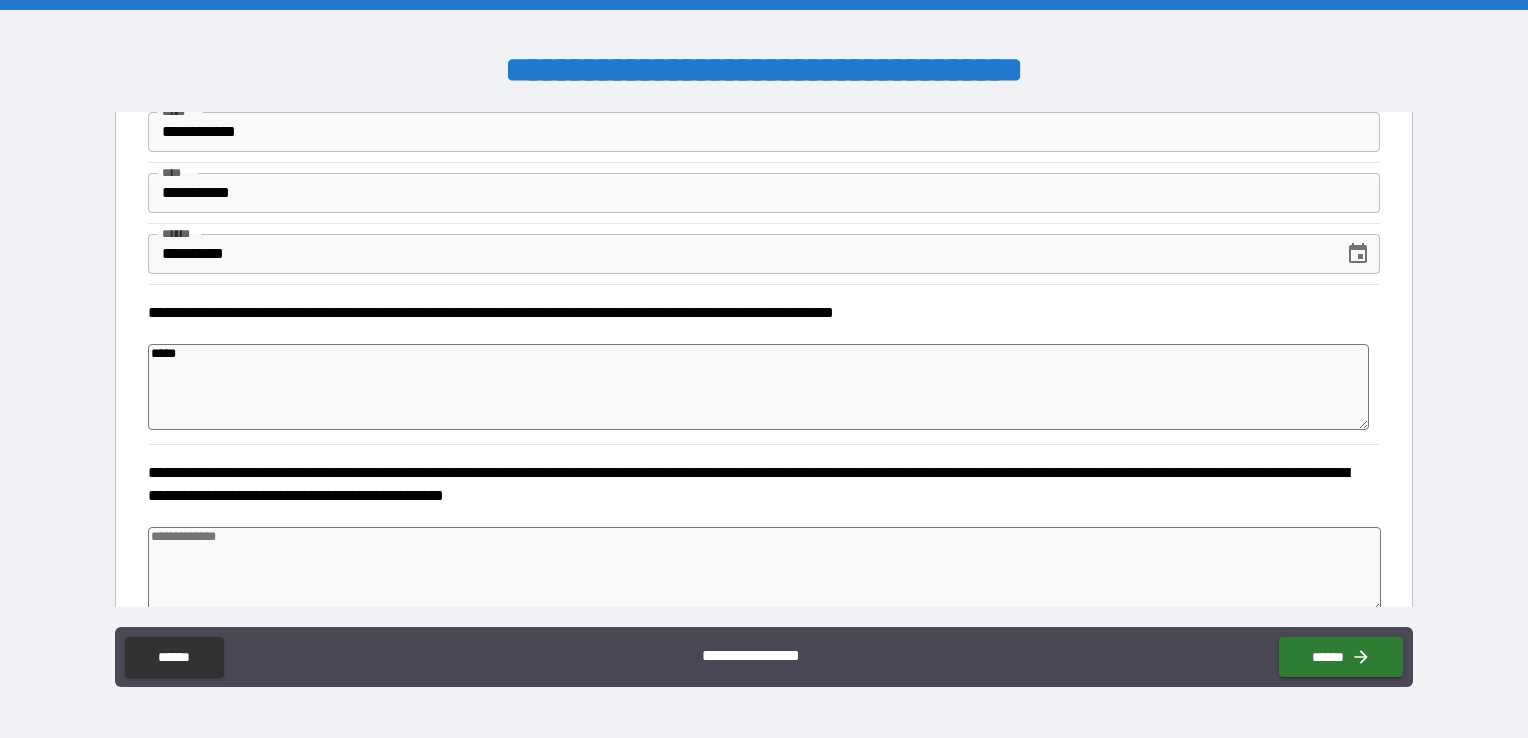type on "*" 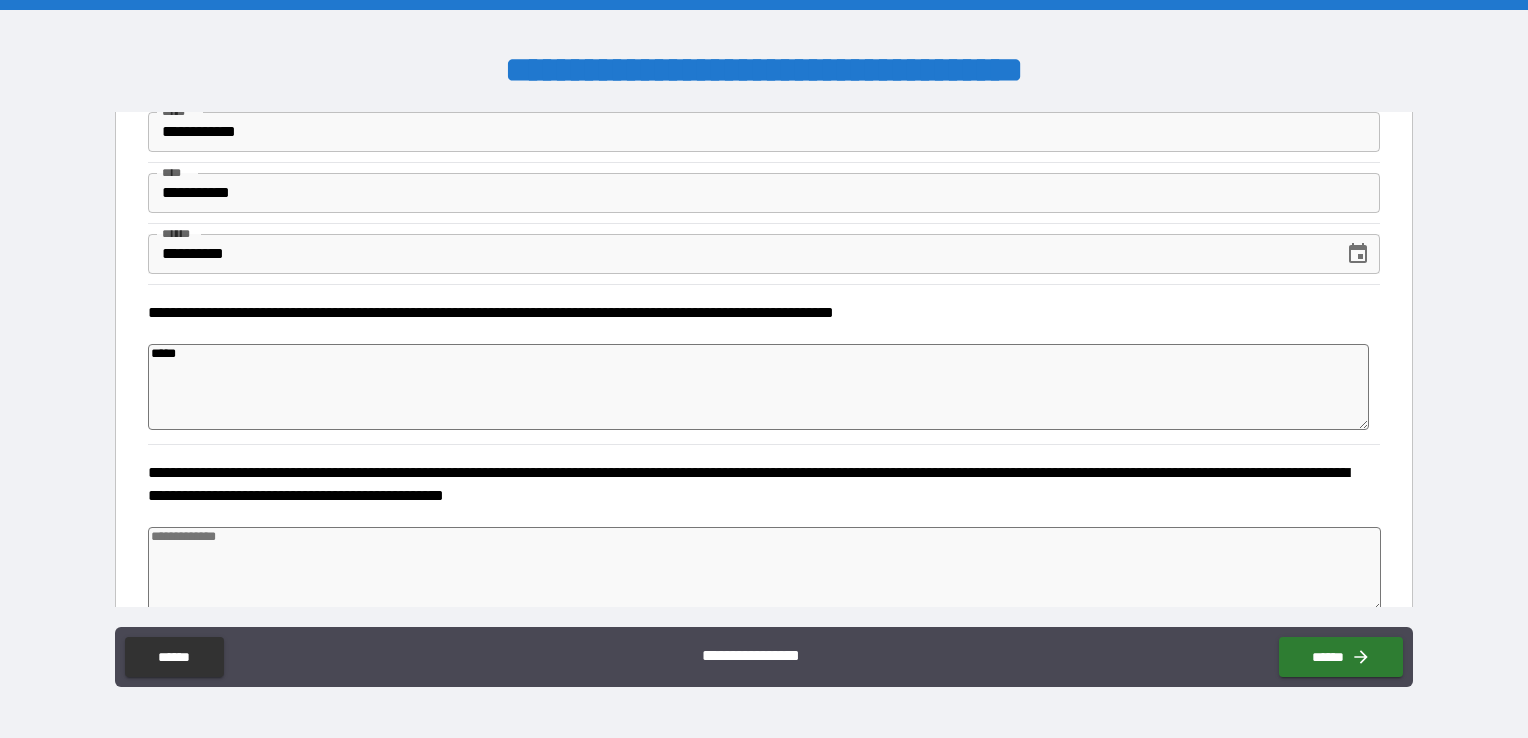 type on "*" 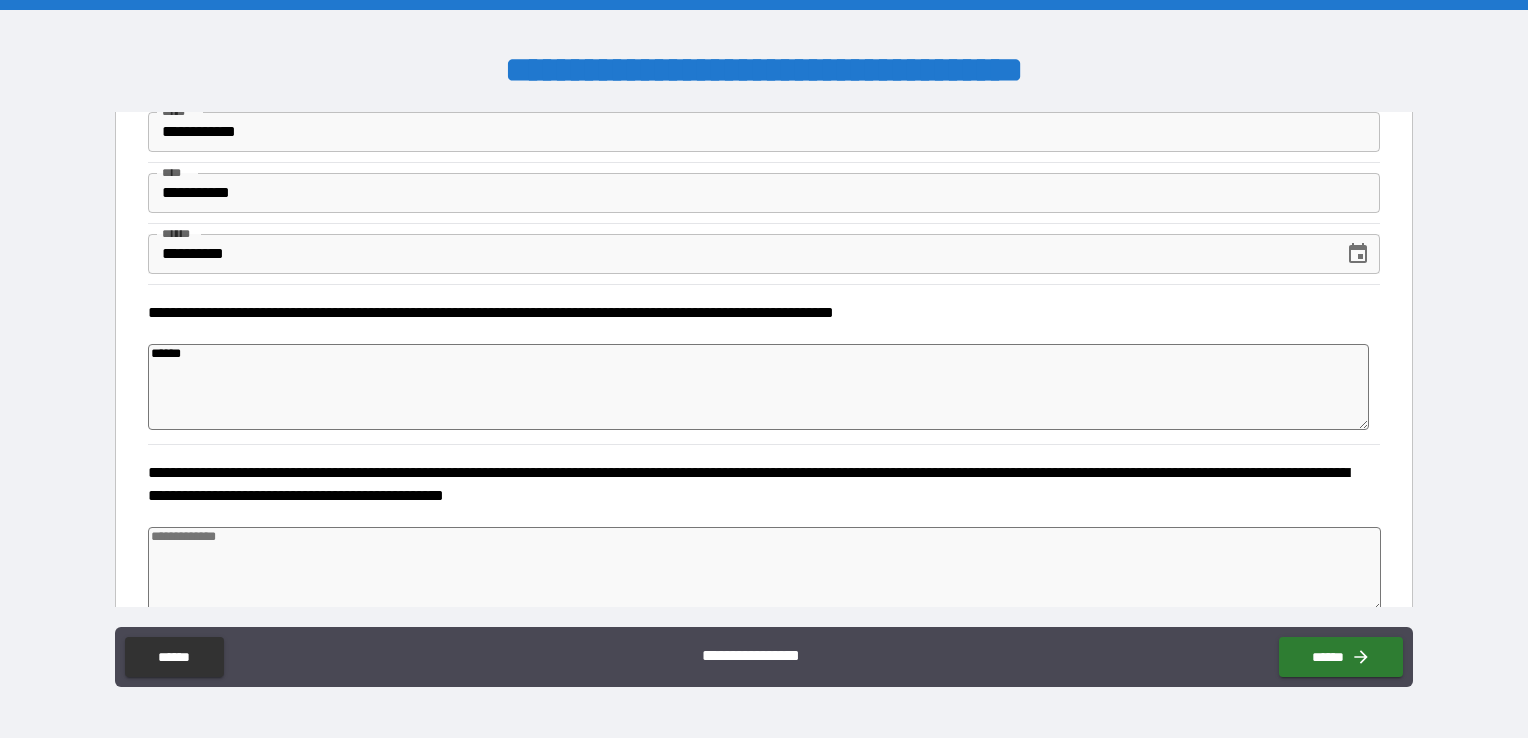 type on "*******" 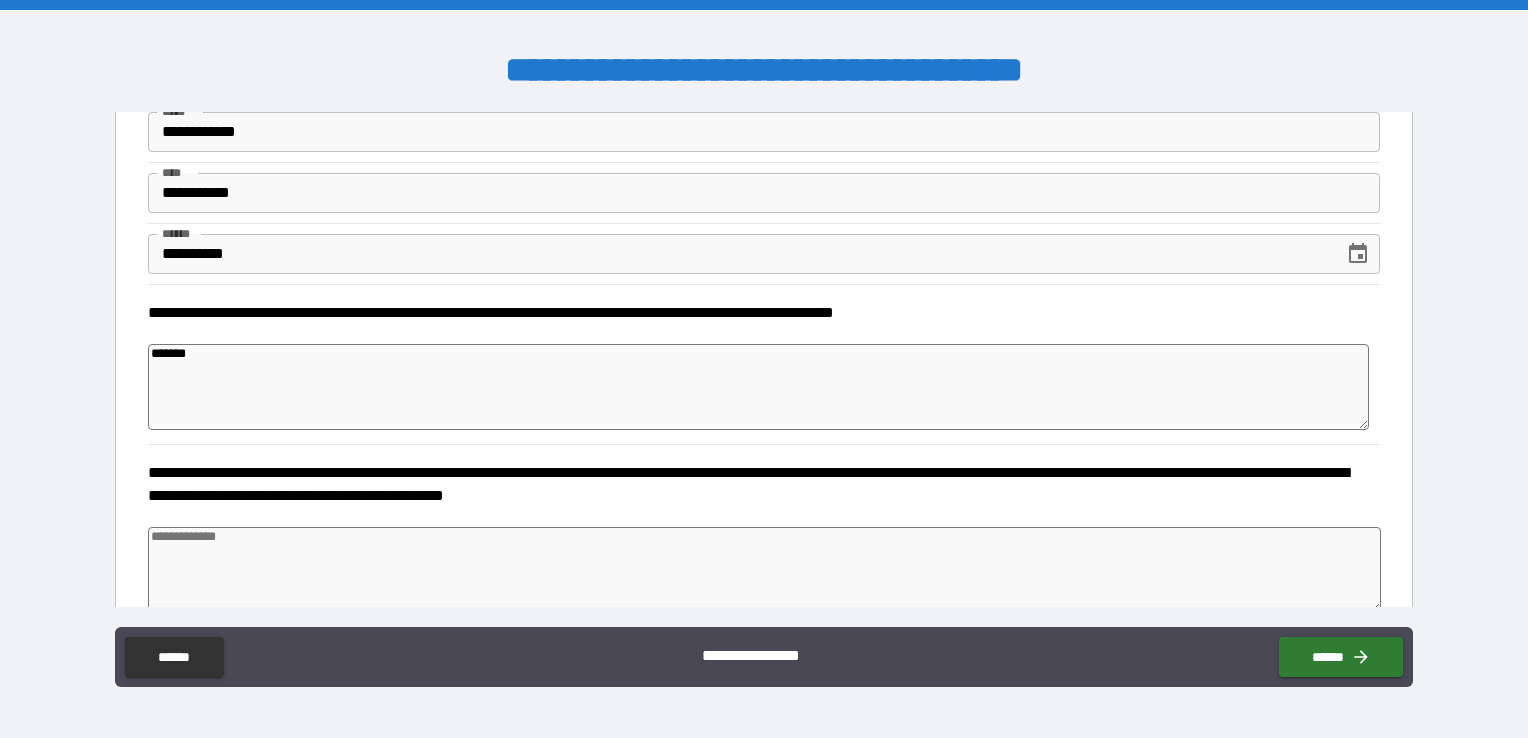 type on "********" 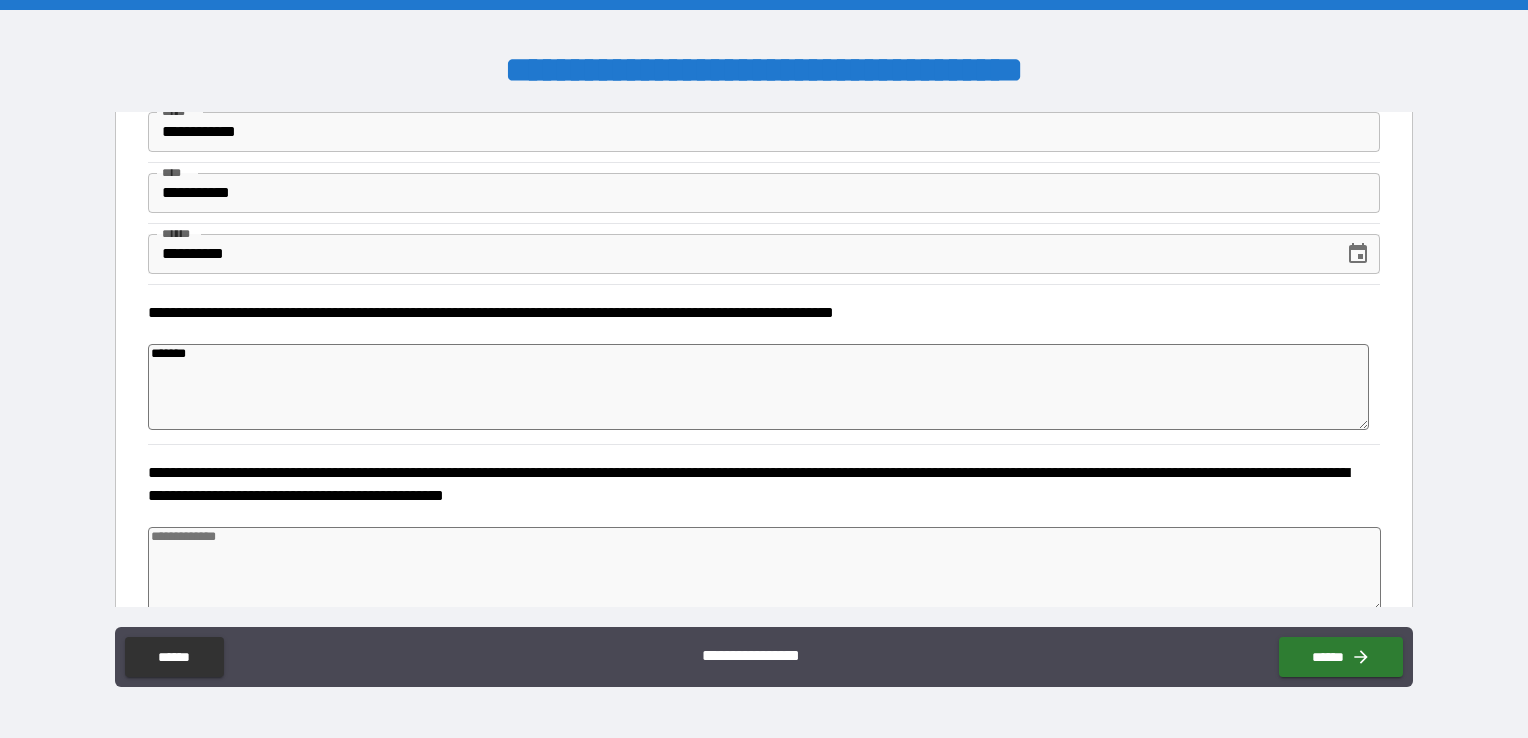 type on "*" 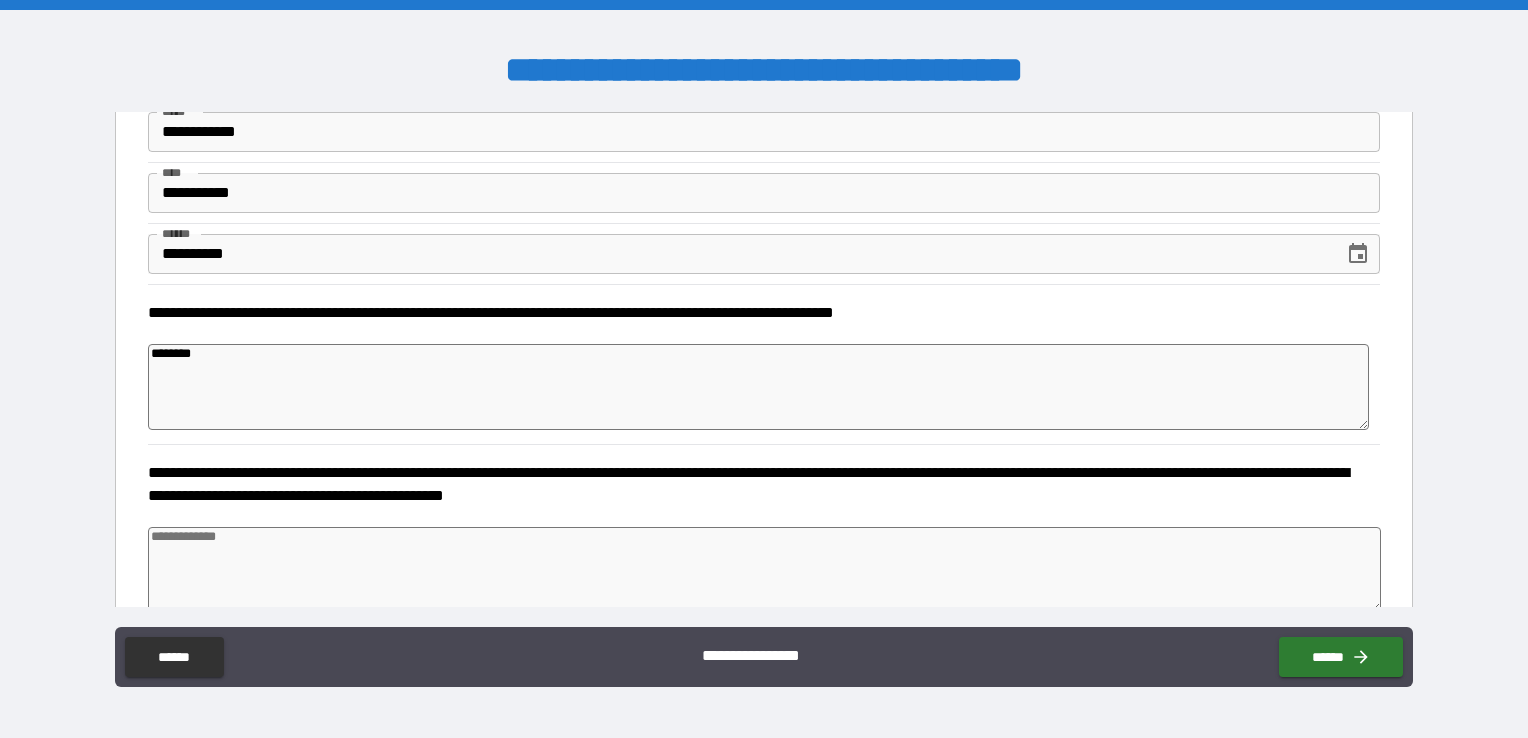 type on "*********" 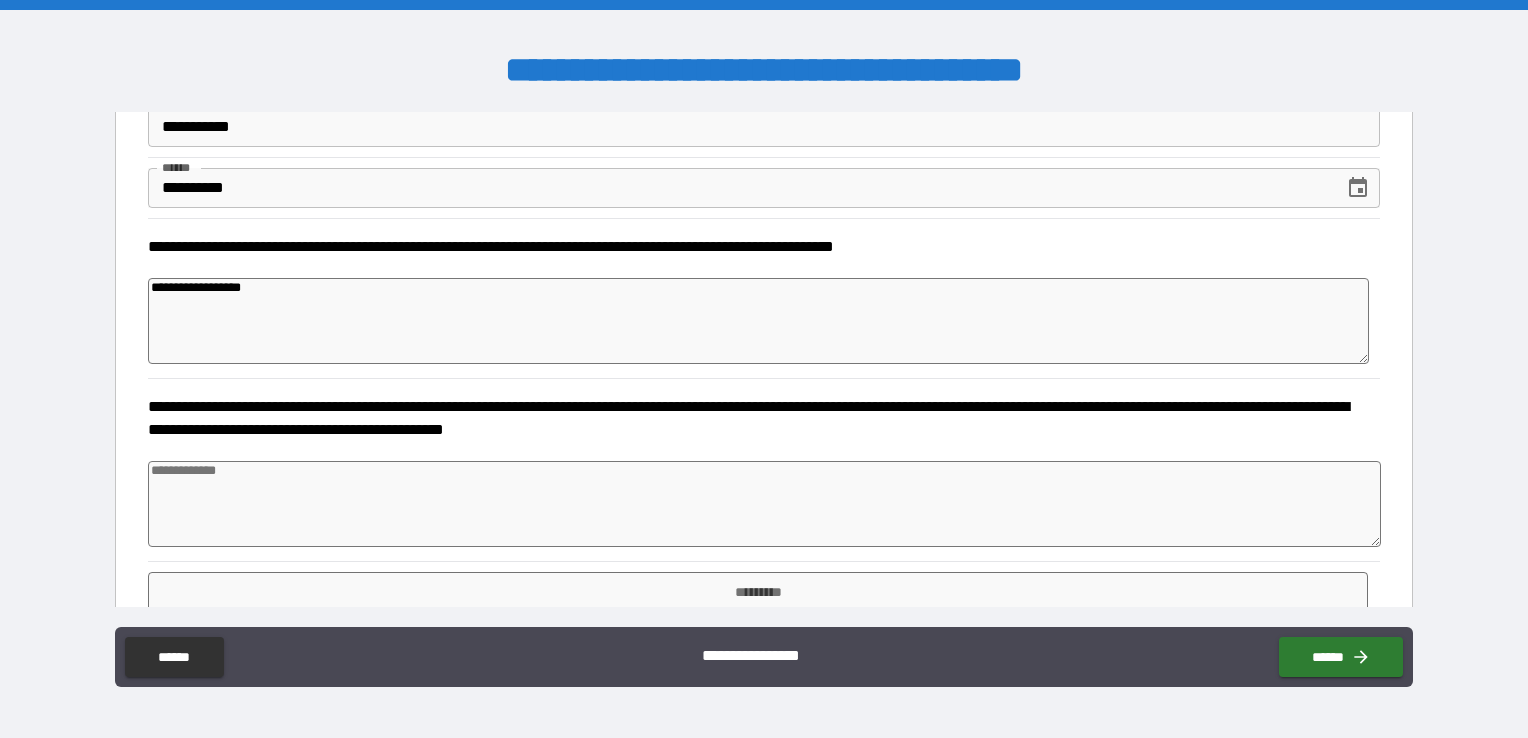 scroll, scrollTop: 596, scrollLeft: 0, axis: vertical 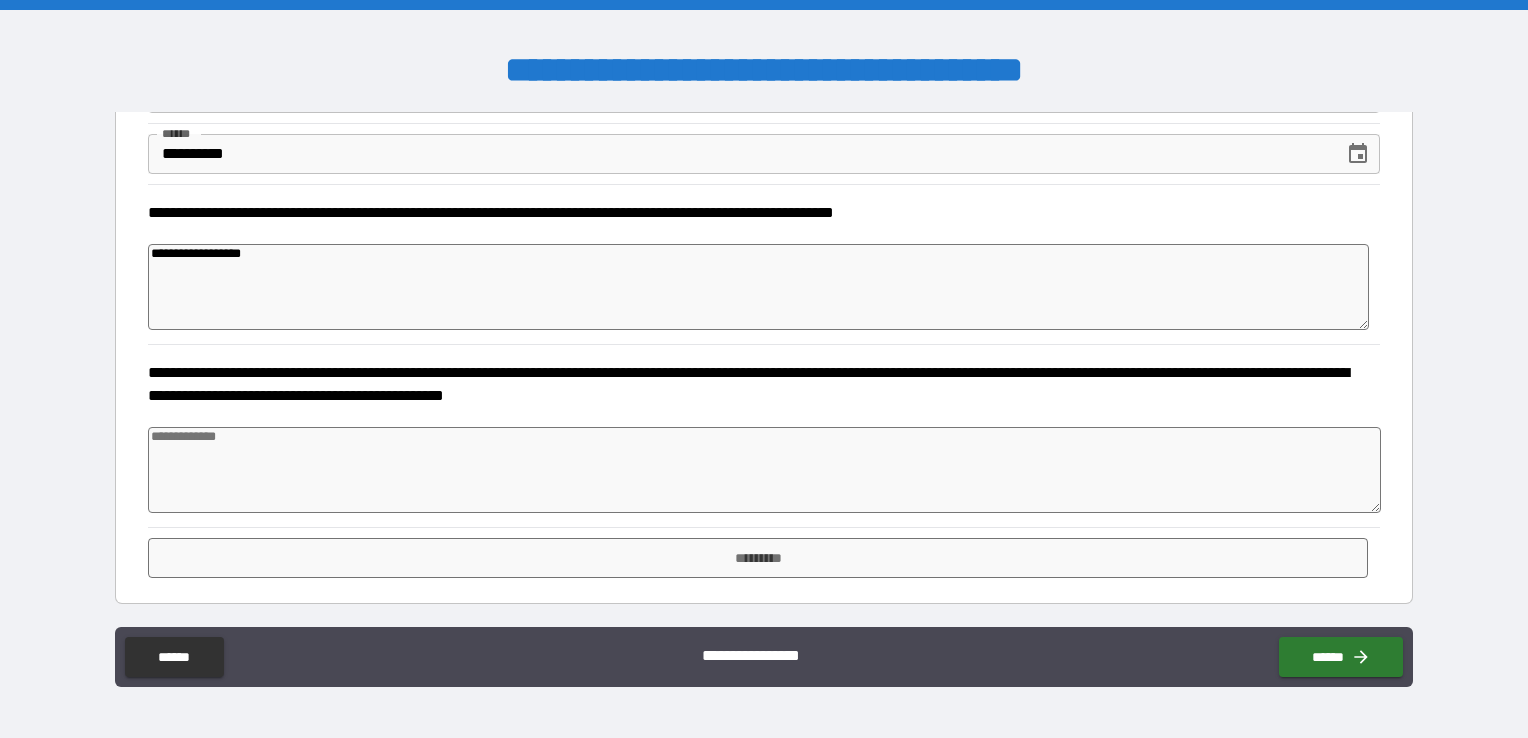 click at bounding box center [764, 470] 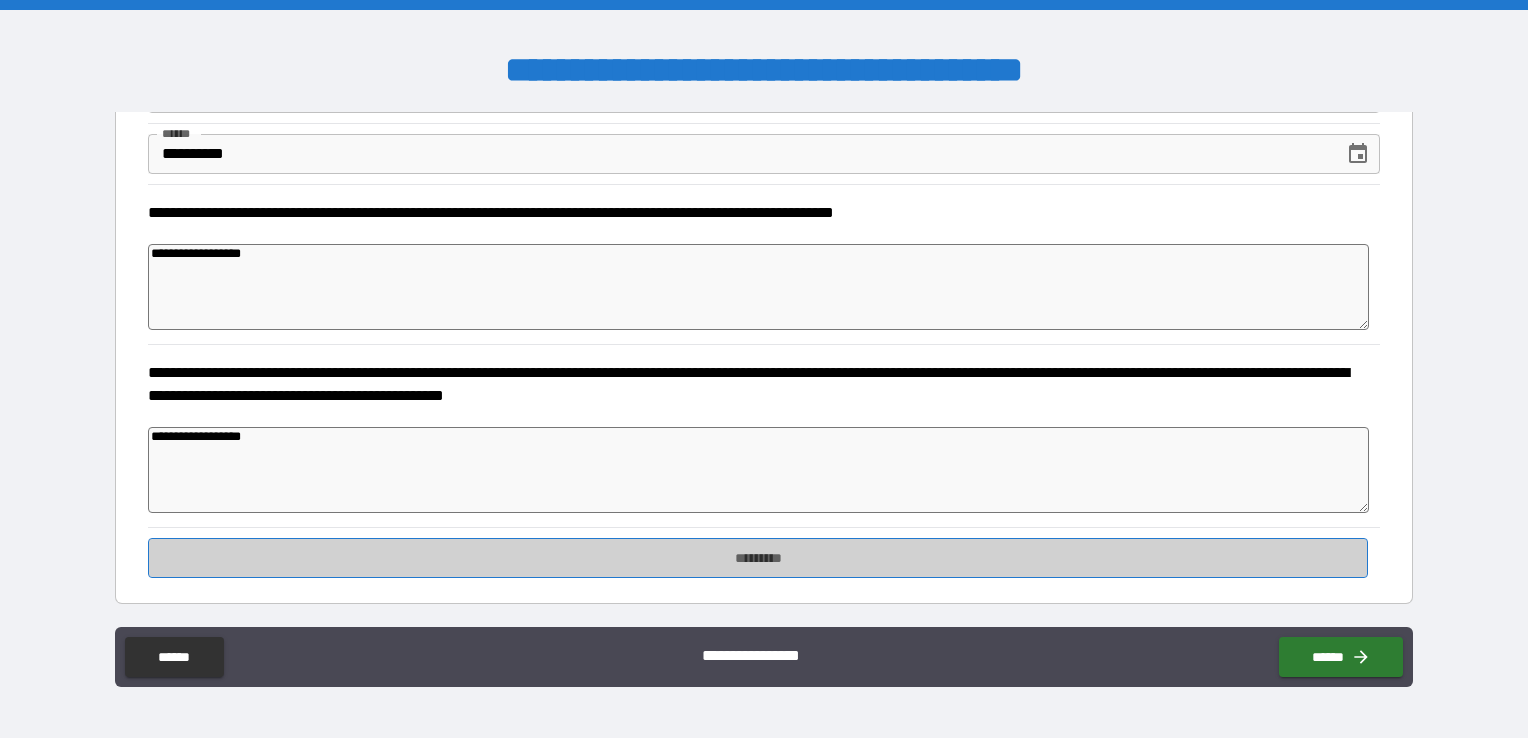 click on "*********" at bounding box center [758, 558] 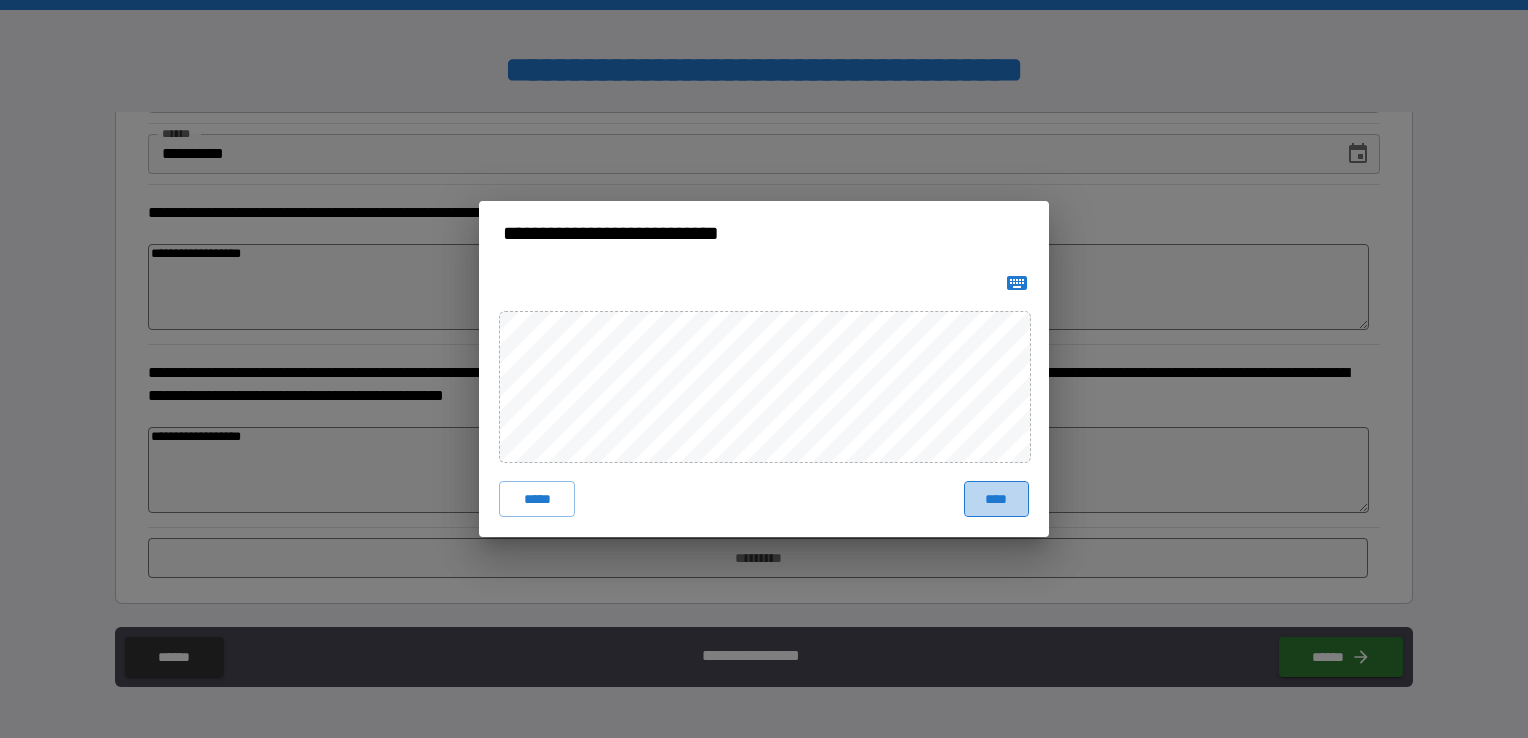 click on "****" at bounding box center (996, 499) 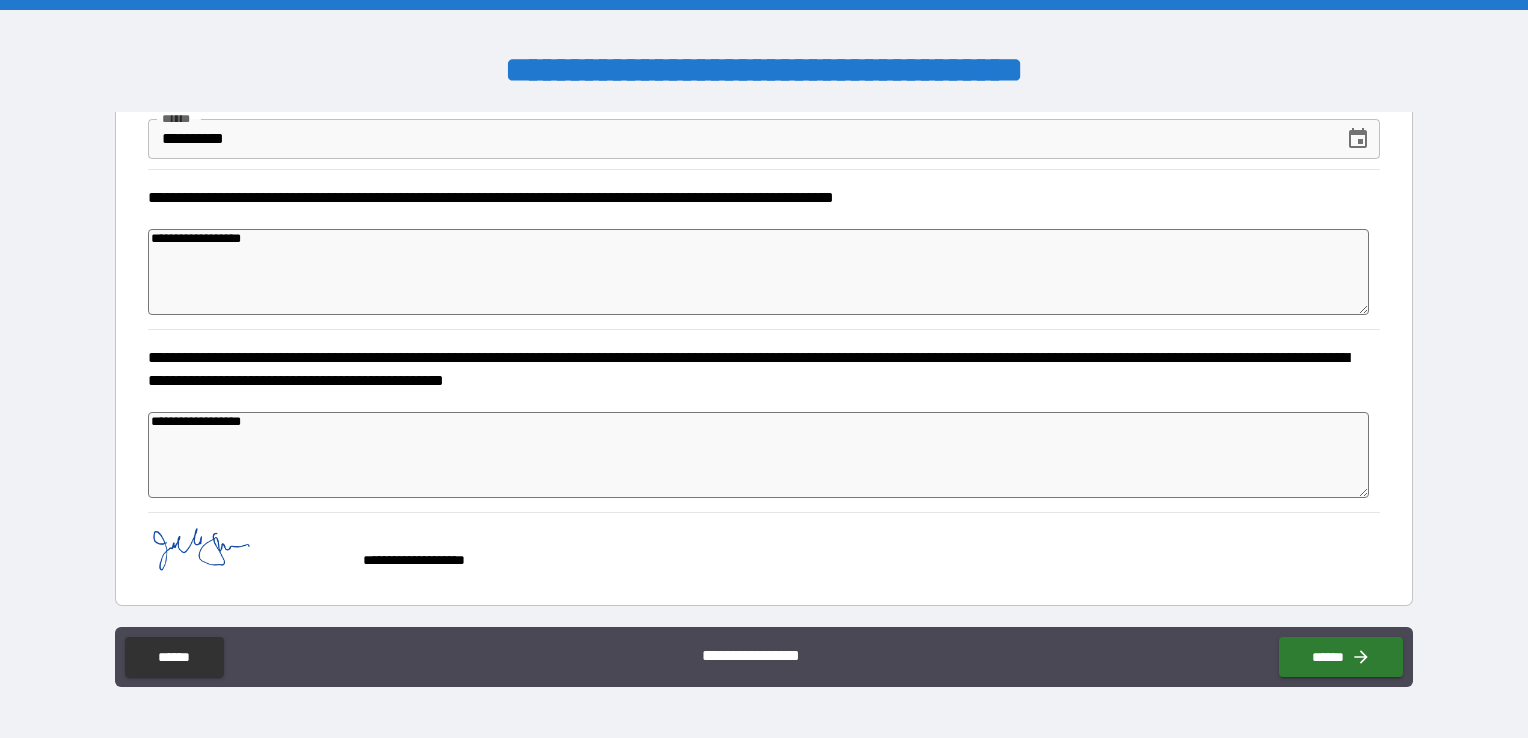 scroll, scrollTop: 613, scrollLeft: 0, axis: vertical 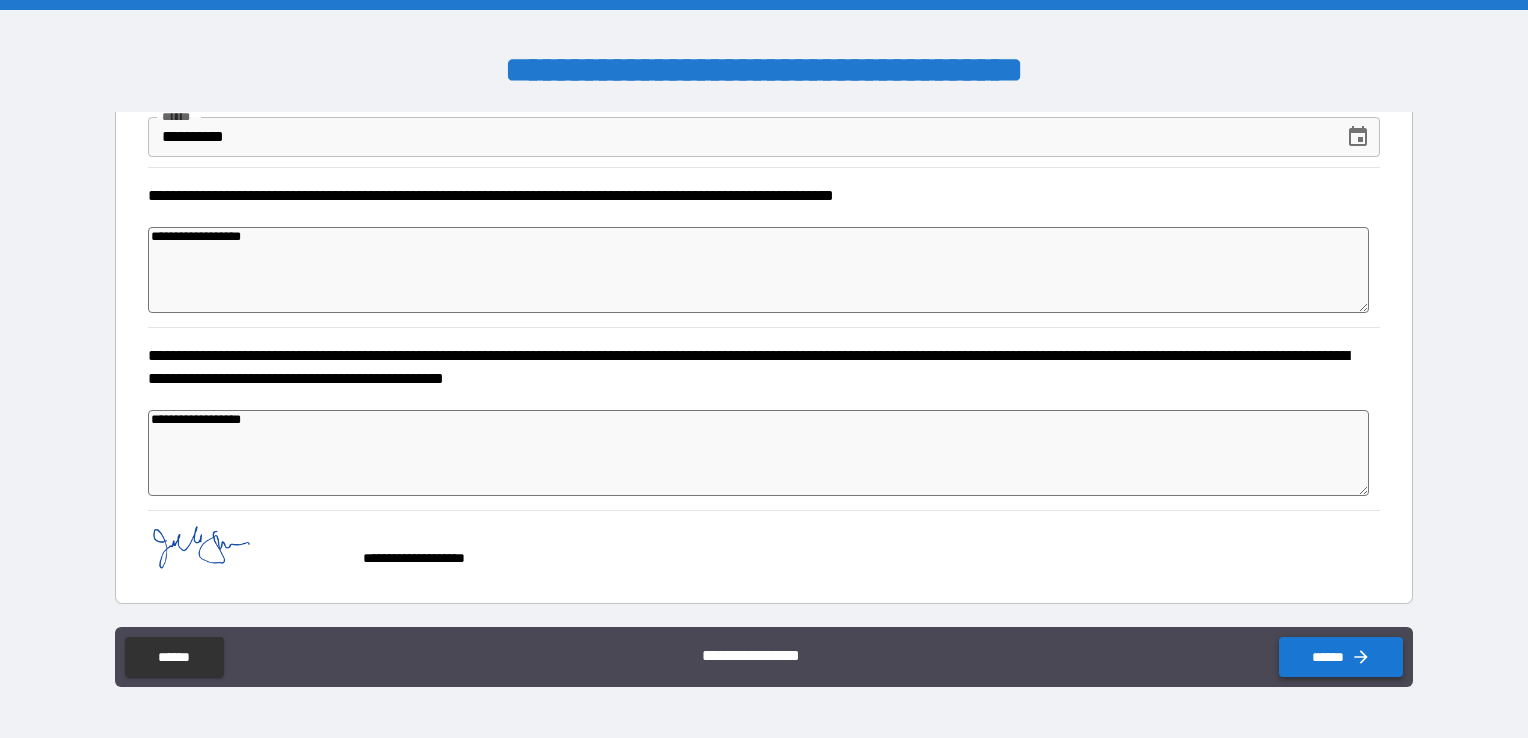 click on "******" at bounding box center [1341, 657] 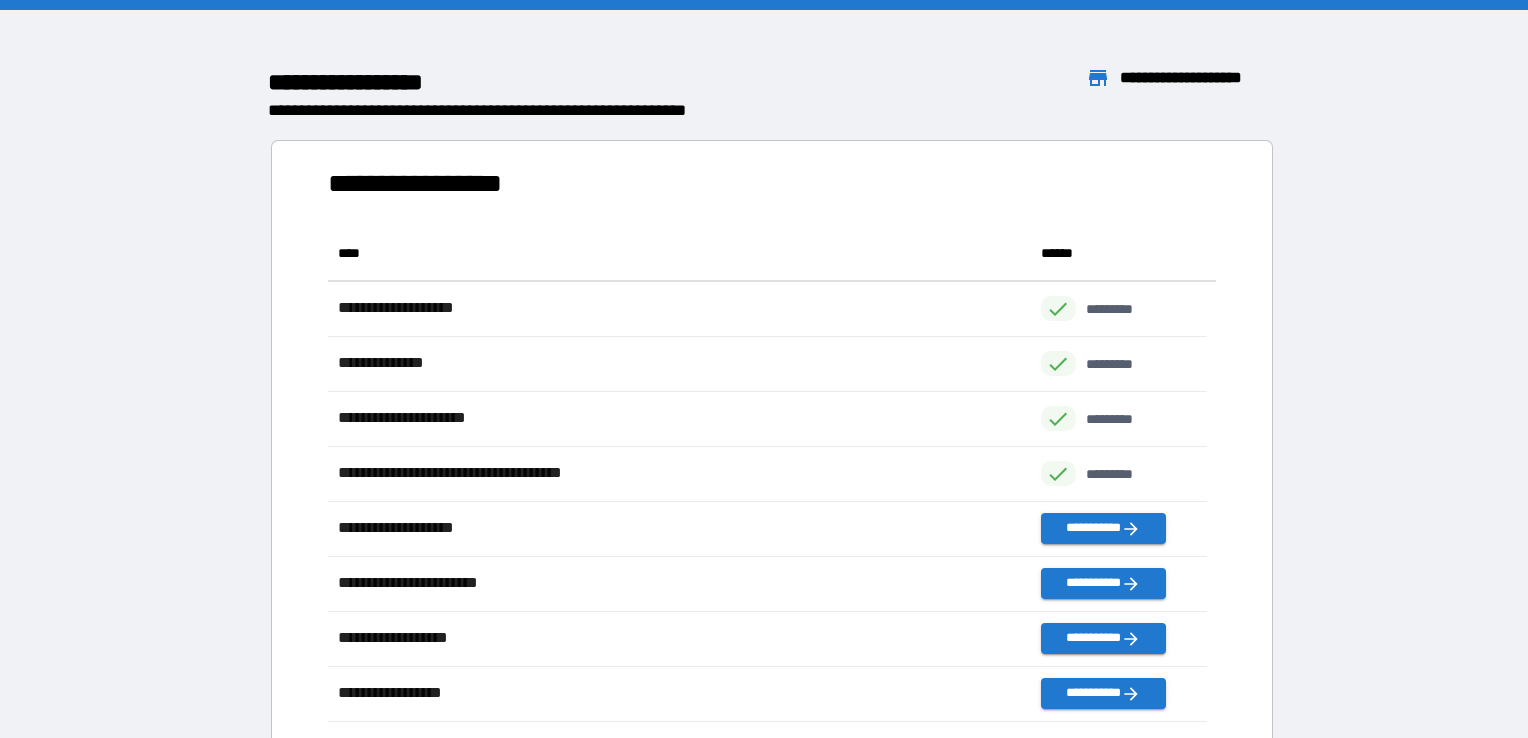 scroll, scrollTop: 16, scrollLeft: 16, axis: both 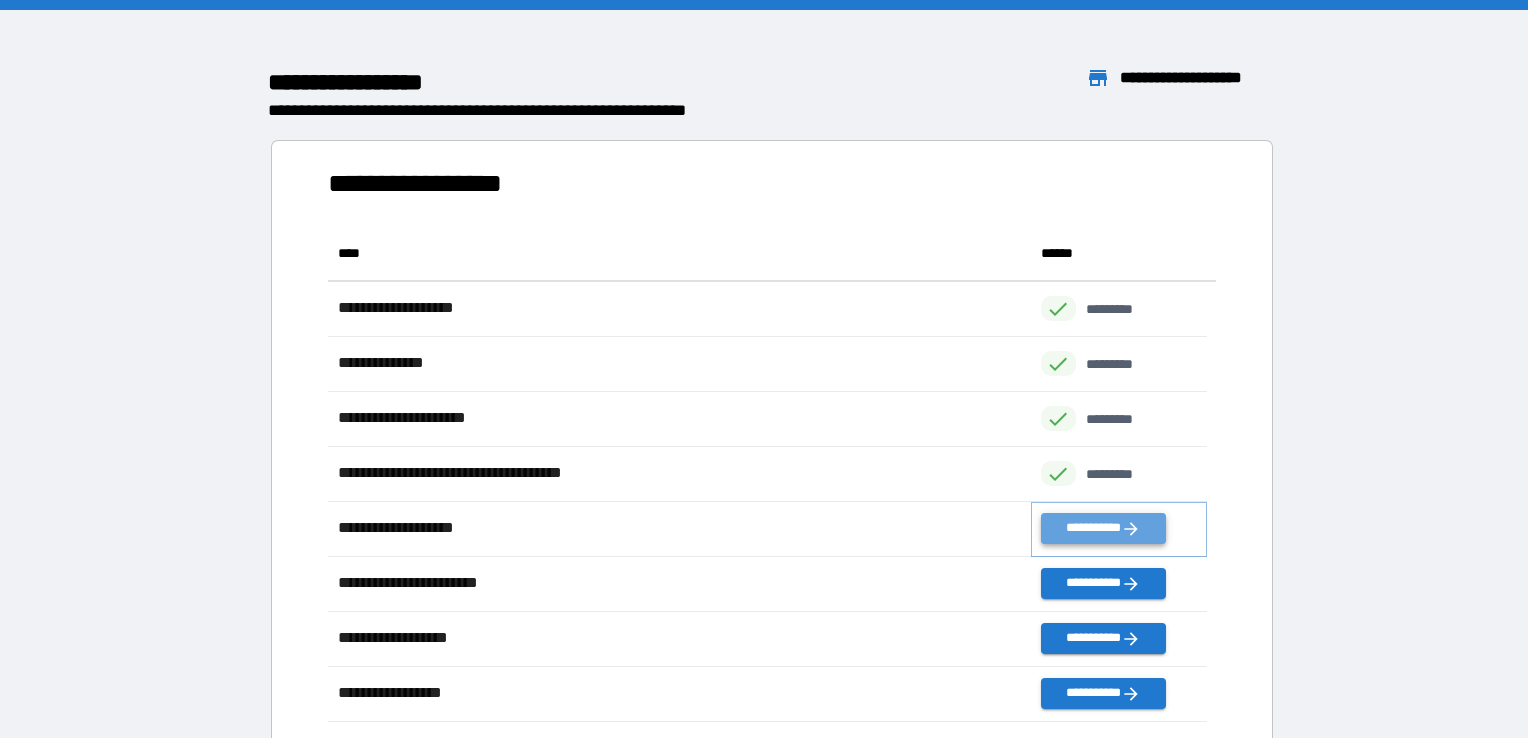 click on "**********" at bounding box center (1103, 528) 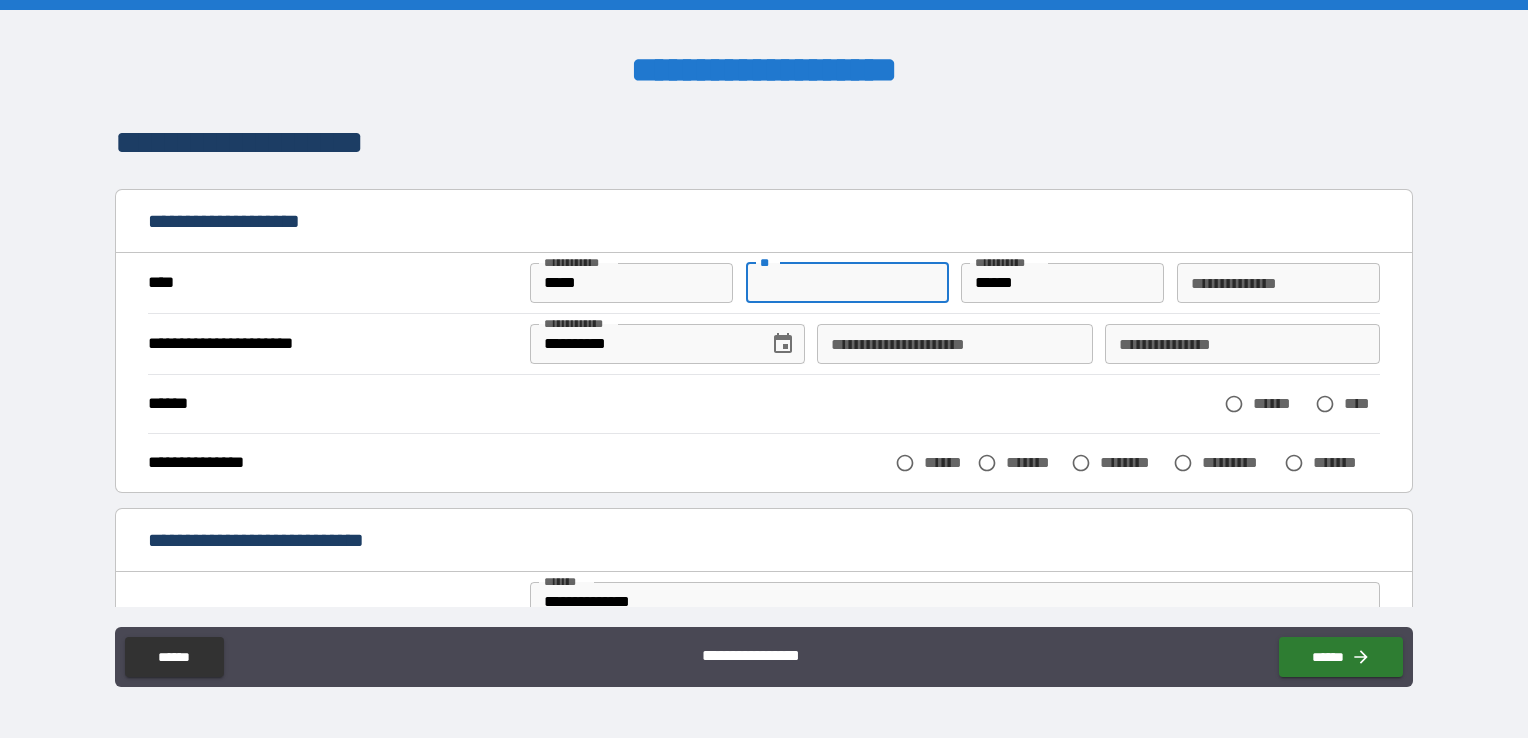 click on "**" at bounding box center (847, 283) 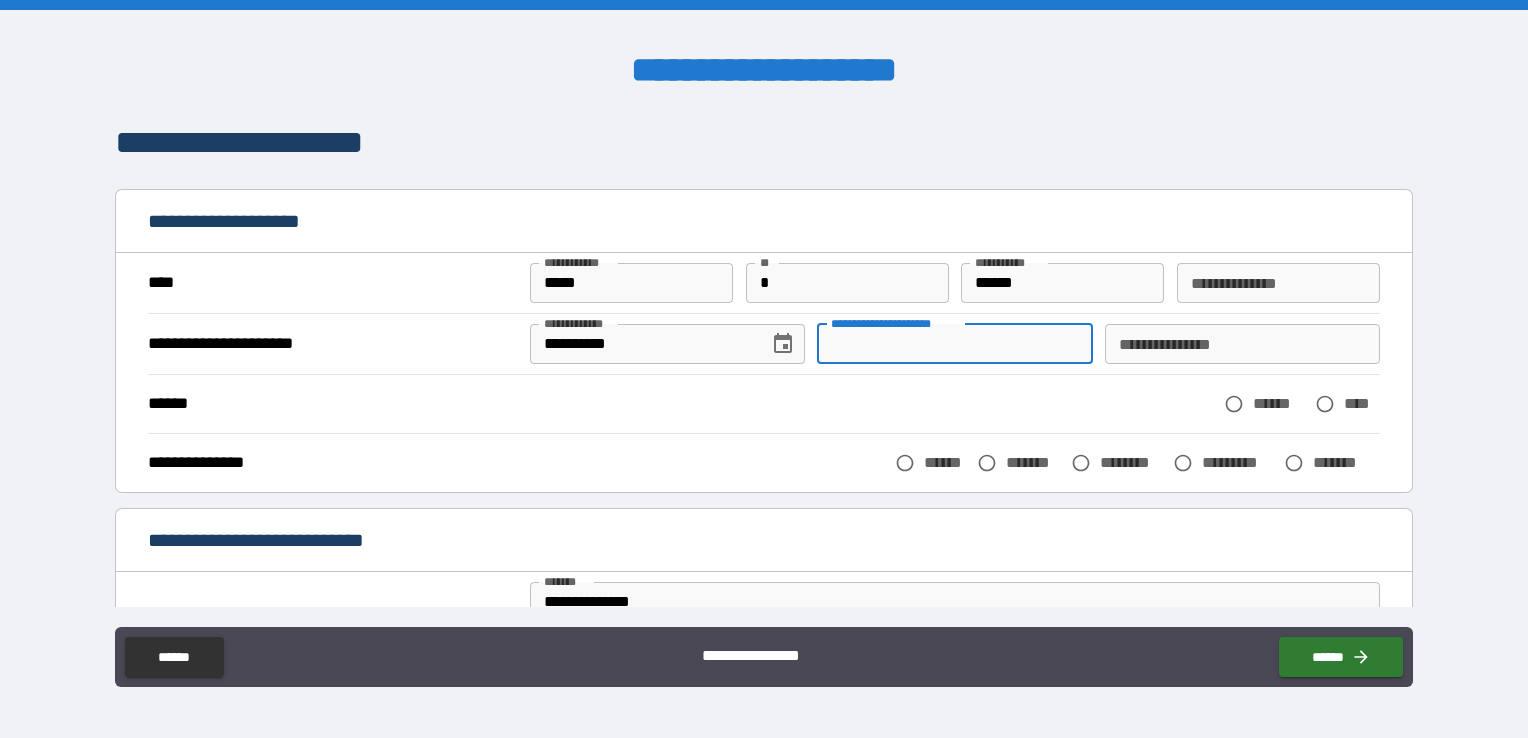 click on "**********" at bounding box center [954, 344] 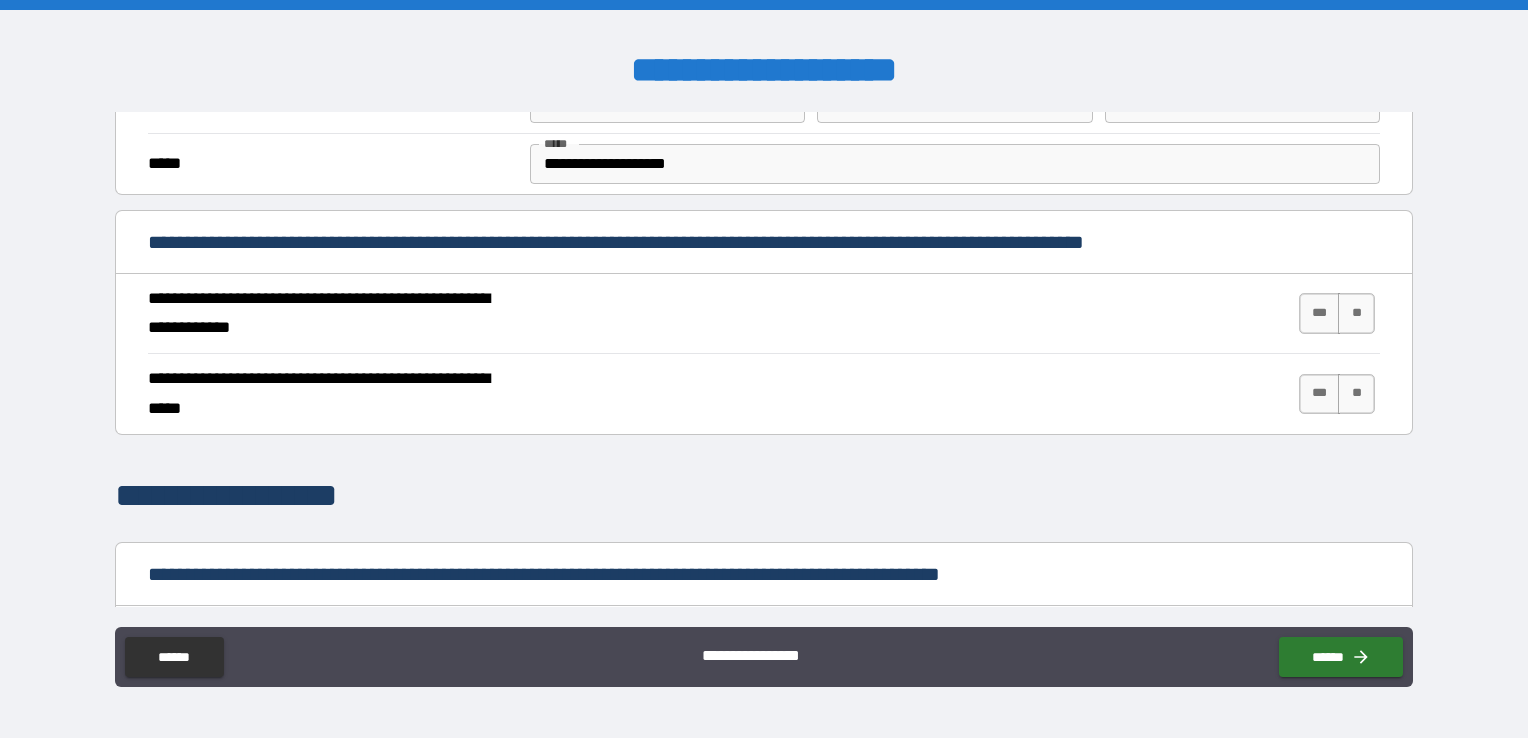 scroll, scrollTop: 700, scrollLeft: 0, axis: vertical 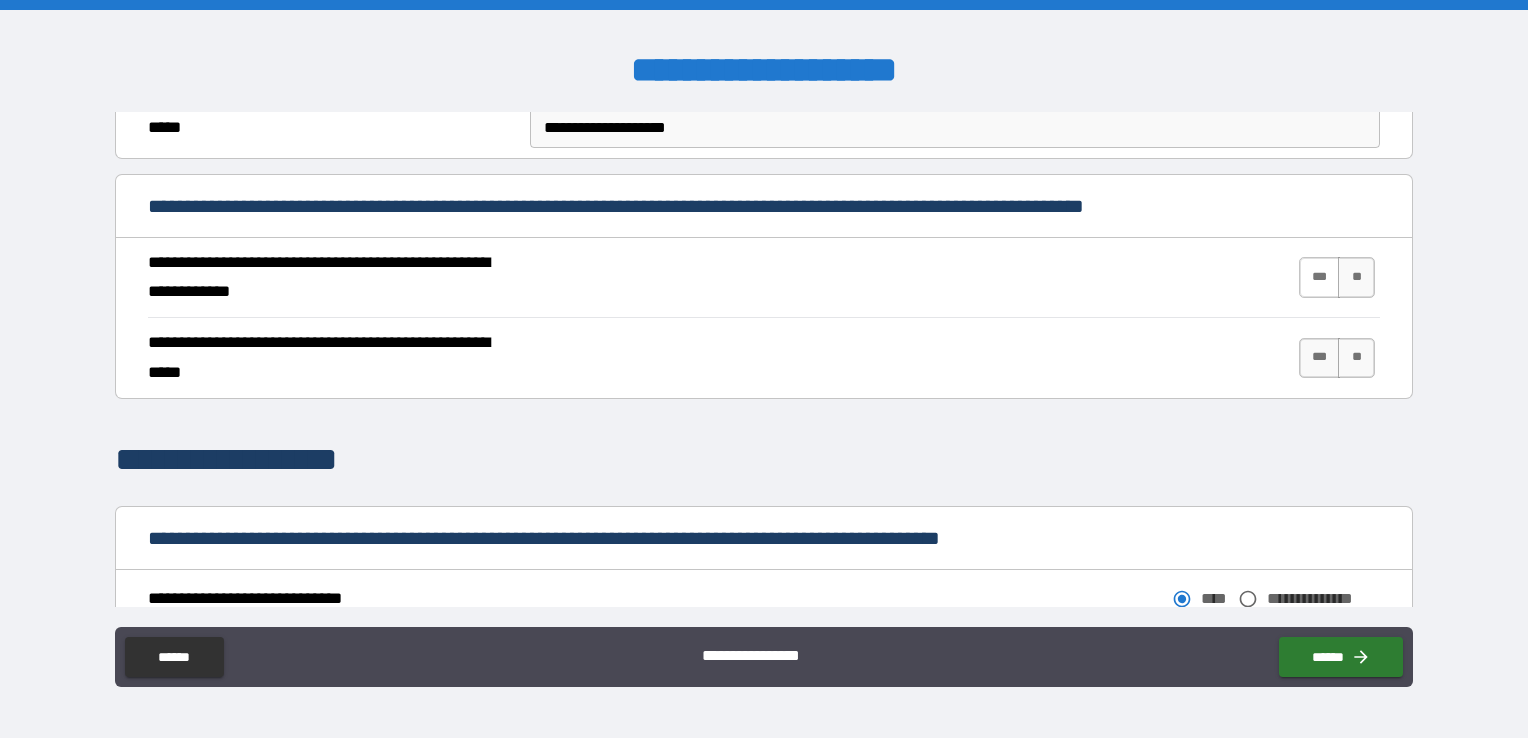click on "***" at bounding box center (1320, 277) 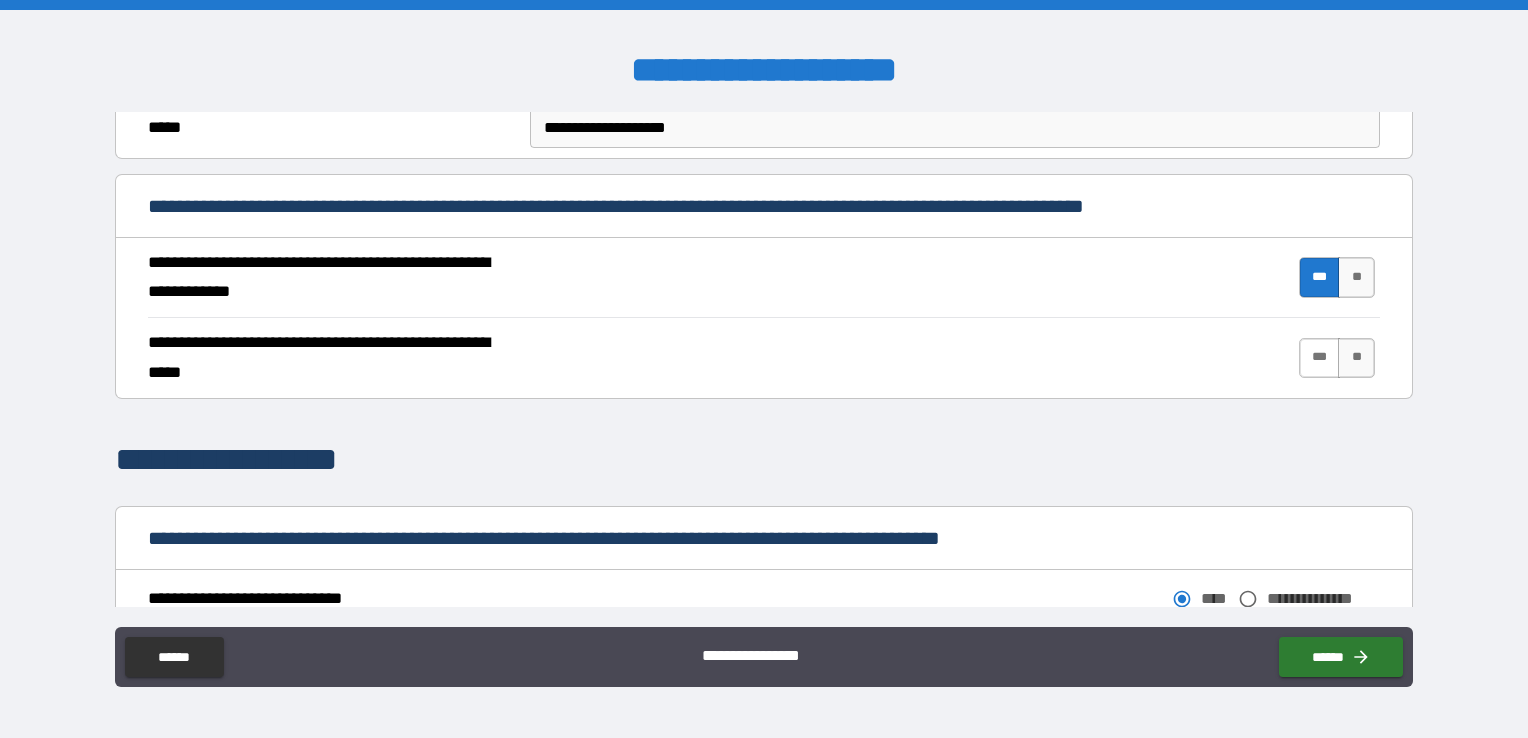 click on "***" at bounding box center [1320, 358] 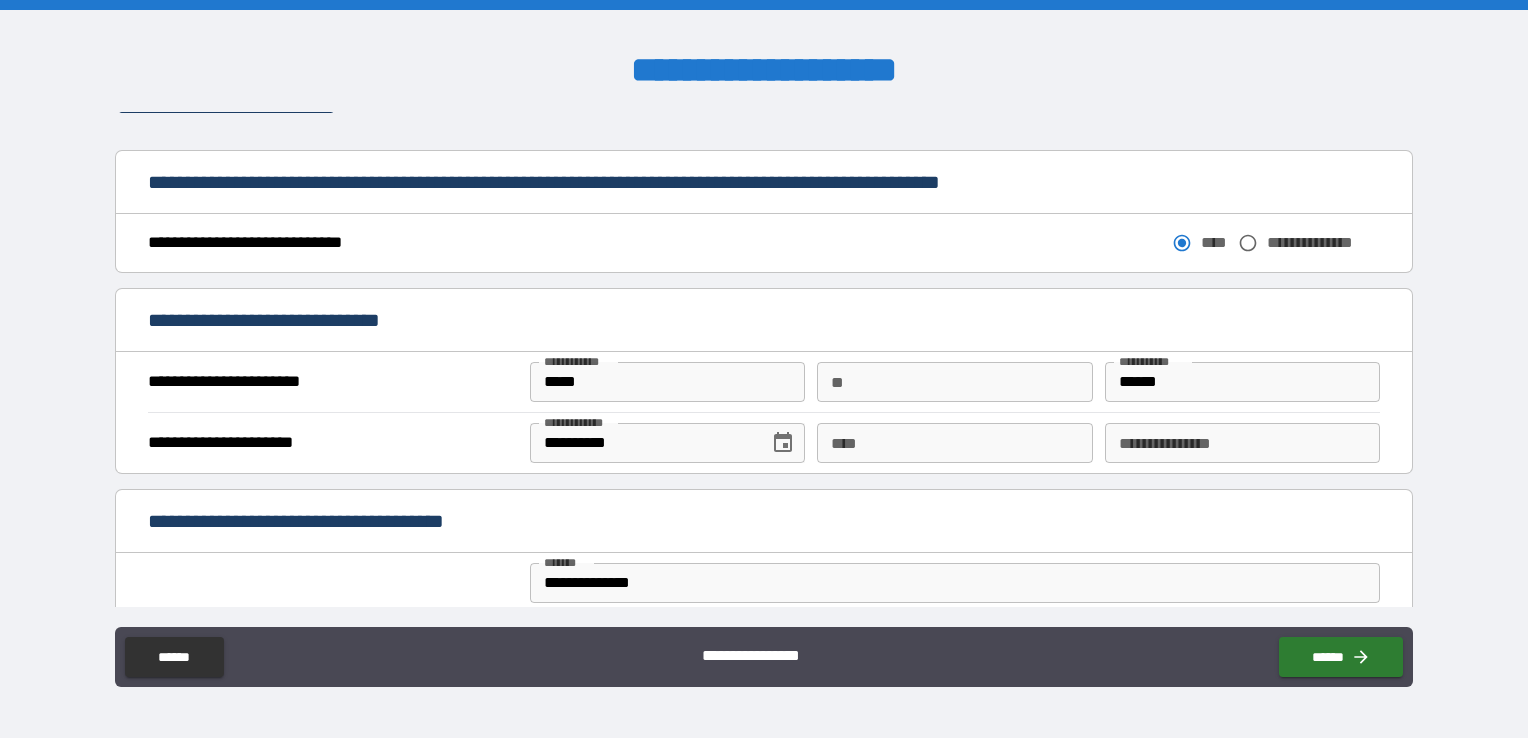 scroll, scrollTop: 1100, scrollLeft: 0, axis: vertical 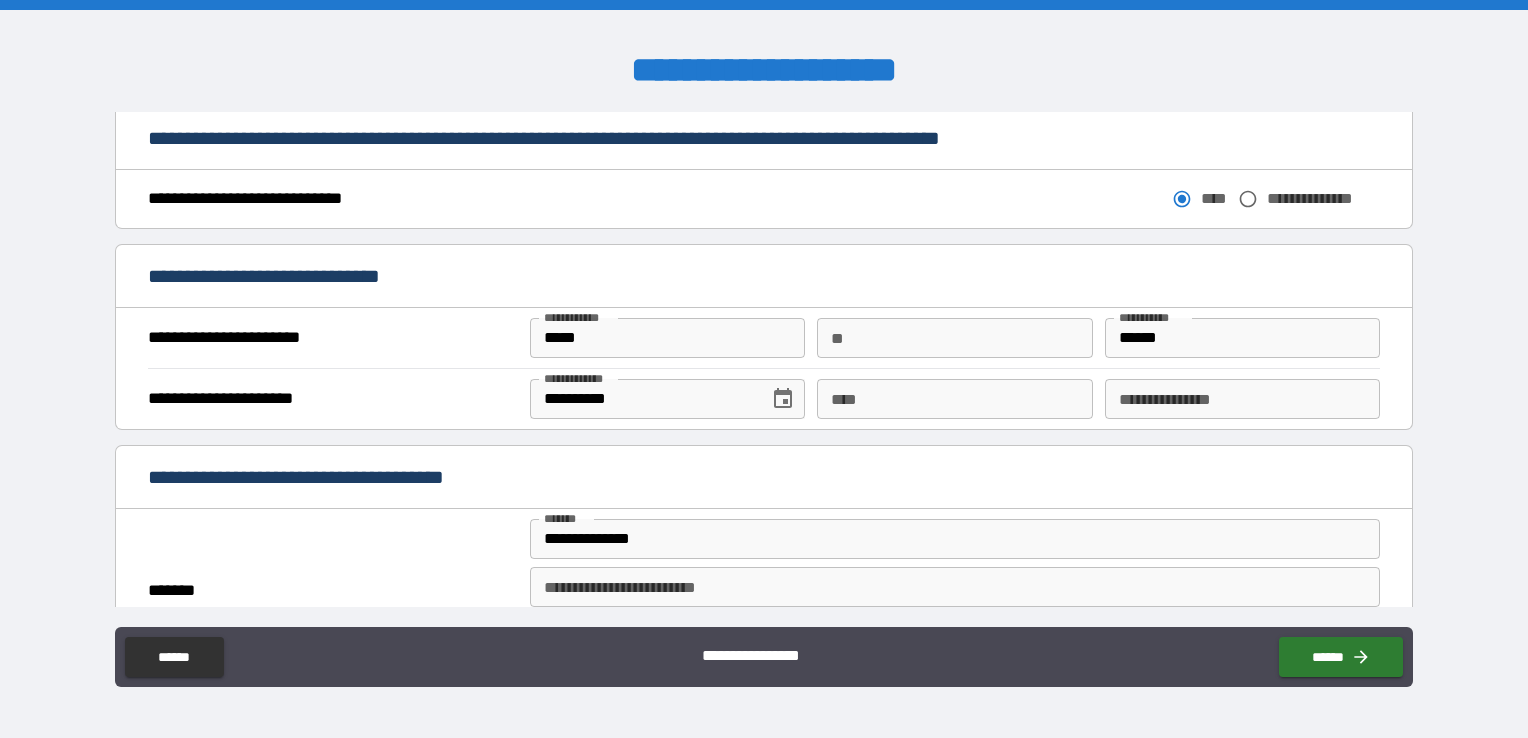 click on "****" at bounding box center [954, 399] 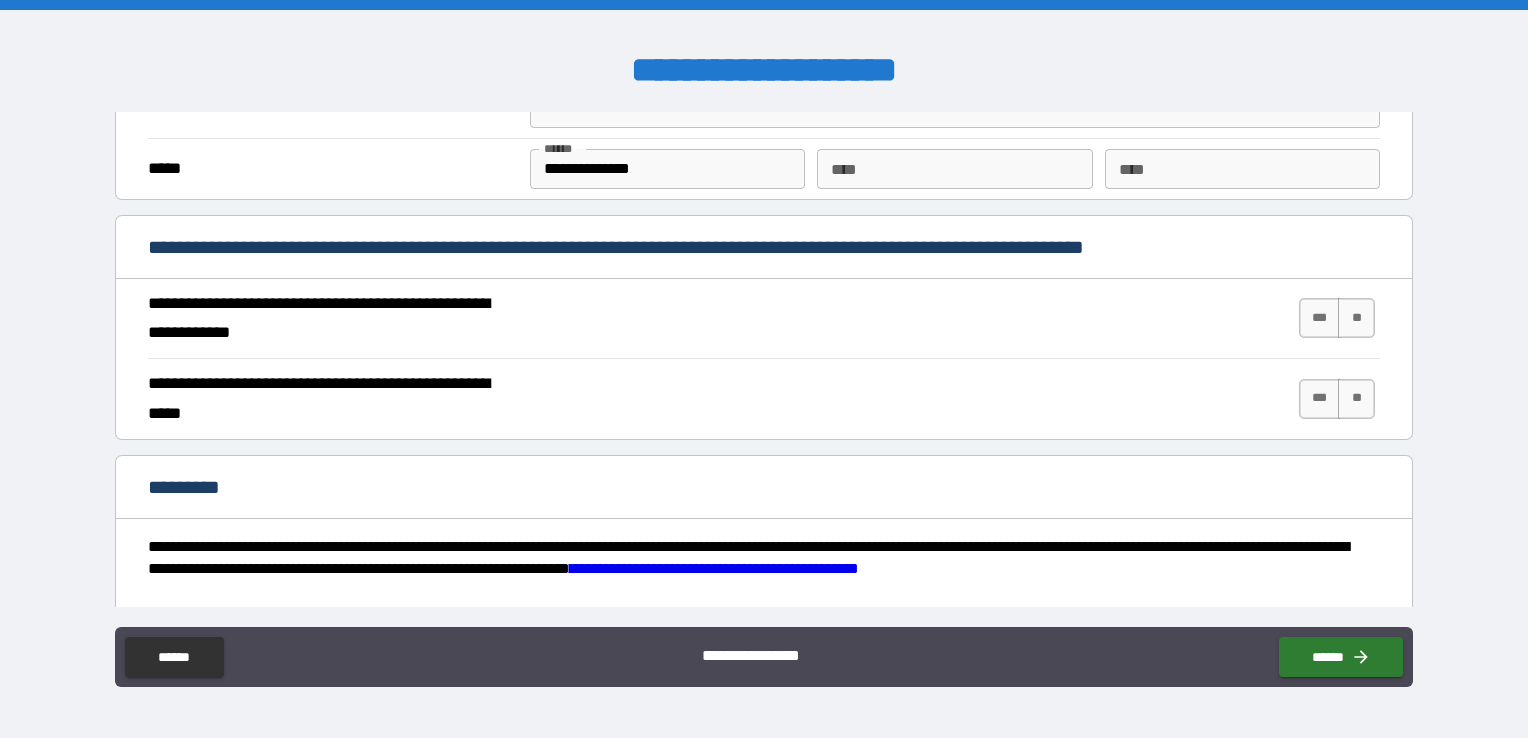 scroll, scrollTop: 1700, scrollLeft: 0, axis: vertical 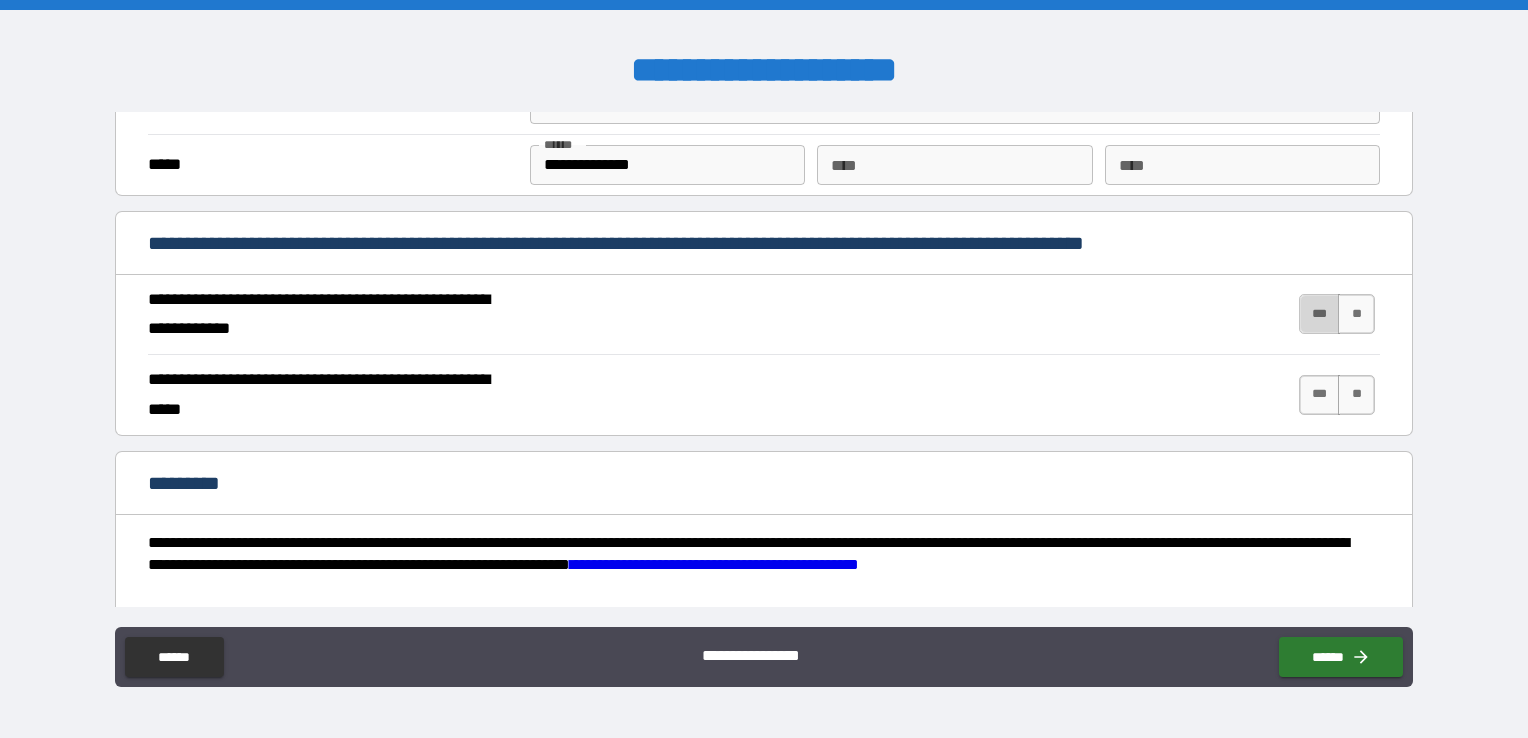 click on "***" at bounding box center [1320, 314] 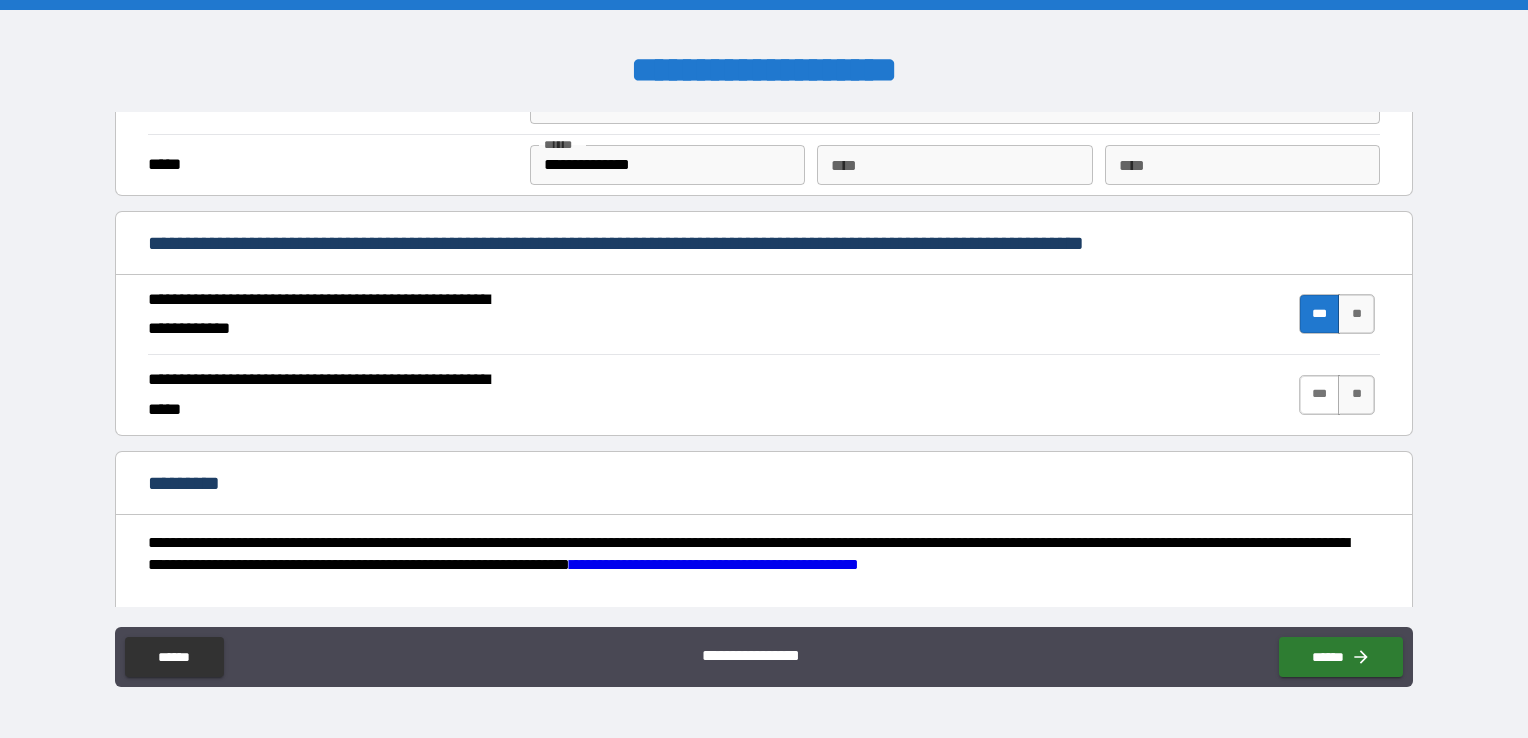 click on "***" at bounding box center [1320, 395] 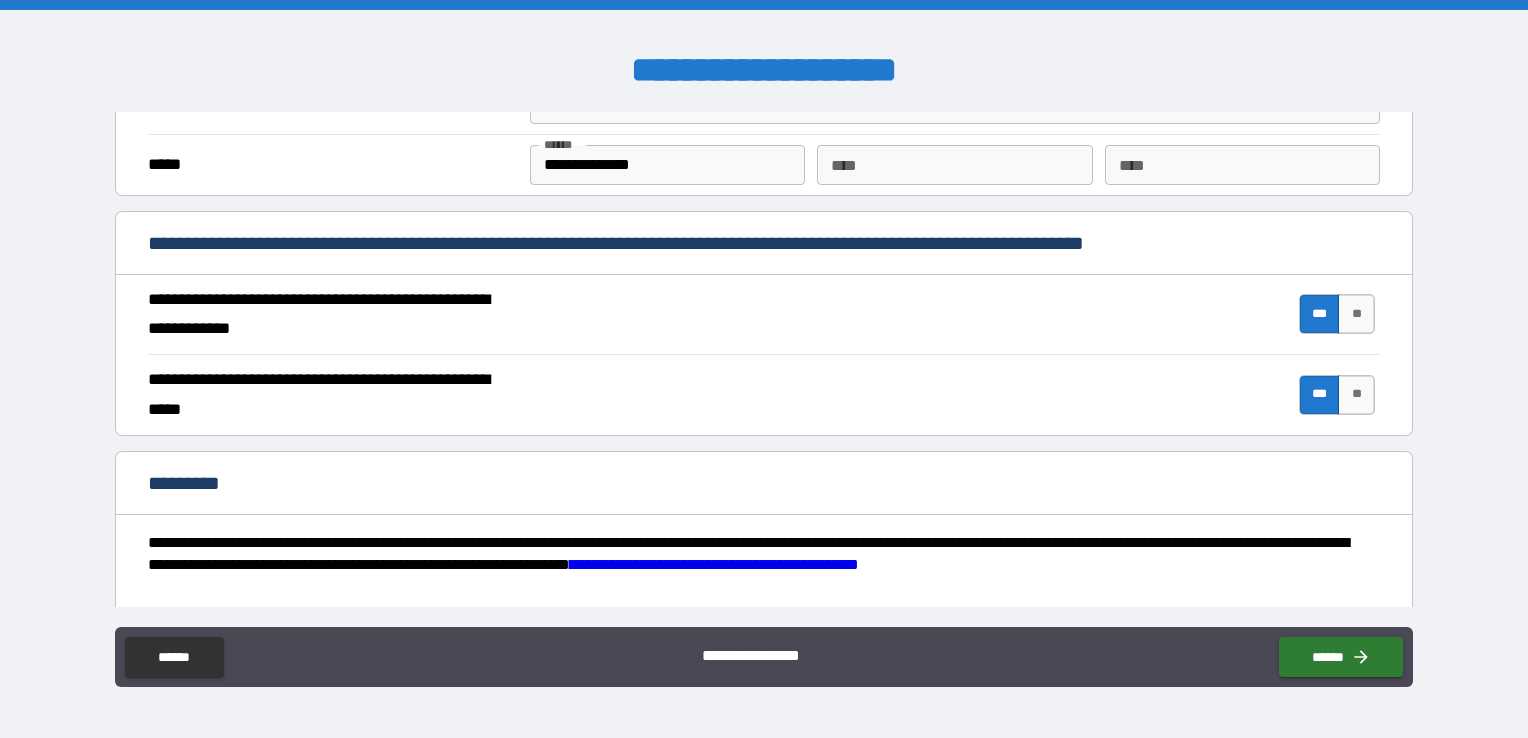scroll, scrollTop: 1857, scrollLeft: 0, axis: vertical 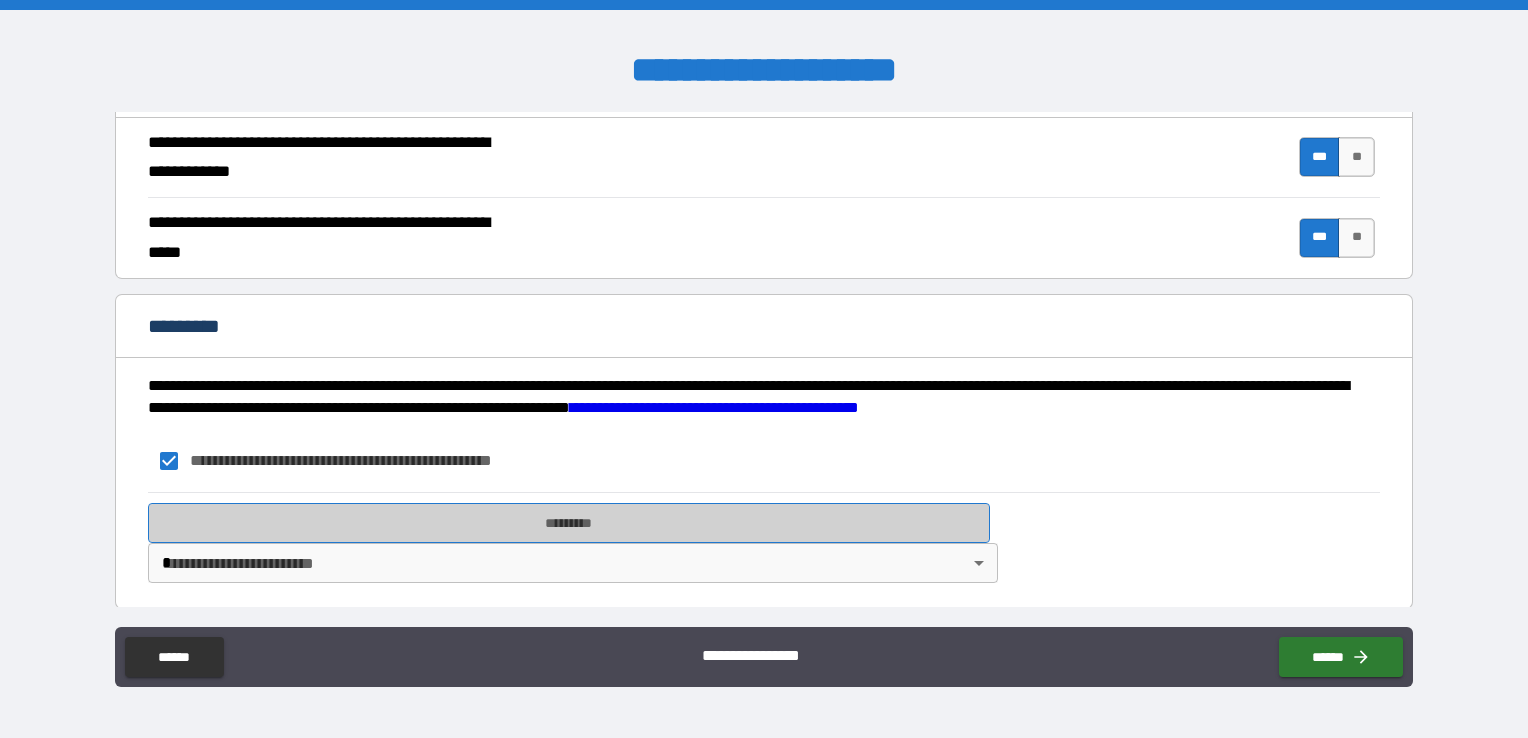 click on "*********" at bounding box center [569, 523] 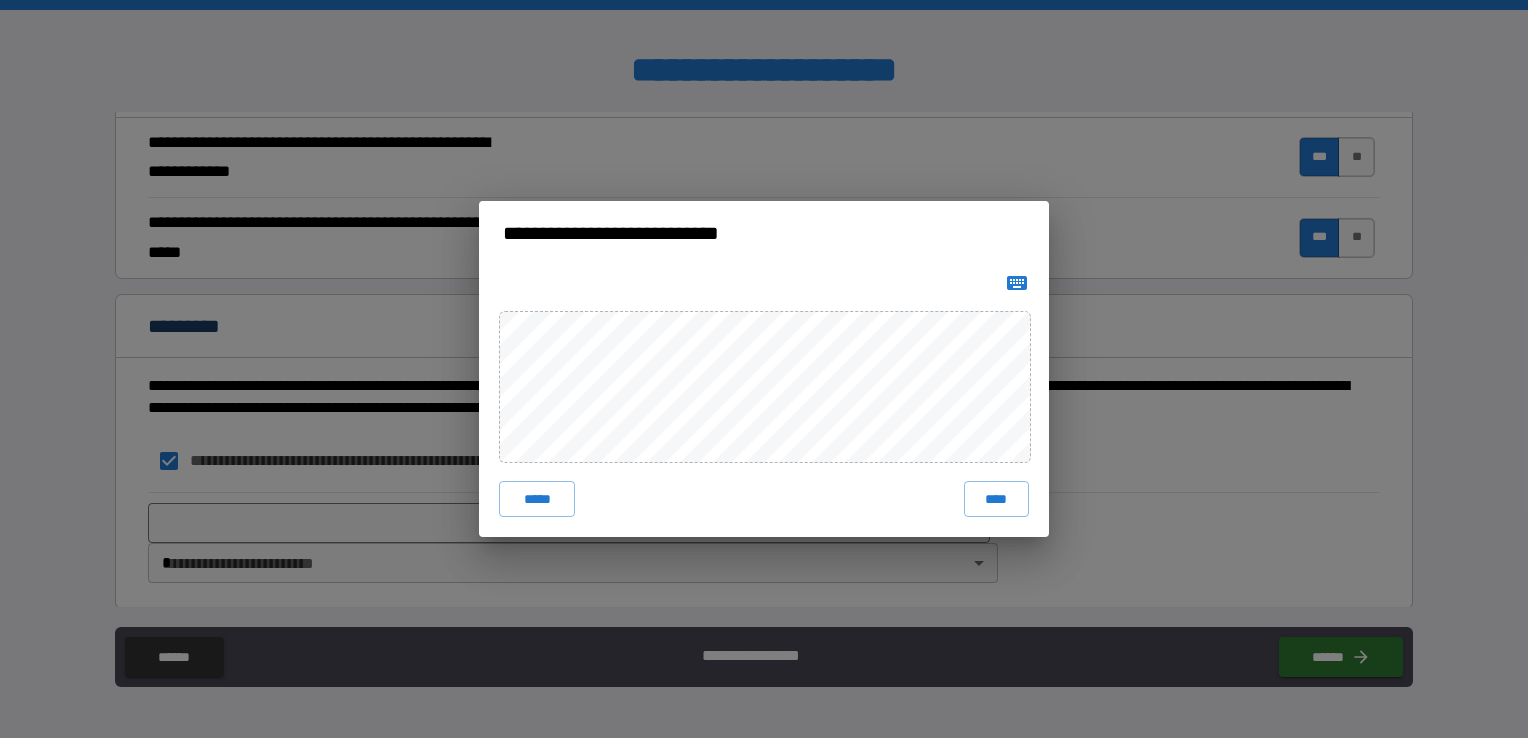 drag, startPoint x: 980, startPoint y: 490, endPoint x: 964, endPoint y: 490, distance: 16 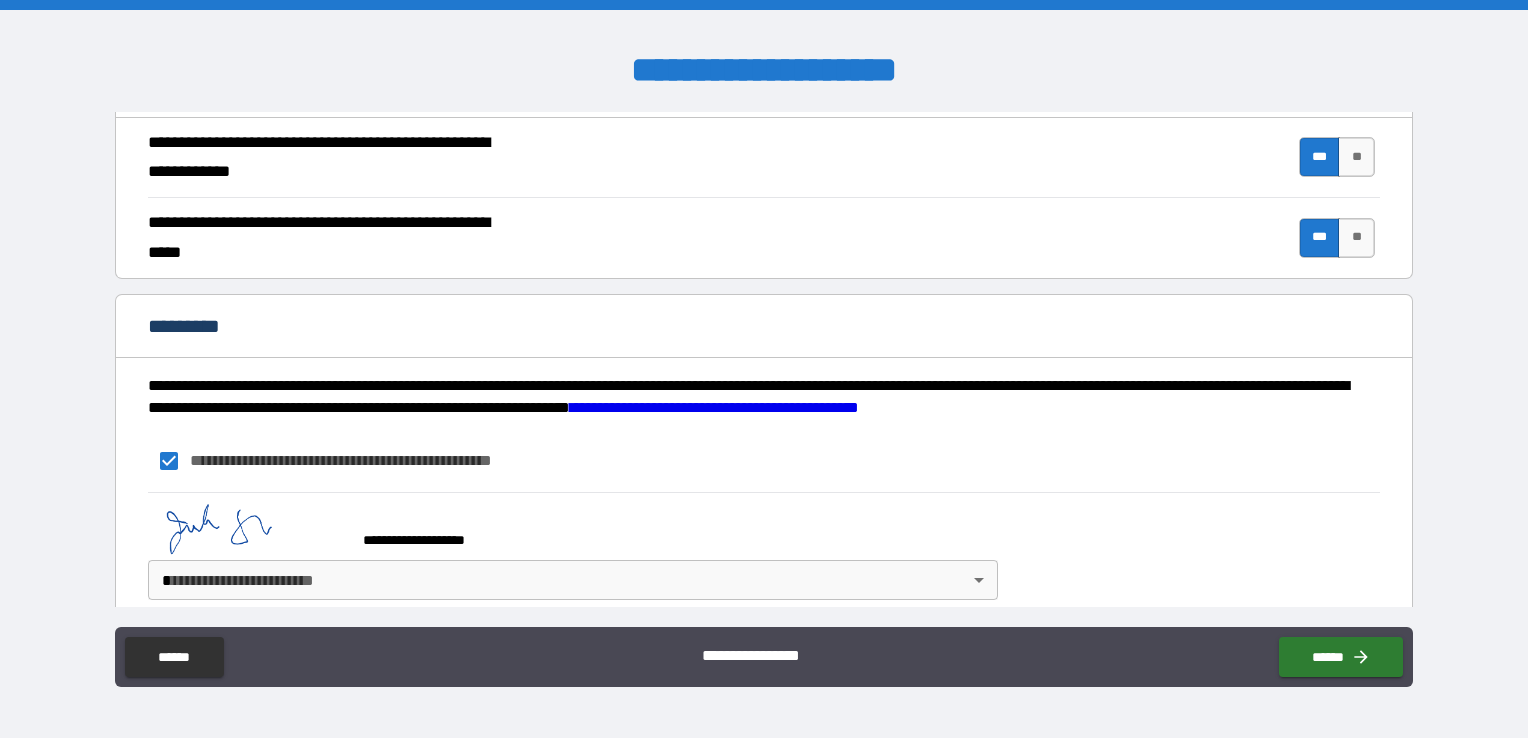 click on "[FIRST] [LAST] [STREET] [CITY] [STATE] [ZIP] [COUNTRY] [PHONE] [EMAIL] [DOB] [SSN] [CREDIT_CARD] [PASSPORT] [DRIVER_LICENSE]" at bounding box center [764, 369] 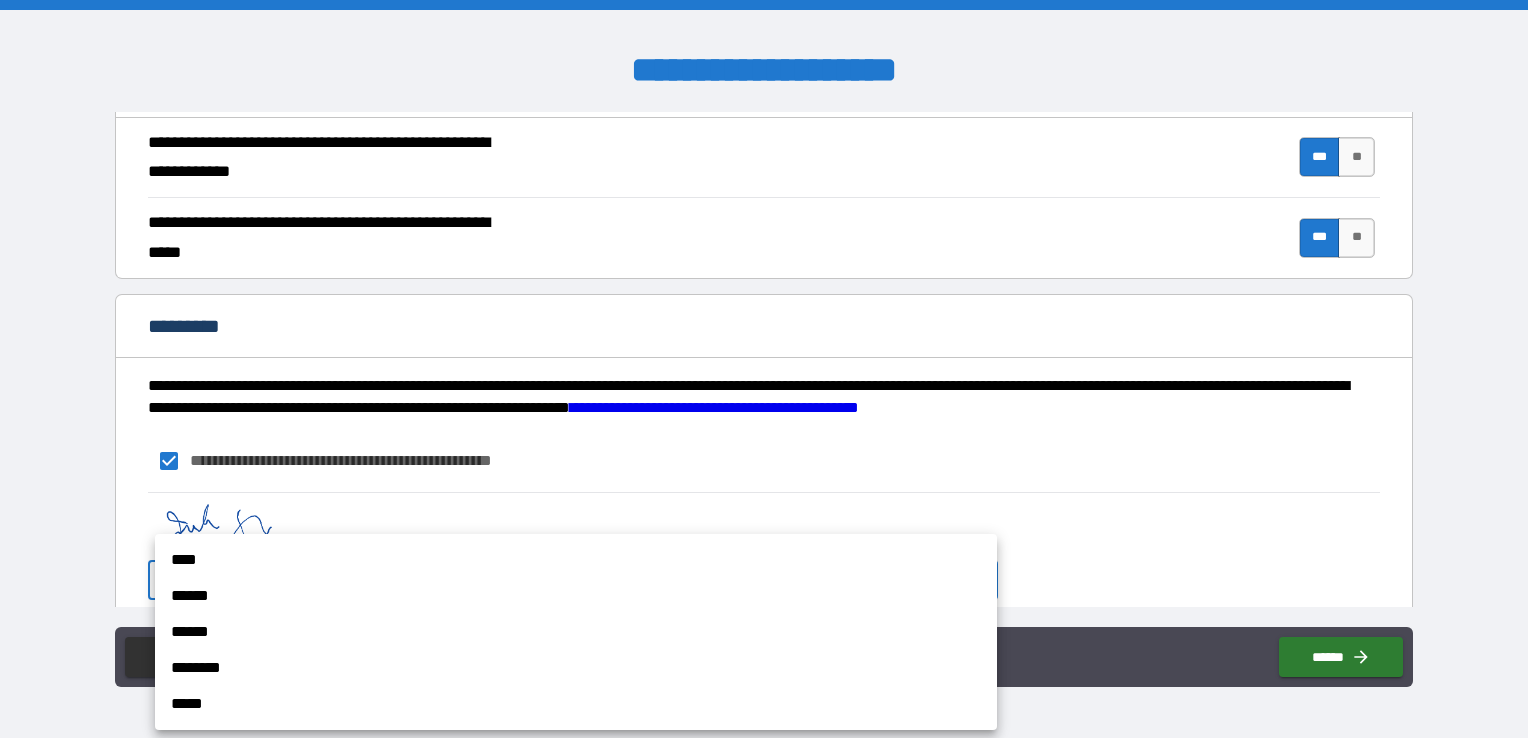 click on "****" at bounding box center [576, 560] 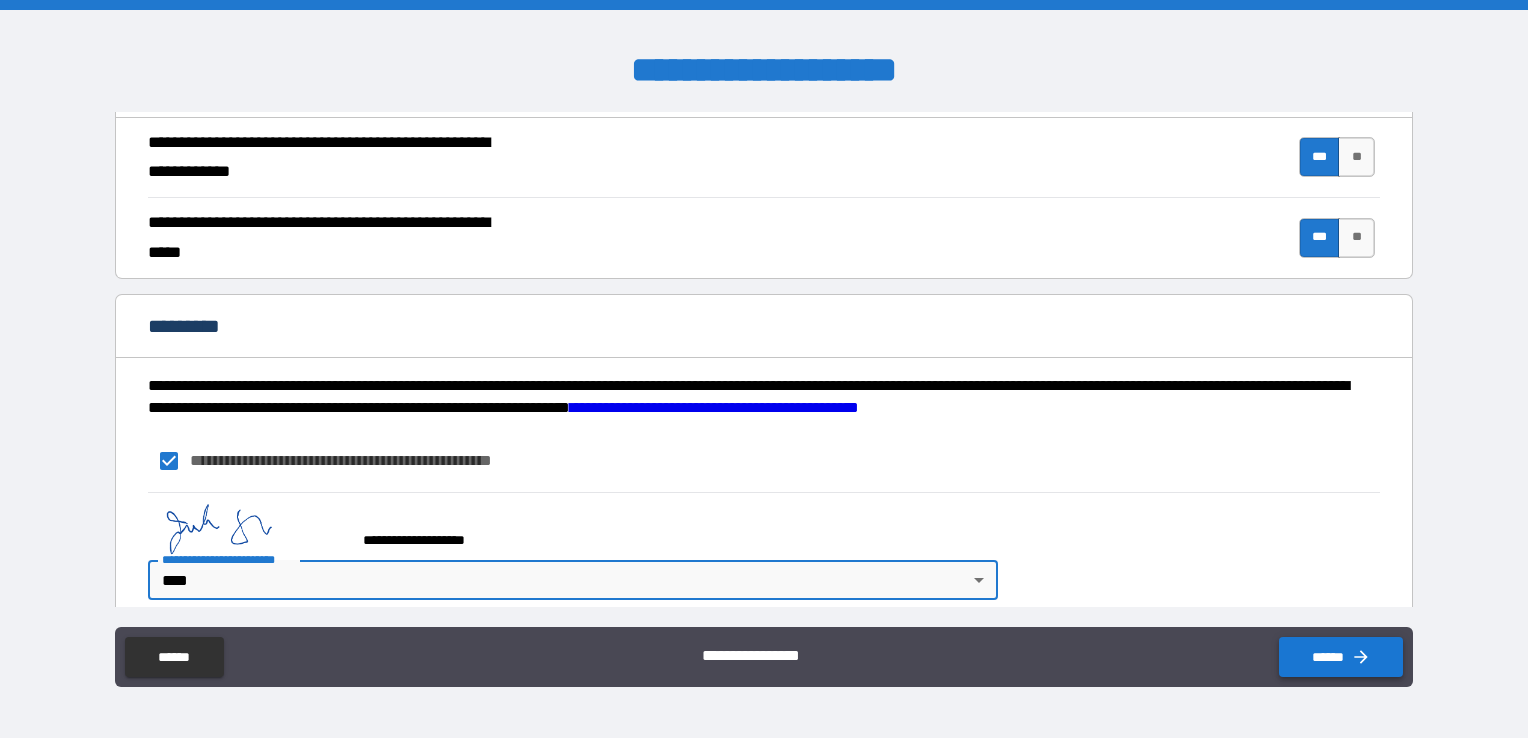 click on "******" at bounding box center (1341, 657) 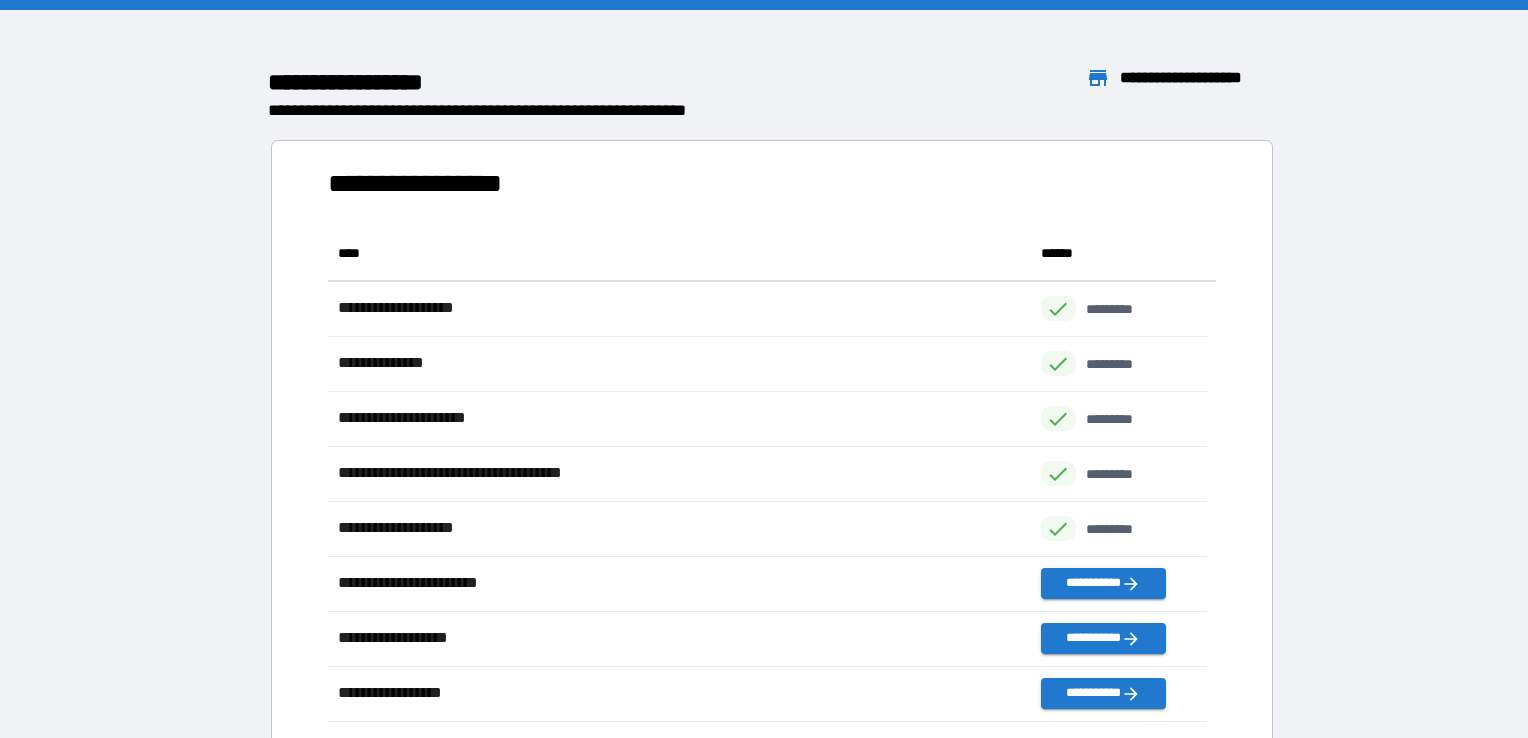 scroll, scrollTop: 16, scrollLeft: 16, axis: both 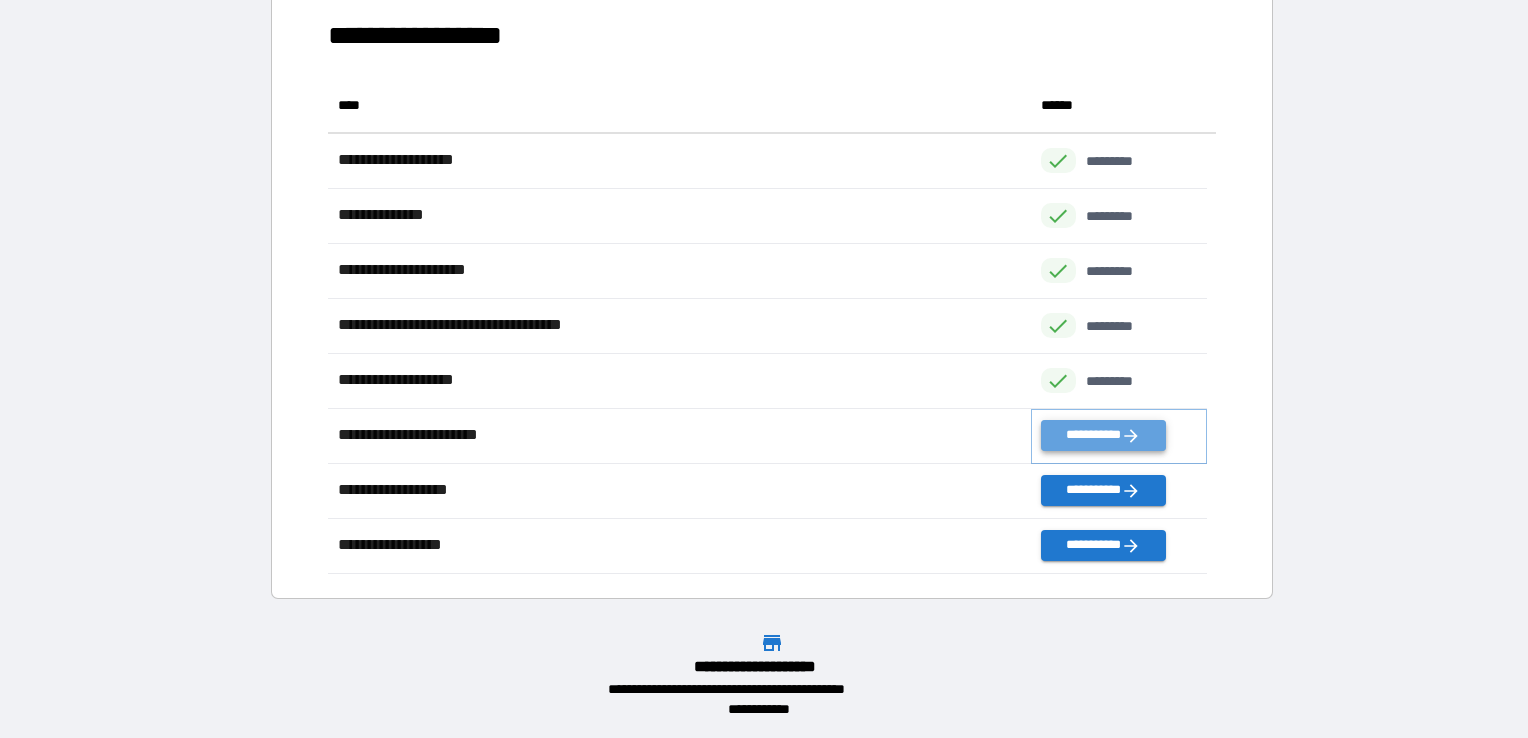 click on "**********" at bounding box center [1103, 435] 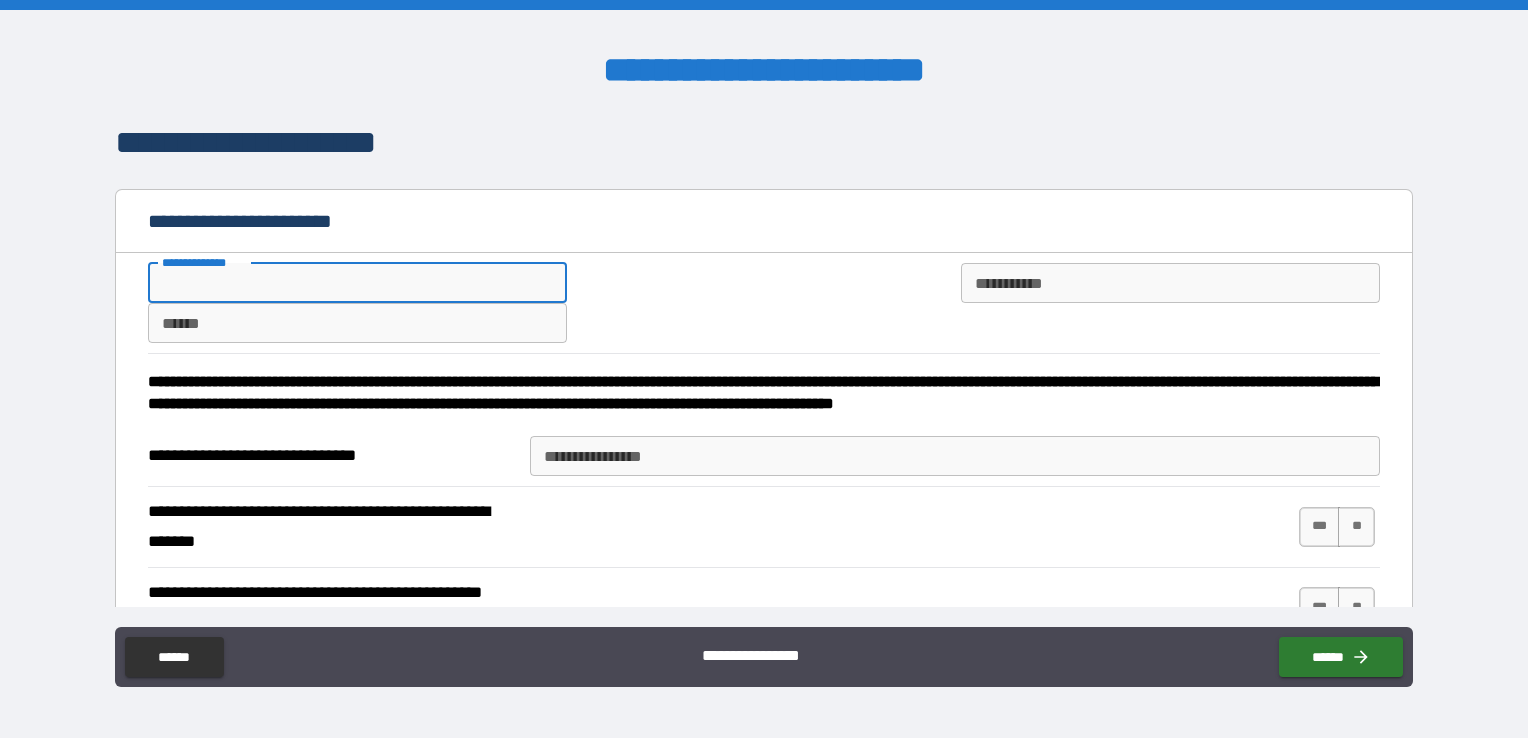 click on "**********" at bounding box center (357, 283) 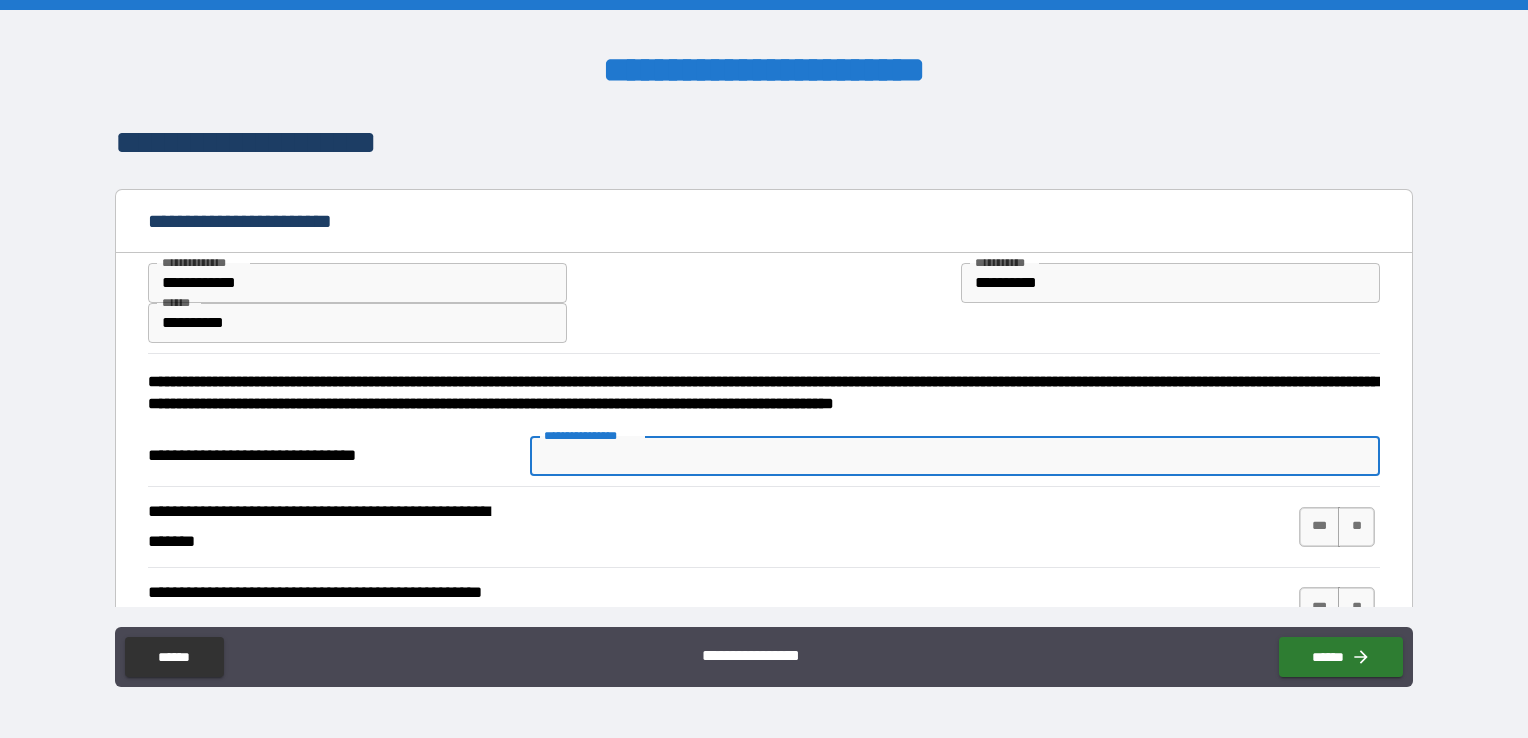 click on "**********" at bounding box center (955, 456) 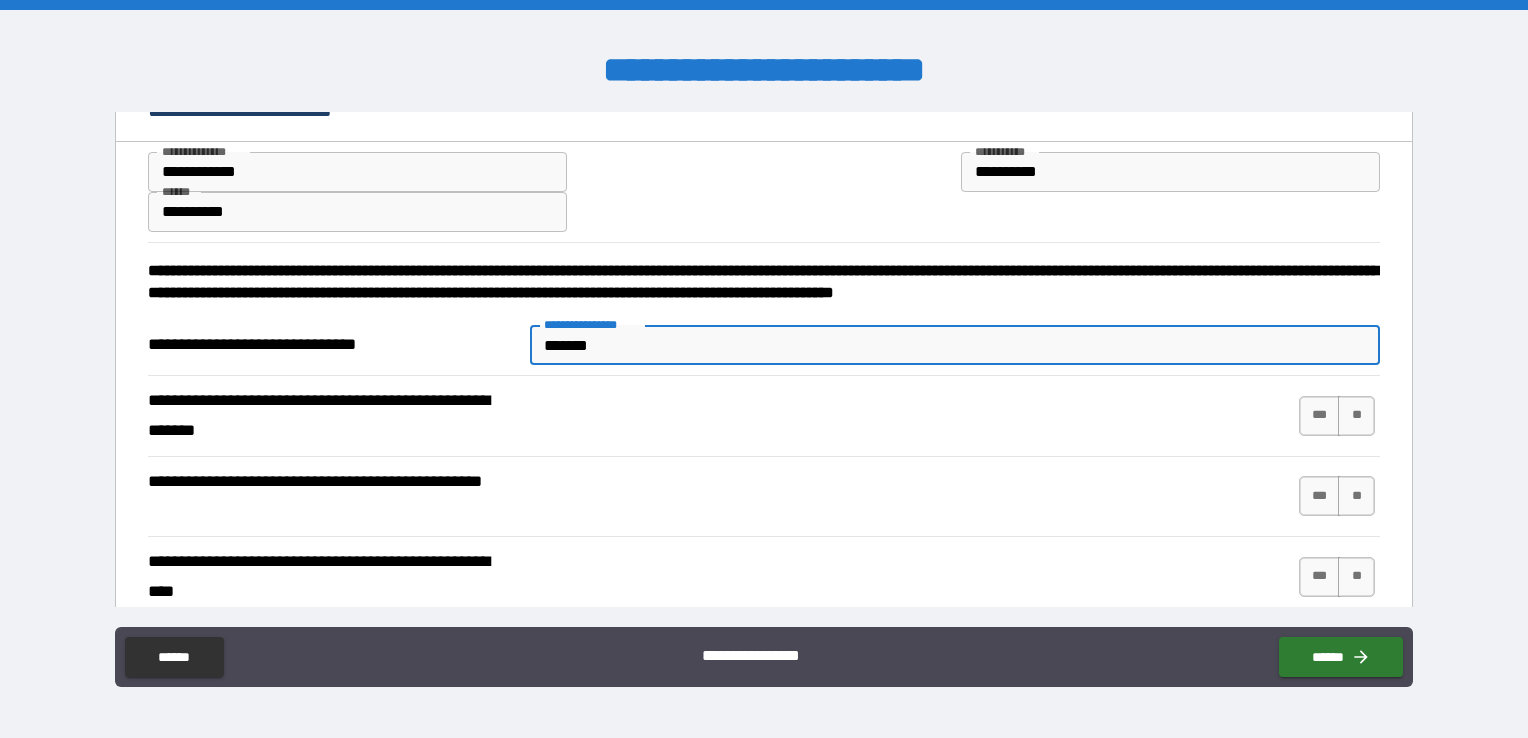scroll, scrollTop: 200, scrollLeft: 0, axis: vertical 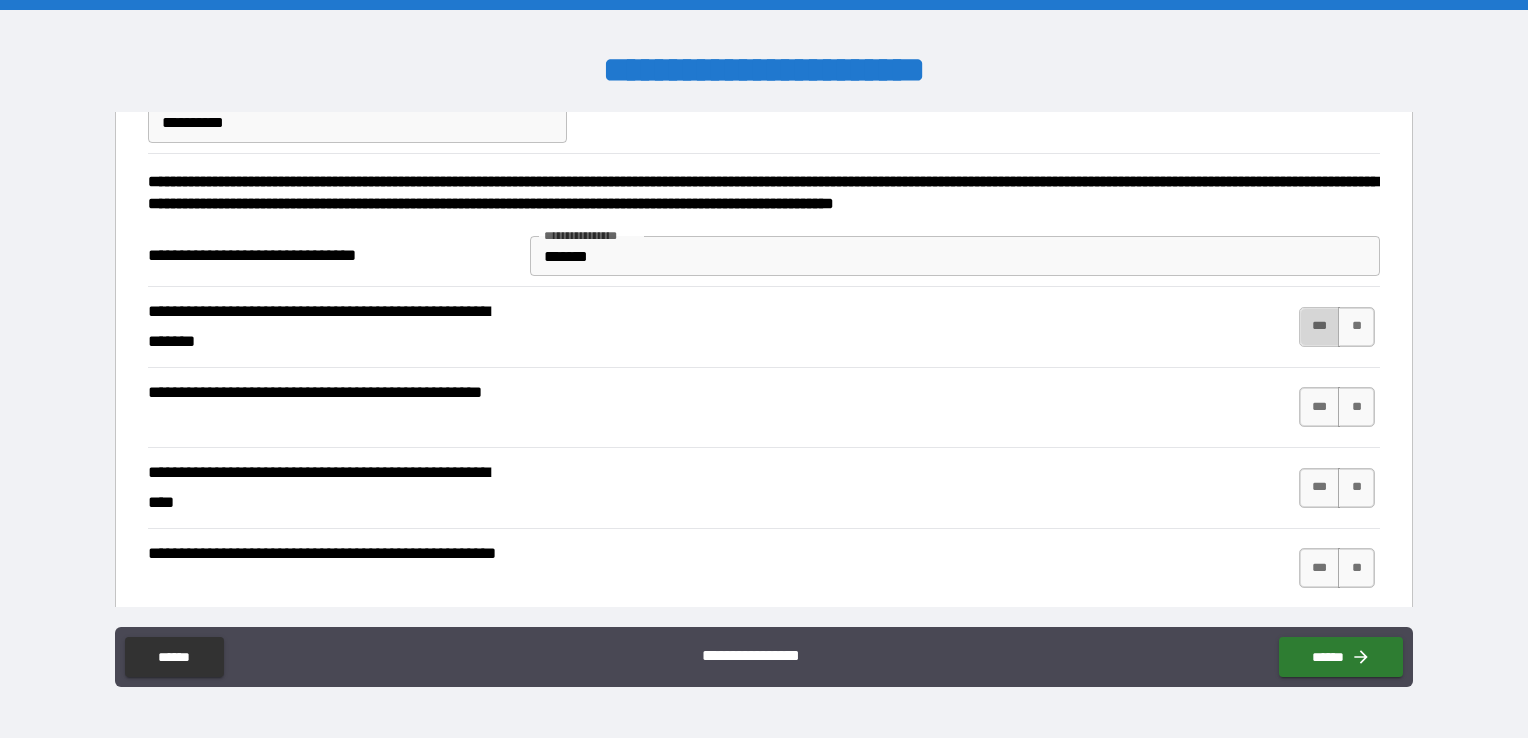 click on "***" at bounding box center [1320, 327] 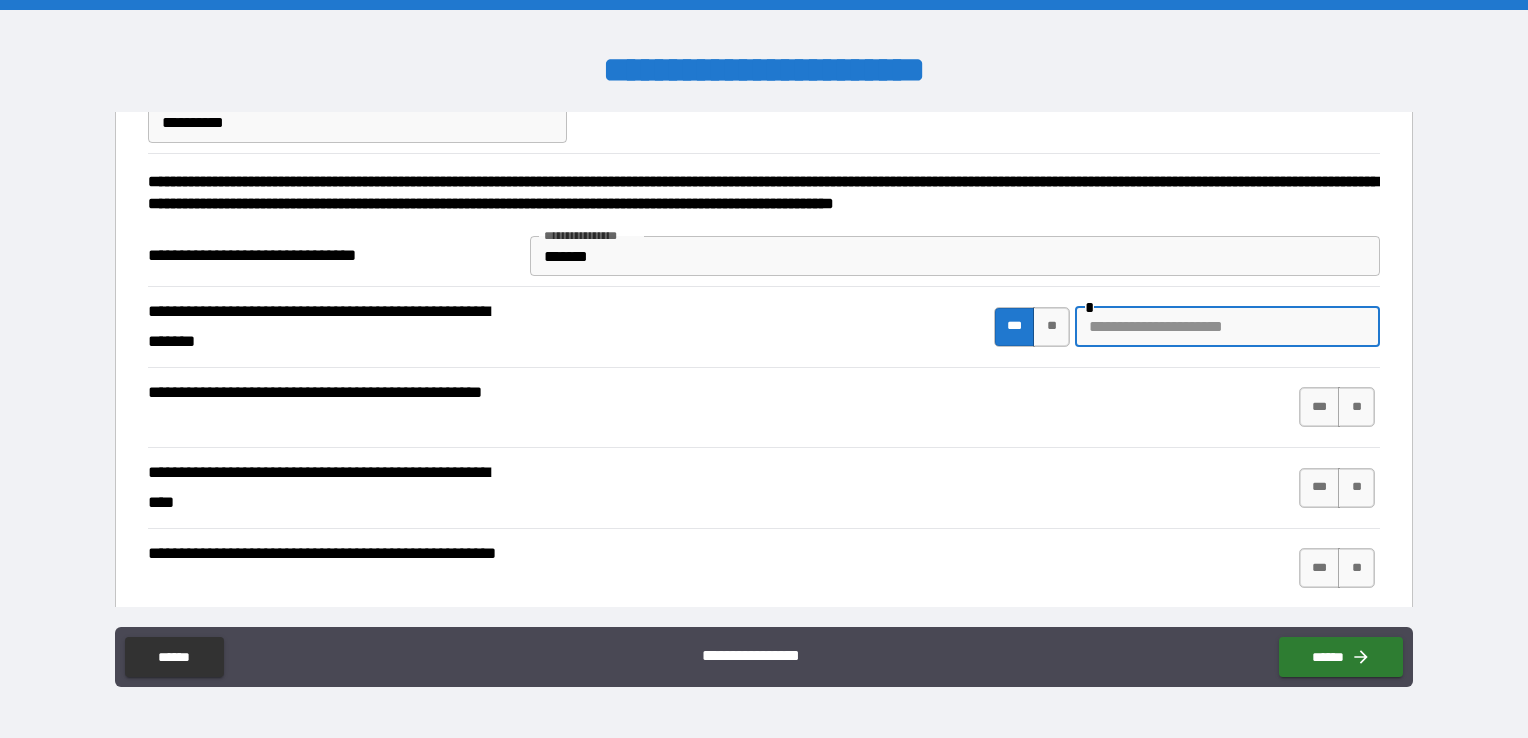 click at bounding box center [1227, 327] 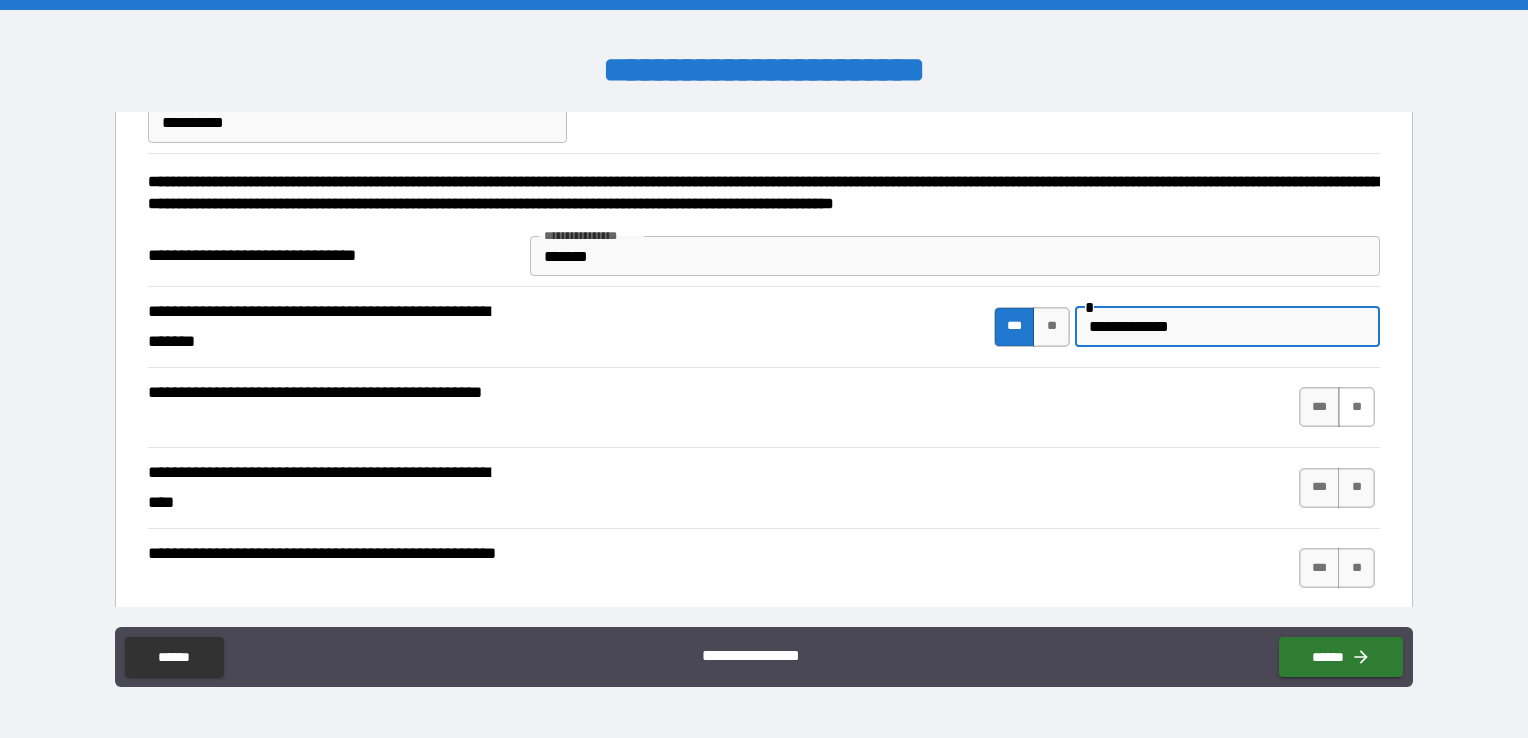 click on "**" at bounding box center (1356, 407) 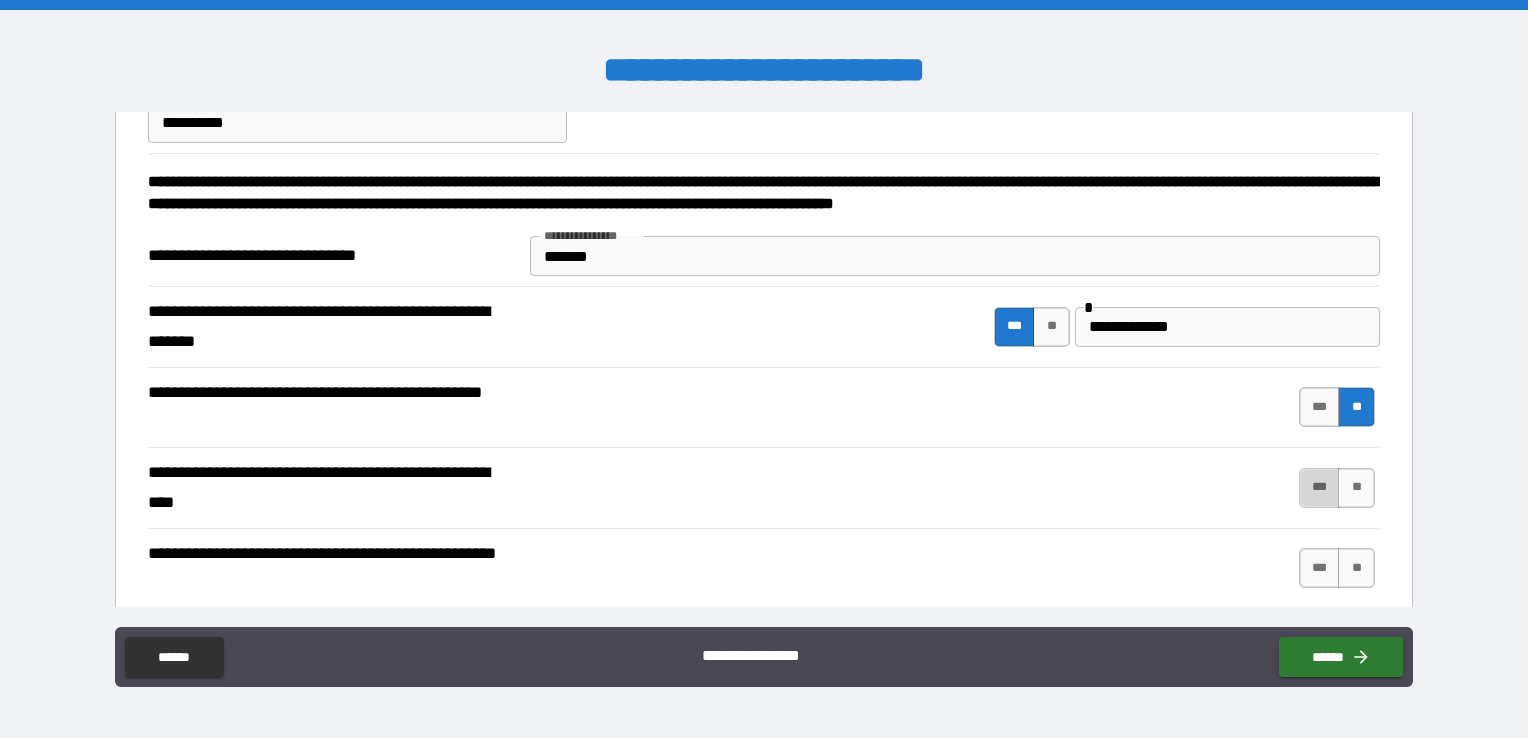 click on "***" at bounding box center (1320, 488) 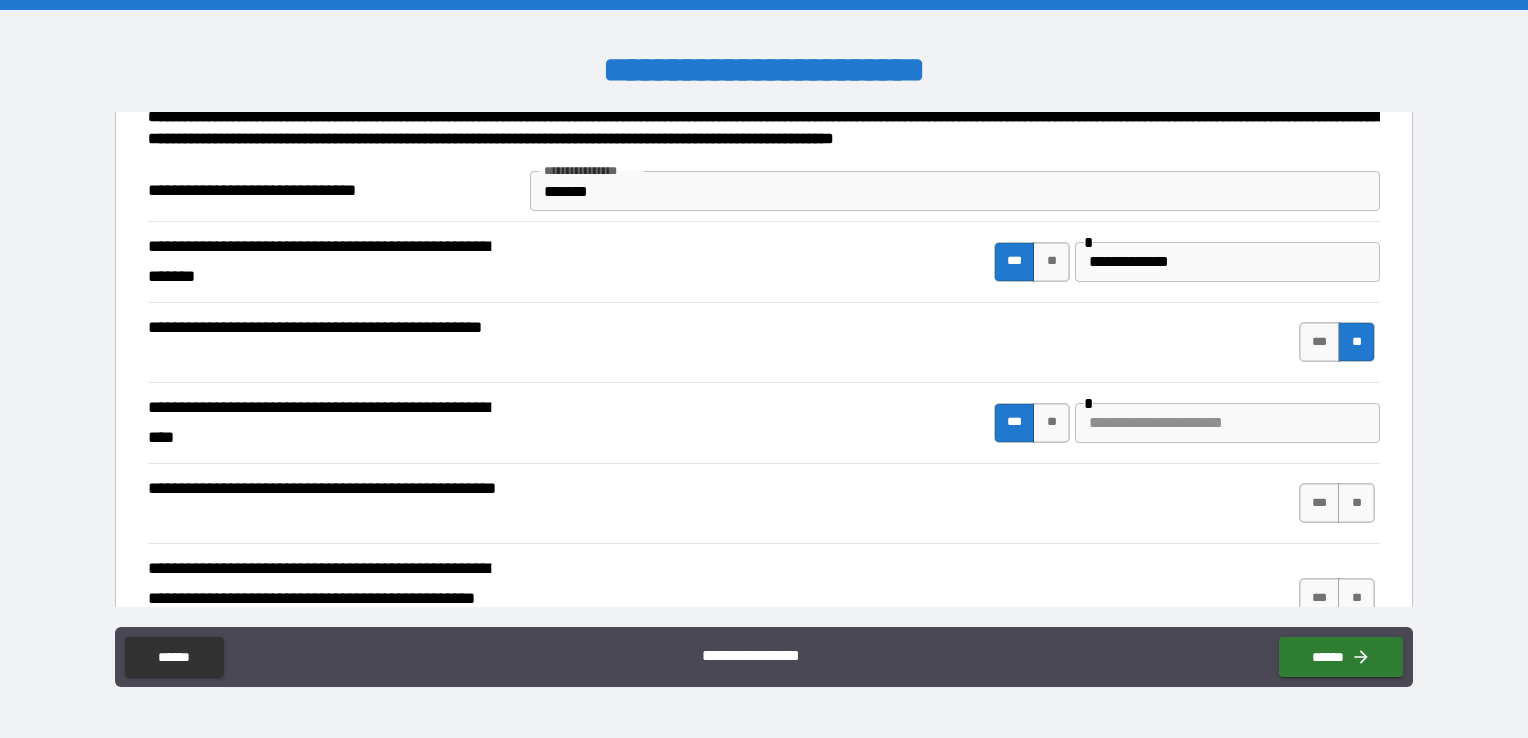 scroll, scrollTop: 300, scrollLeft: 0, axis: vertical 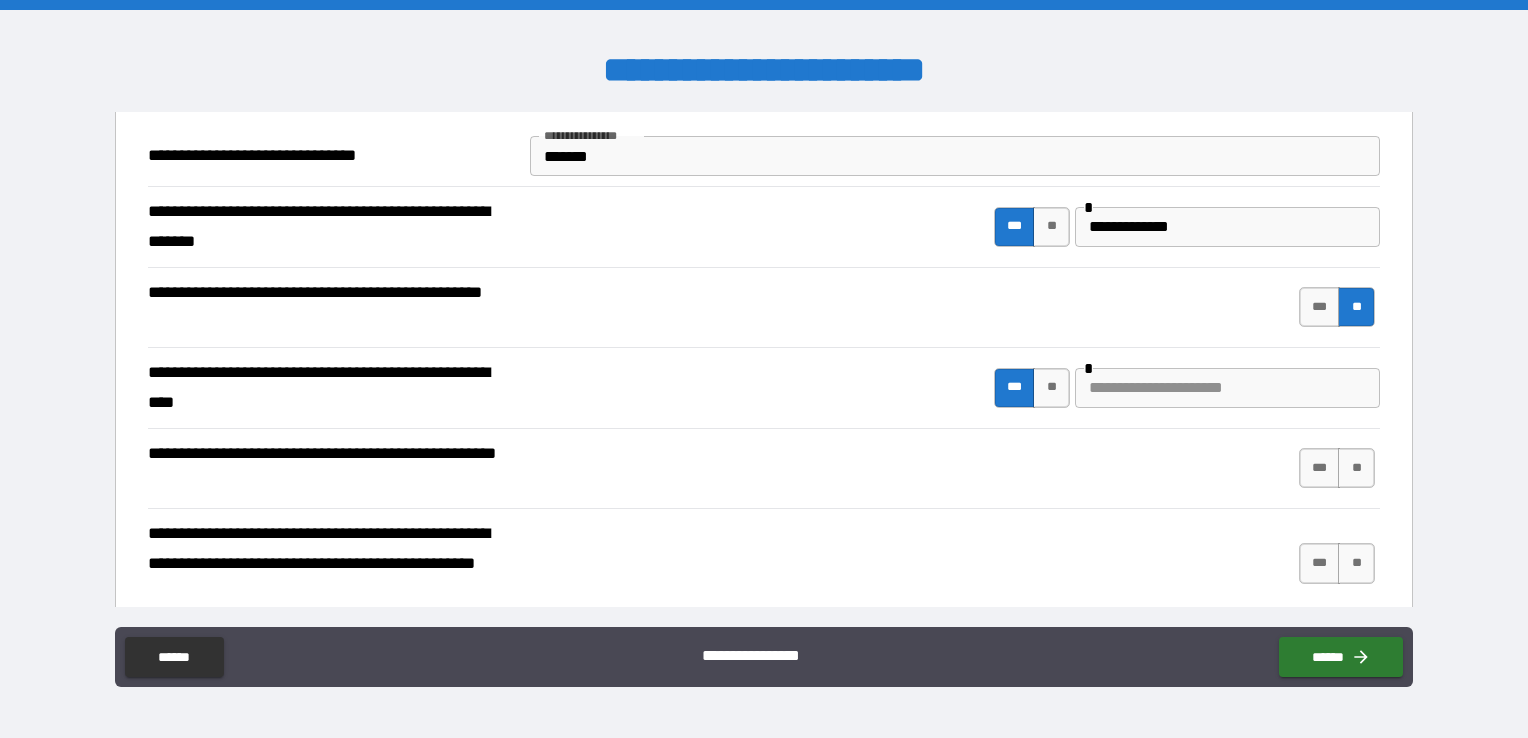click at bounding box center [1227, 388] 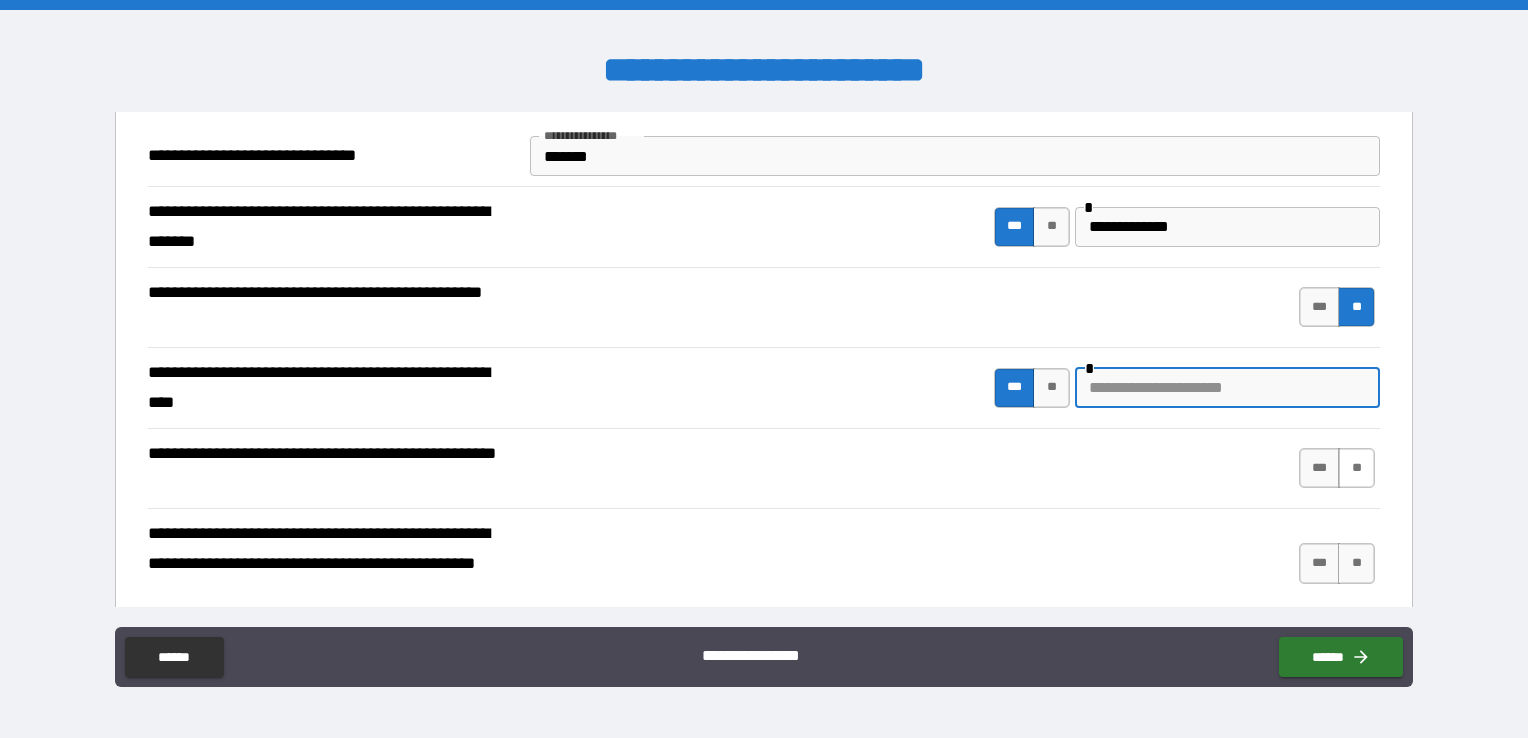 click on "**" at bounding box center [1356, 468] 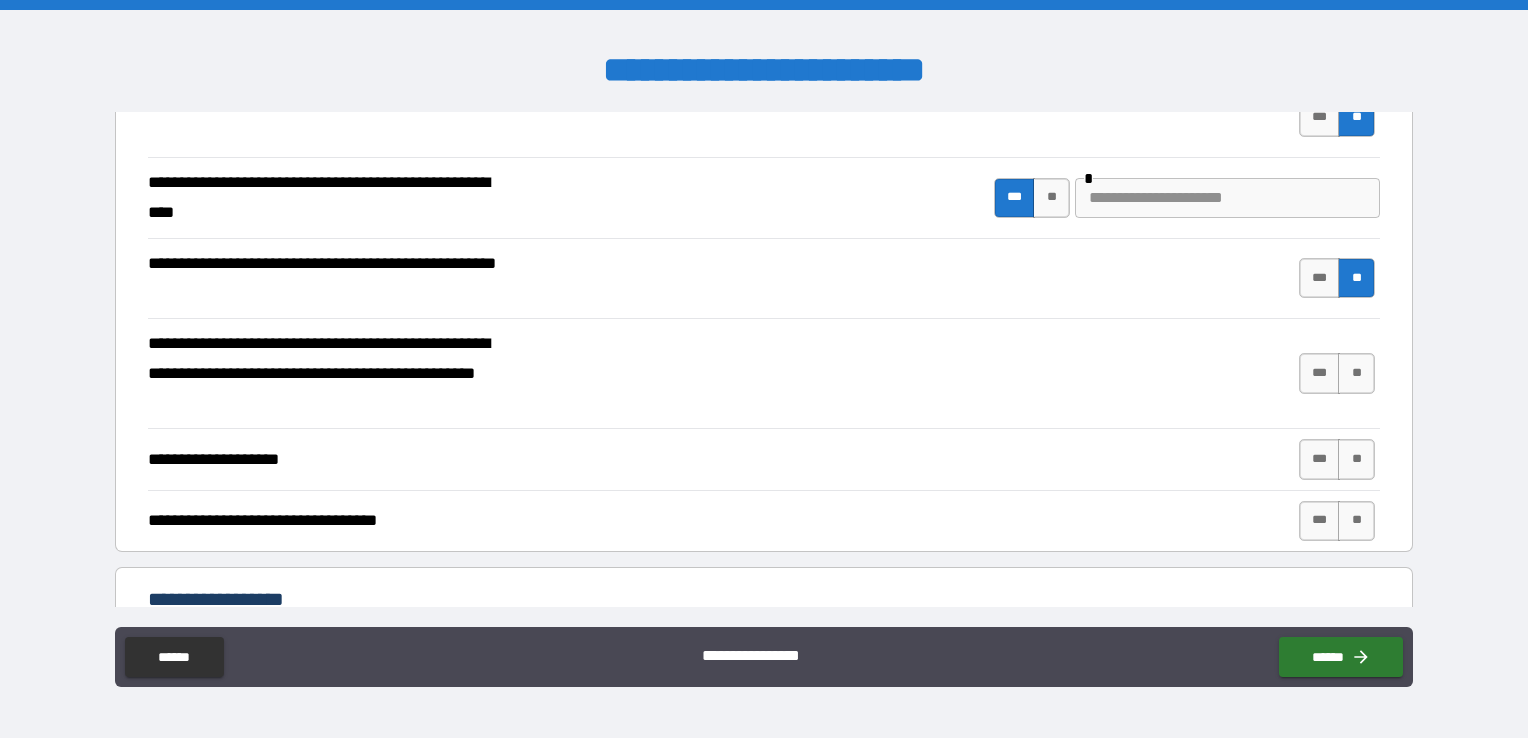 scroll, scrollTop: 500, scrollLeft: 0, axis: vertical 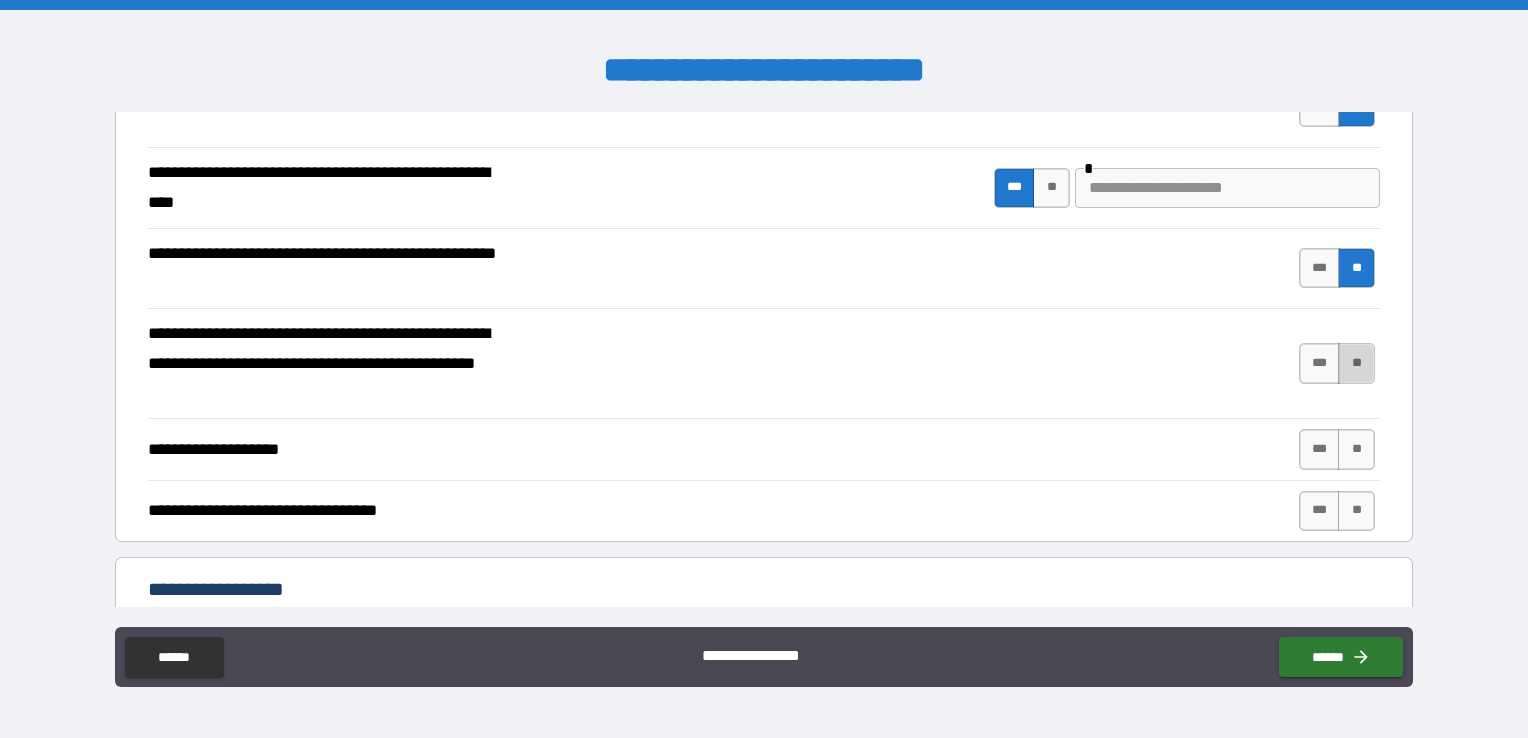 click on "**" at bounding box center (1356, 363) 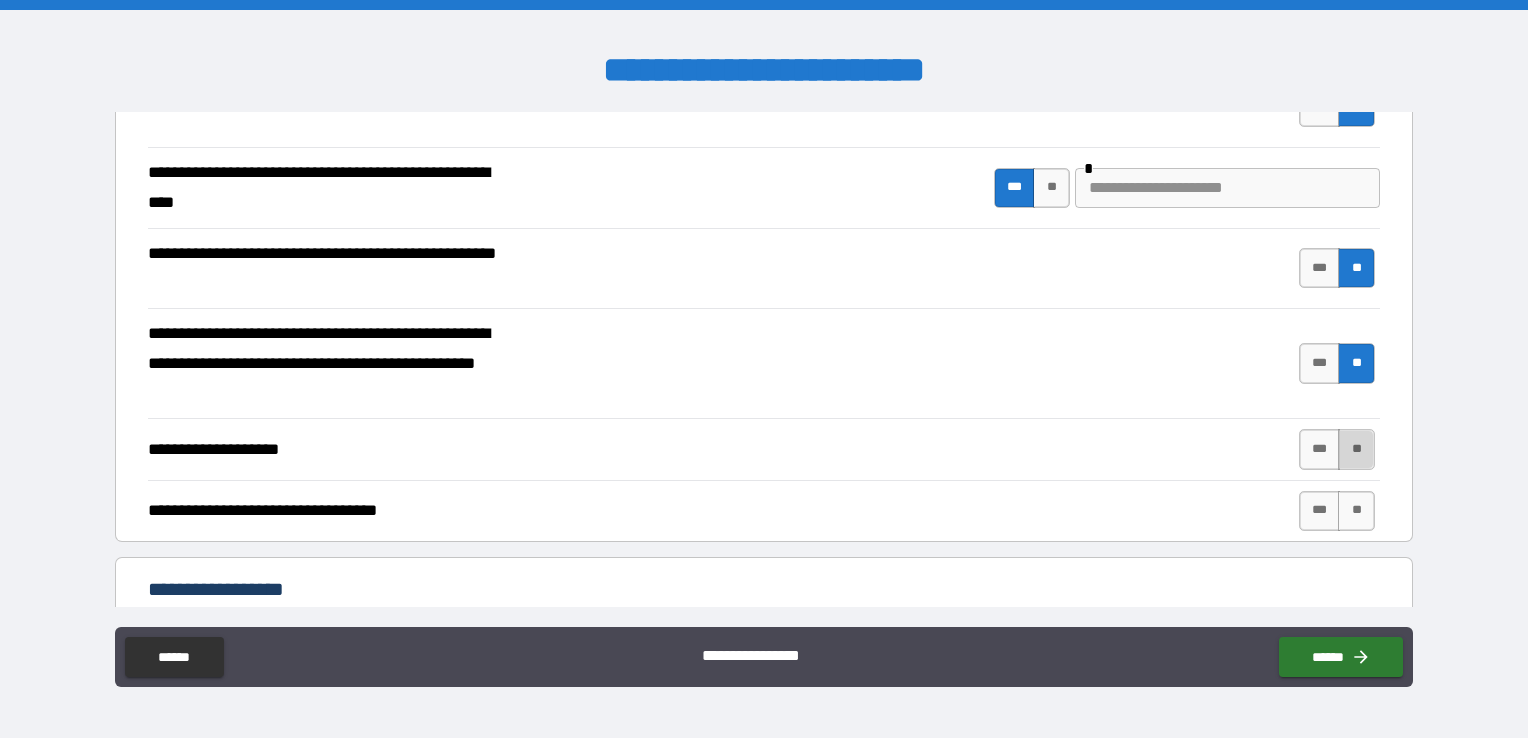 click on "**" at bounding box center (1356, 449) 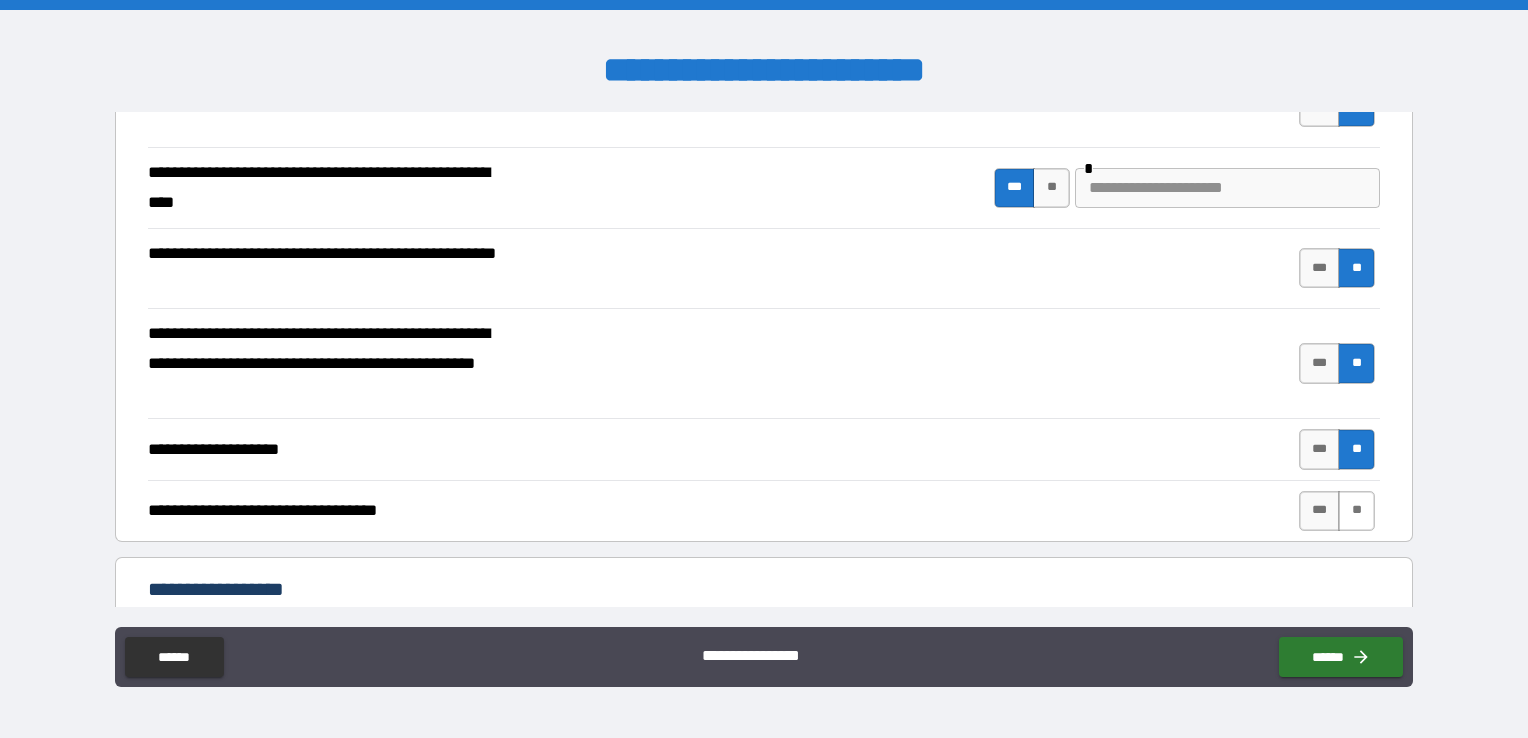 click on "**" at bounding box center [1356, 511] 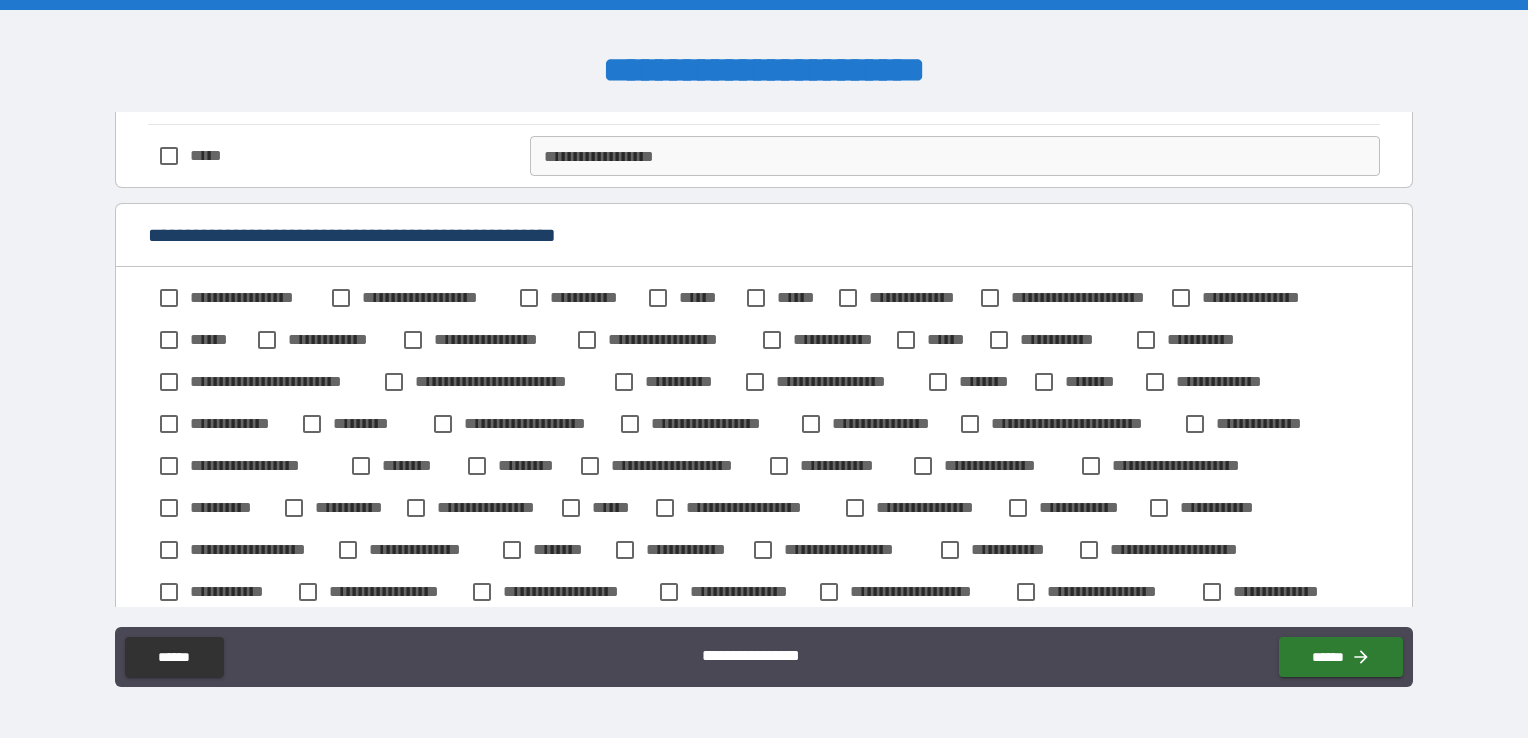 scroll, scrollTop: 1300, scrollLeft: 0, axis: vertical 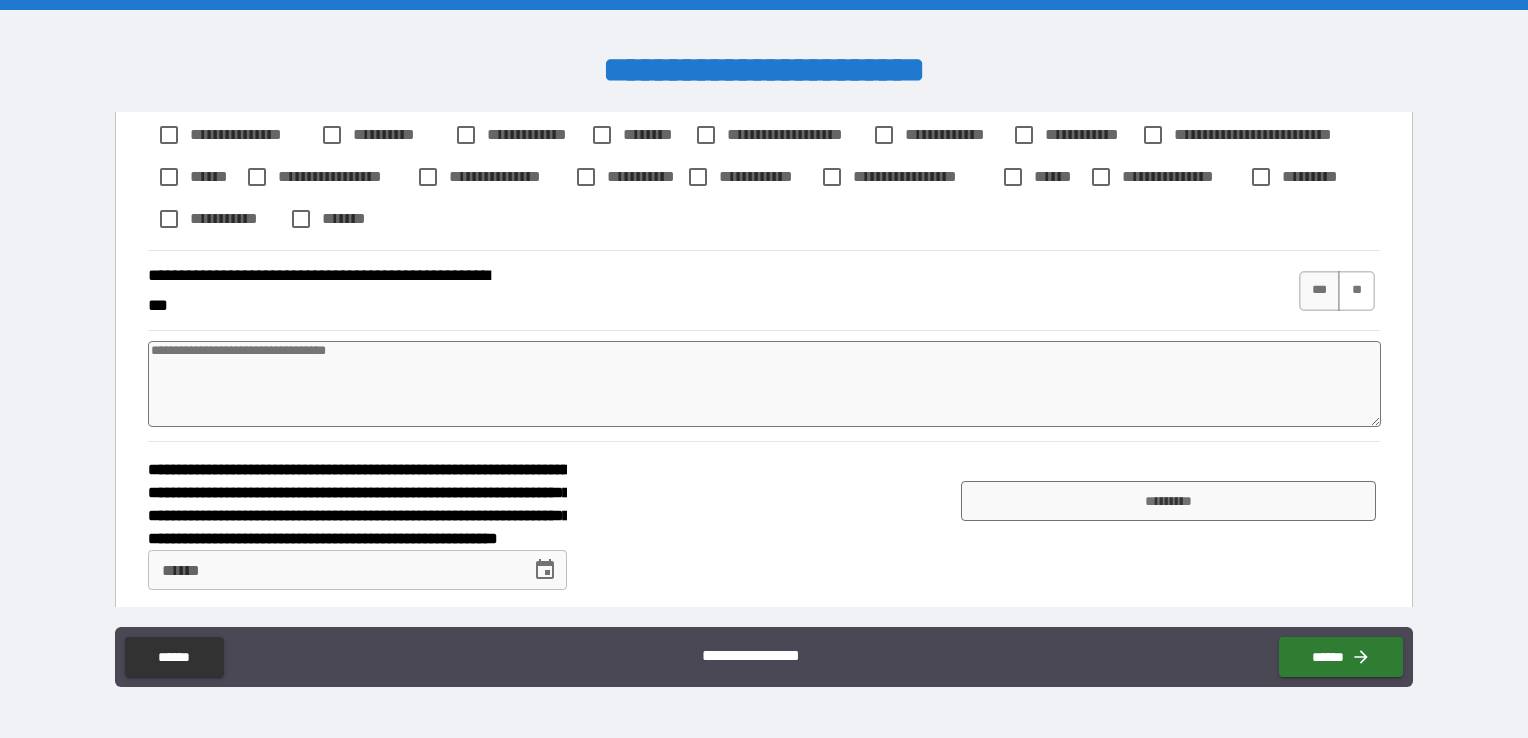 click on "**" at bounding box center (1356, 291) 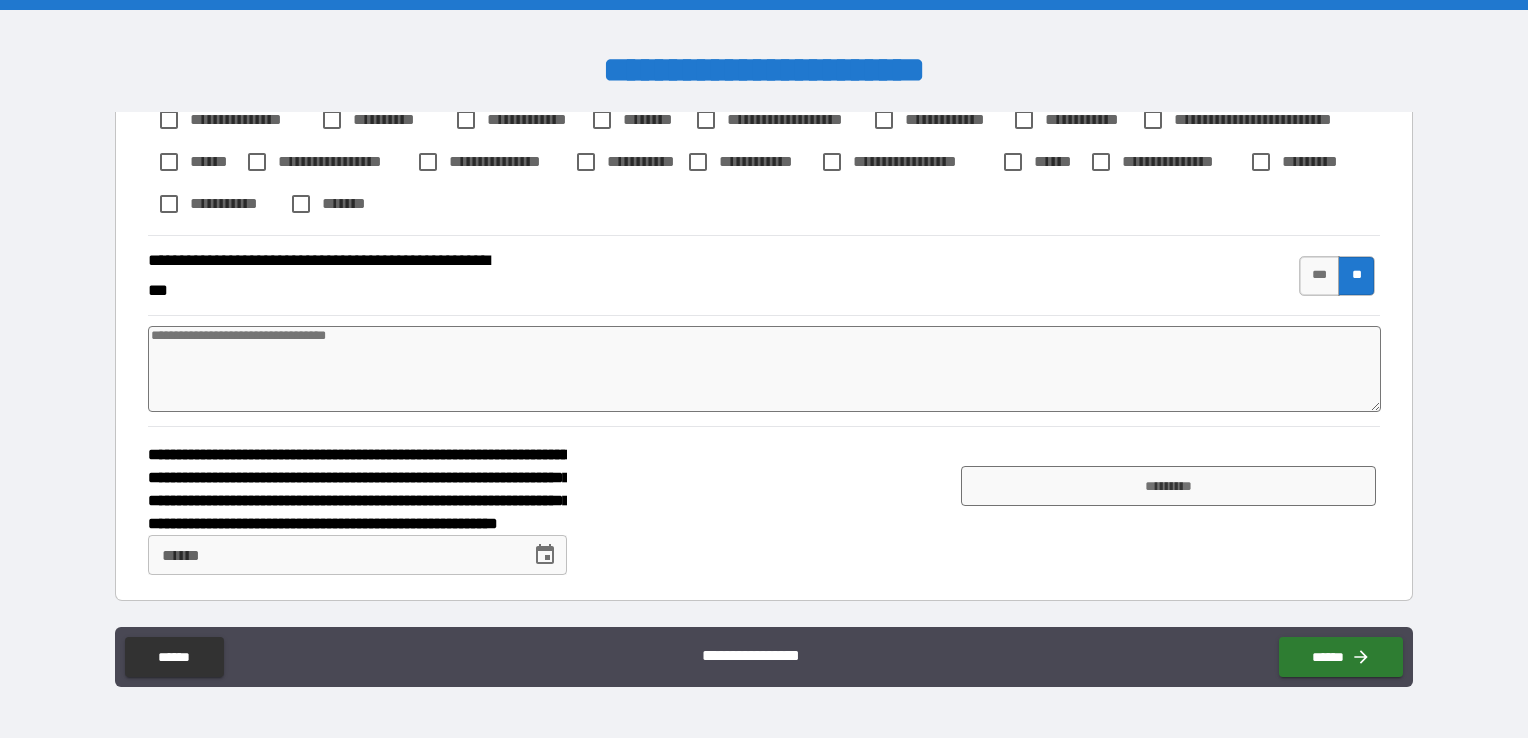 scroll, scrollTop: 1732, scrollLeft: 0, axis: vertical 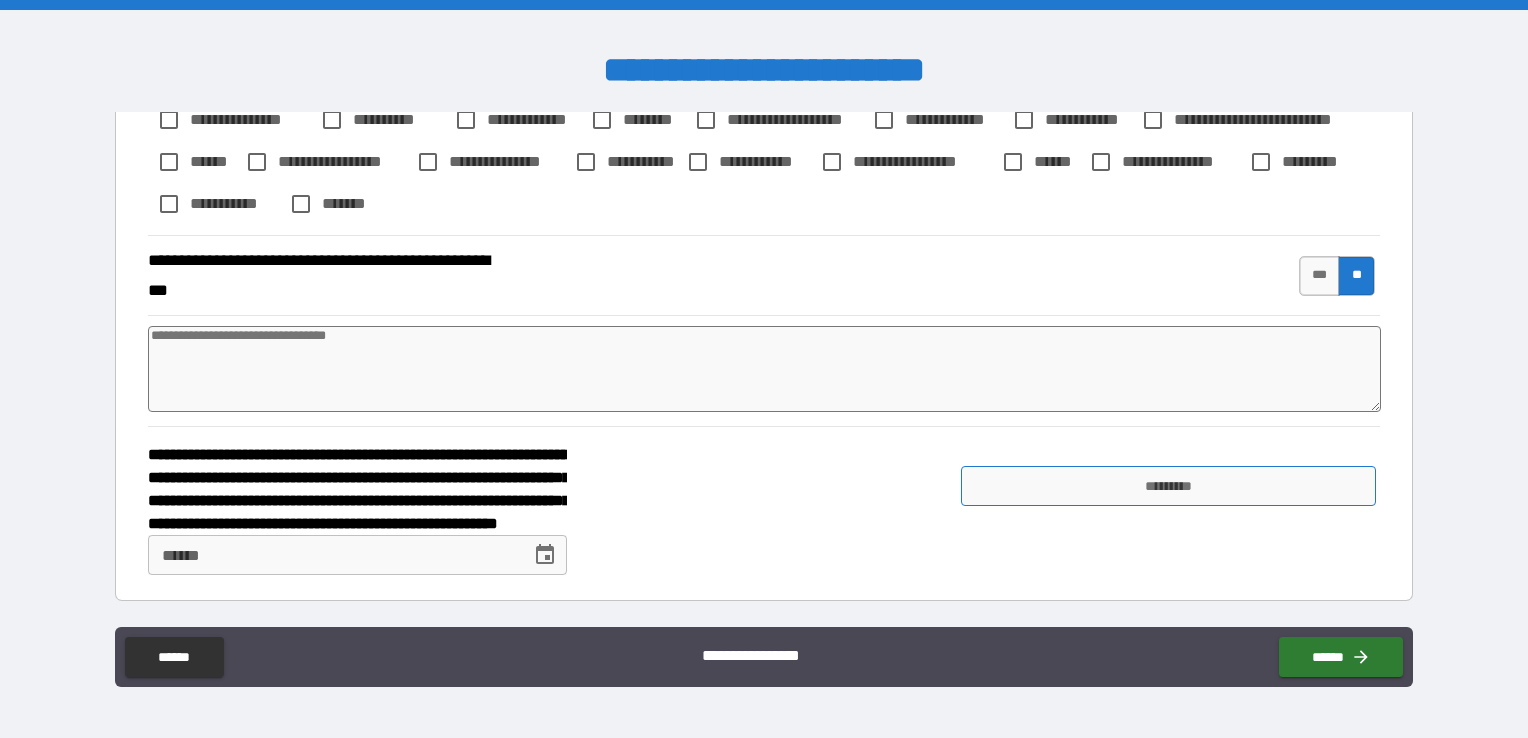 click on "*********" at bounding box center (1168, 486) 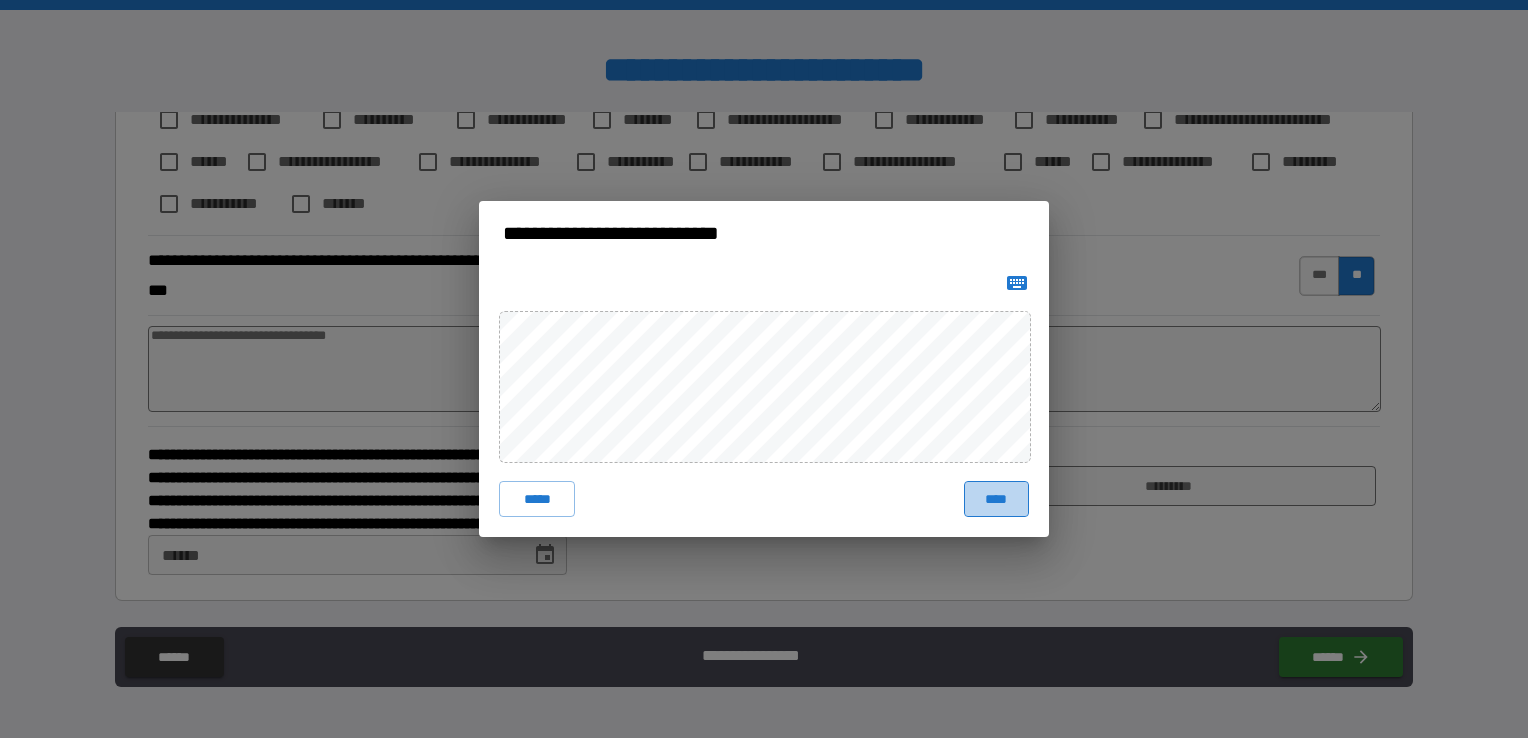 click on "****" at bounding box center [996, 499] 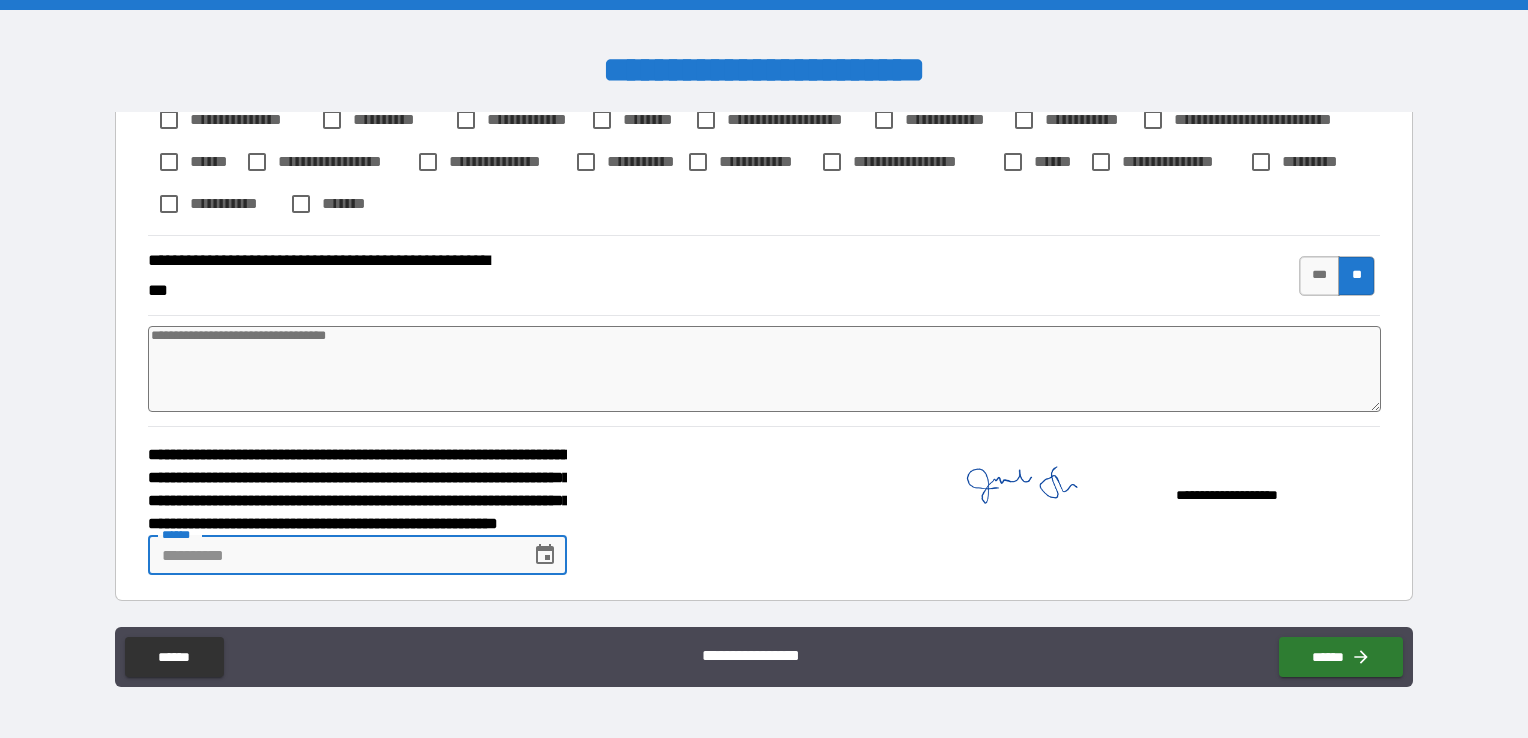 click on "****   *" at bounding box center (332, 555) 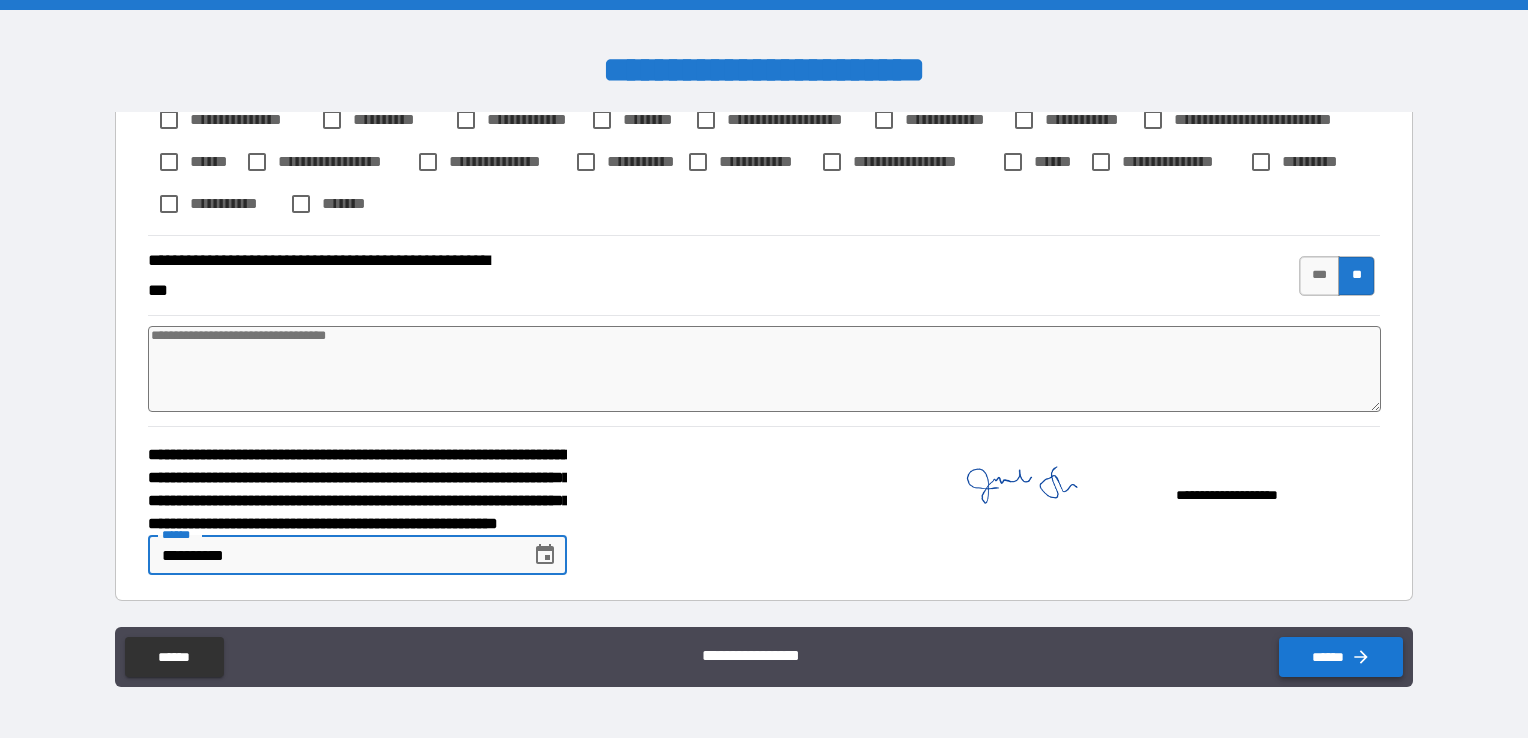 click on "******" at bounding box center [1341, 657] 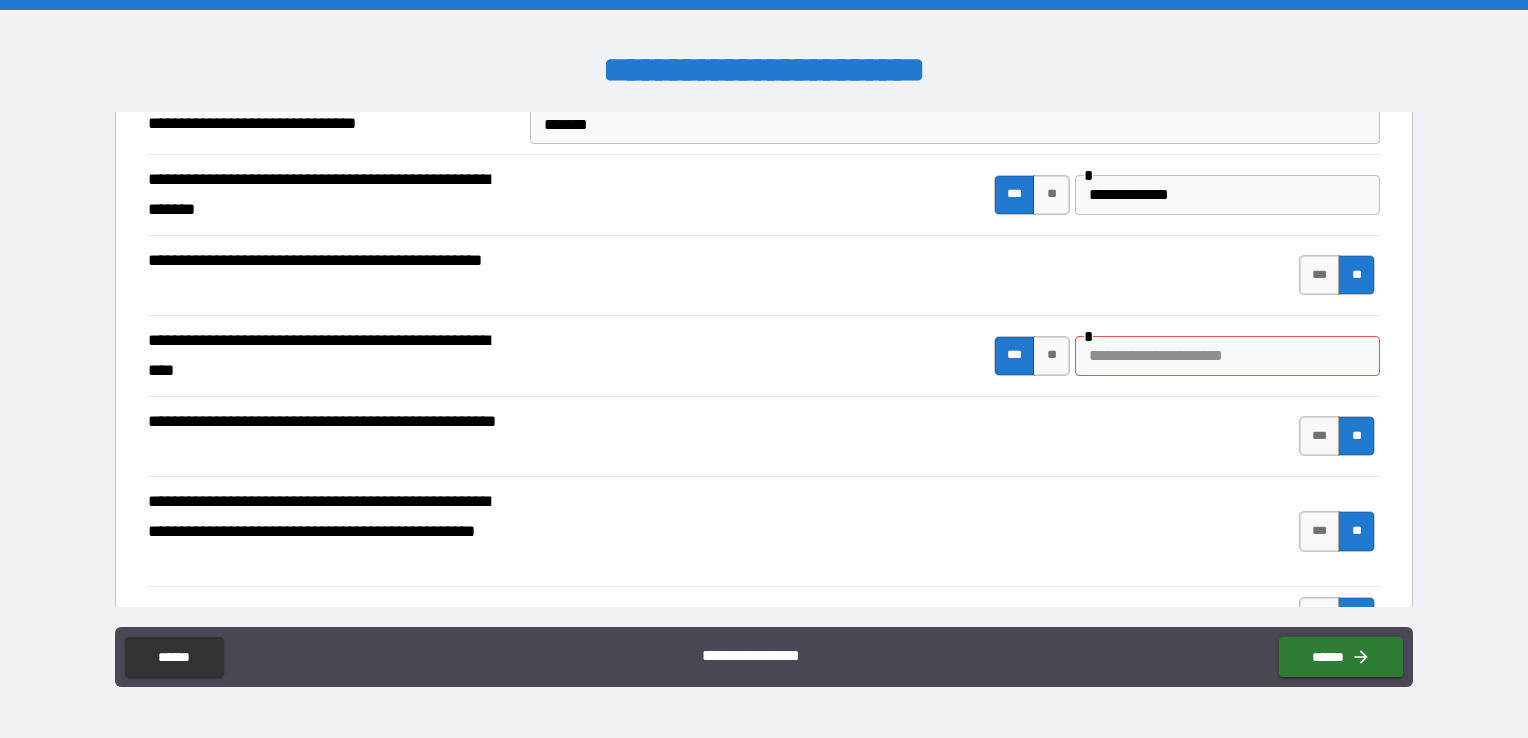 scroll, scrollTop: 232, scrollLeft: 0, axis: vertical 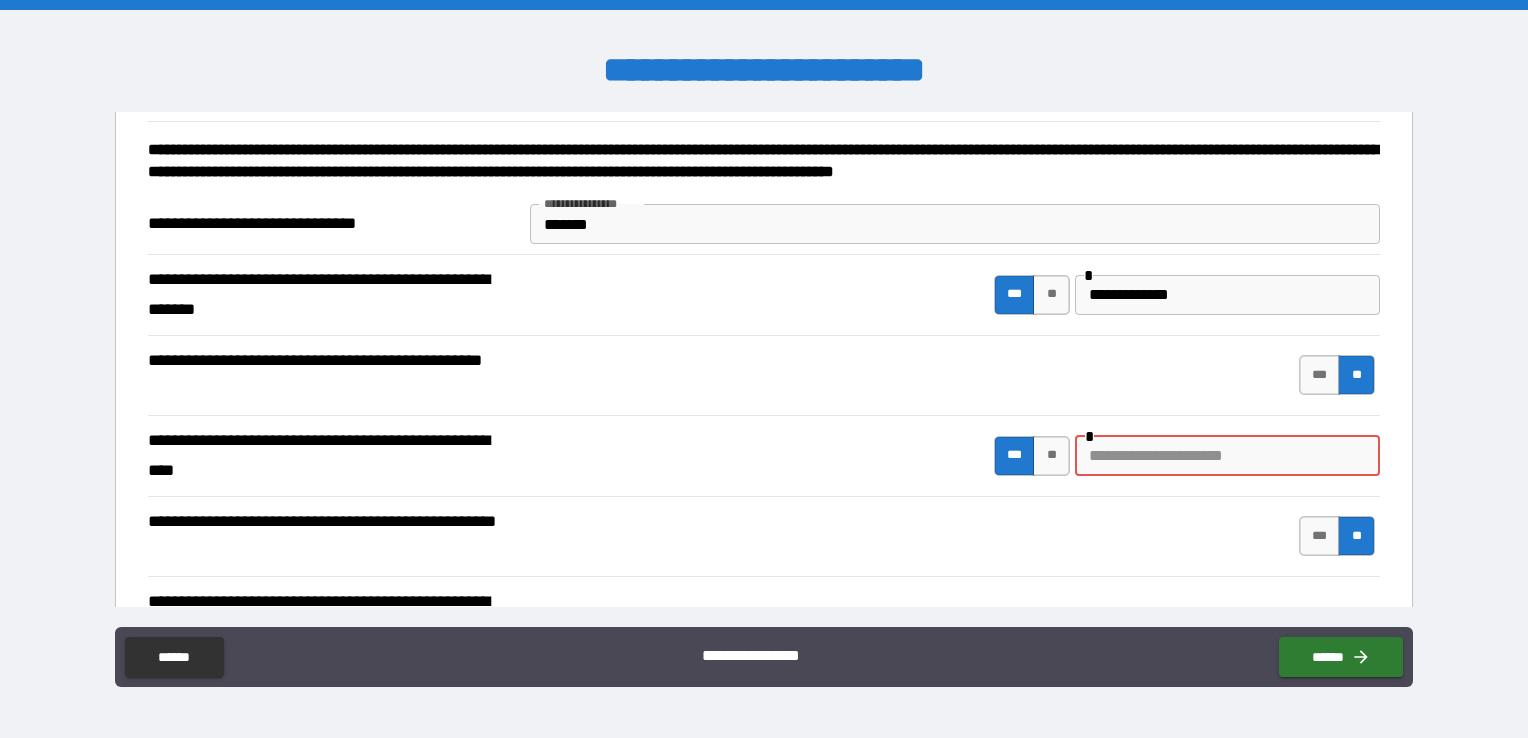 click at bounding box center (1227, 456) 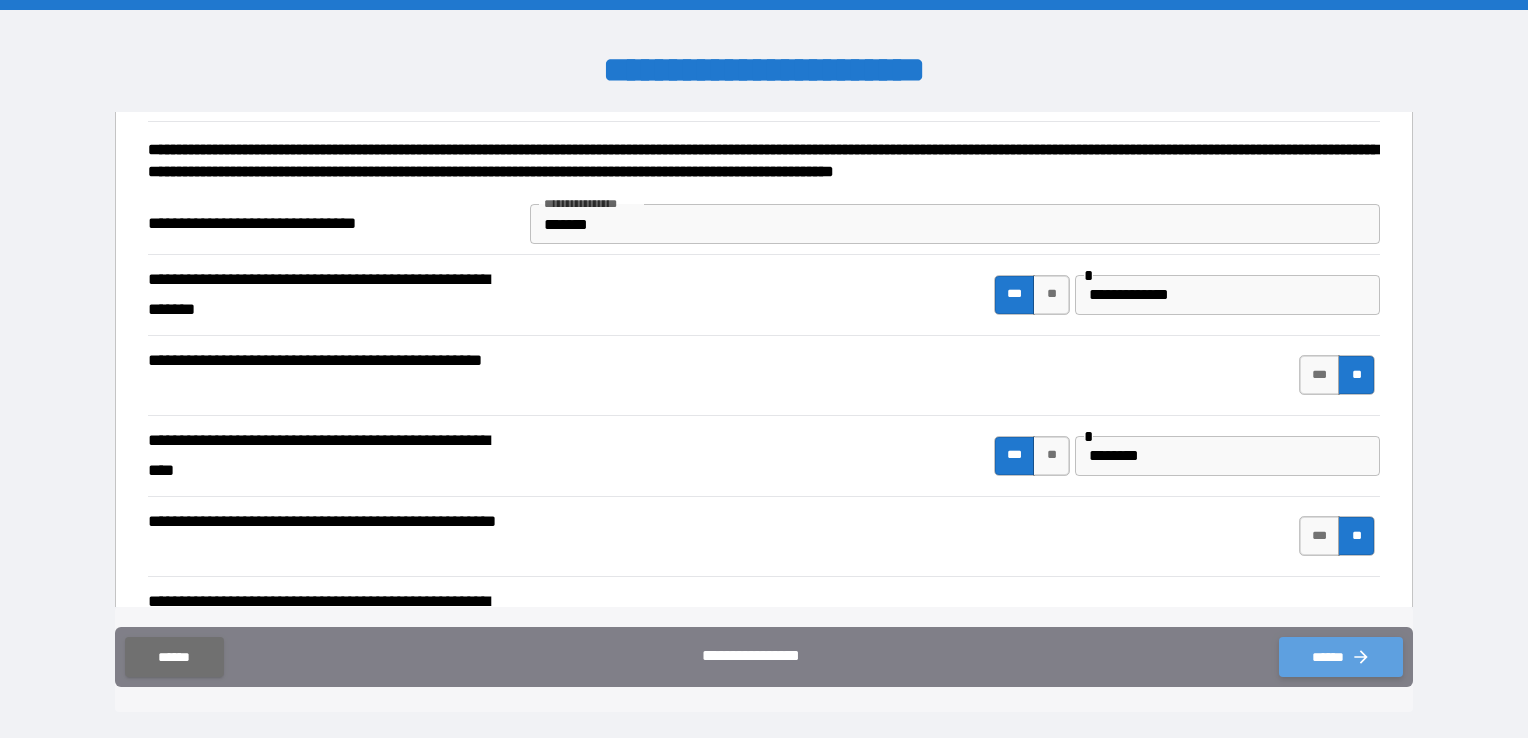 click on "******" at bounding box center (1341, 657) 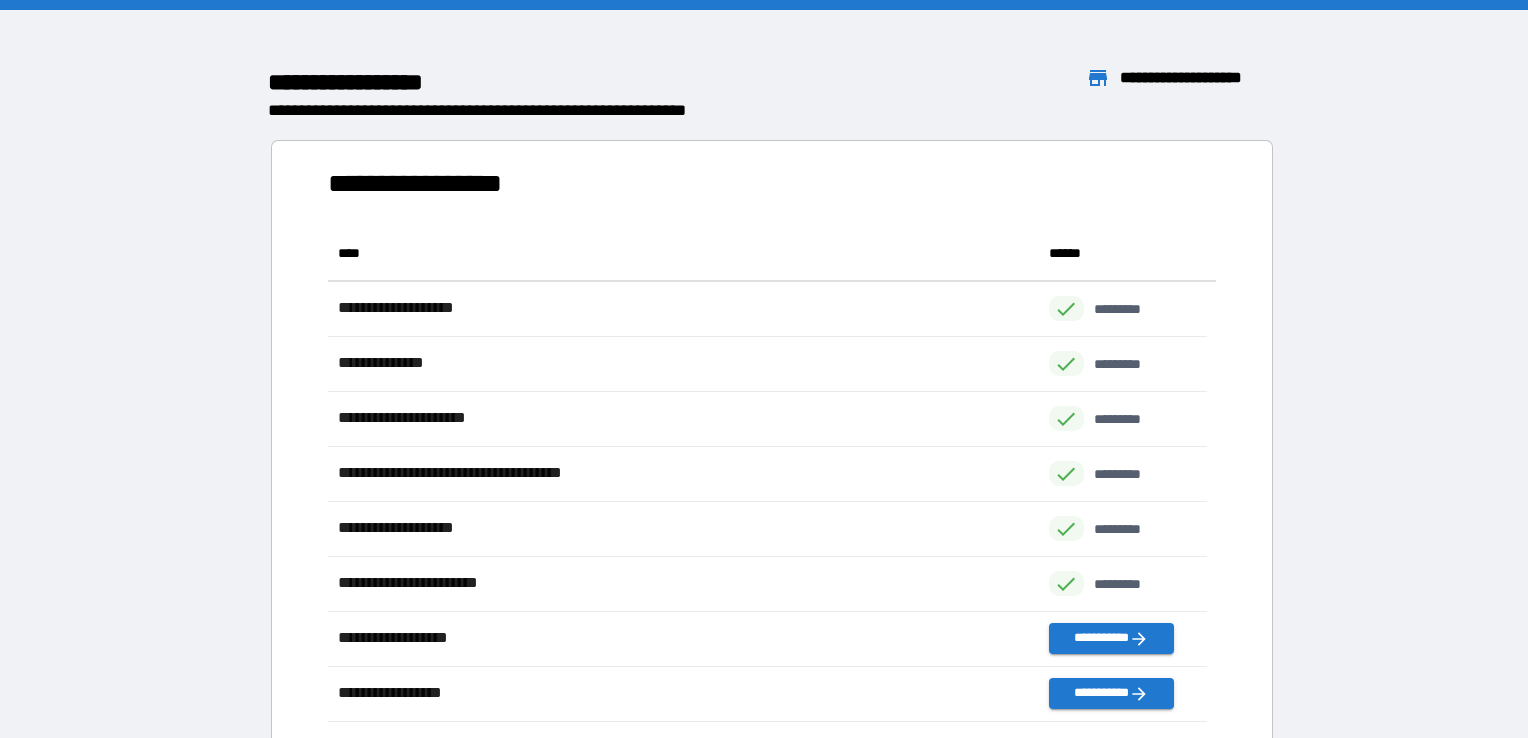 scroll, scrollTop: 480, scrollLeft: 863, axis: both 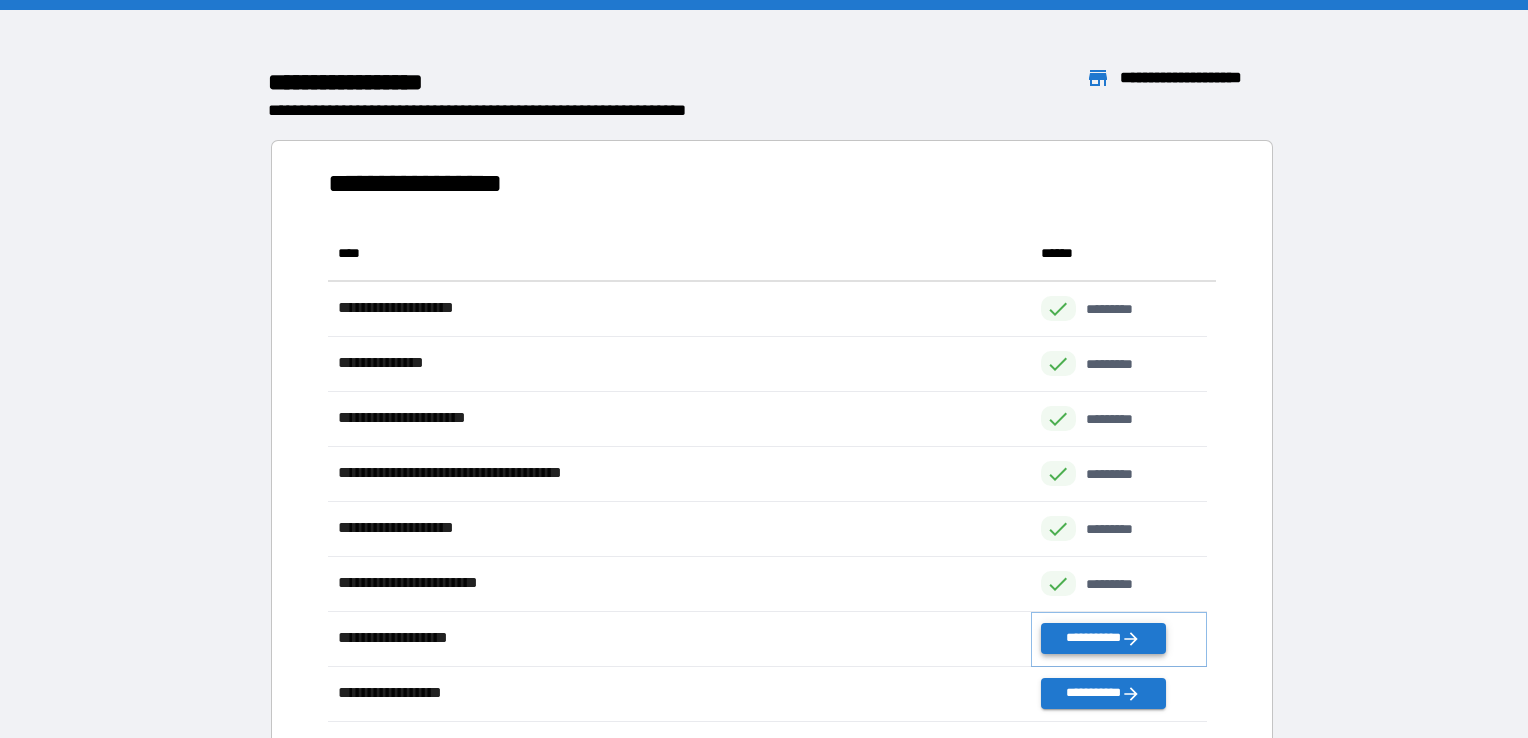 click on "**********" at bounding box center (1103, 638) 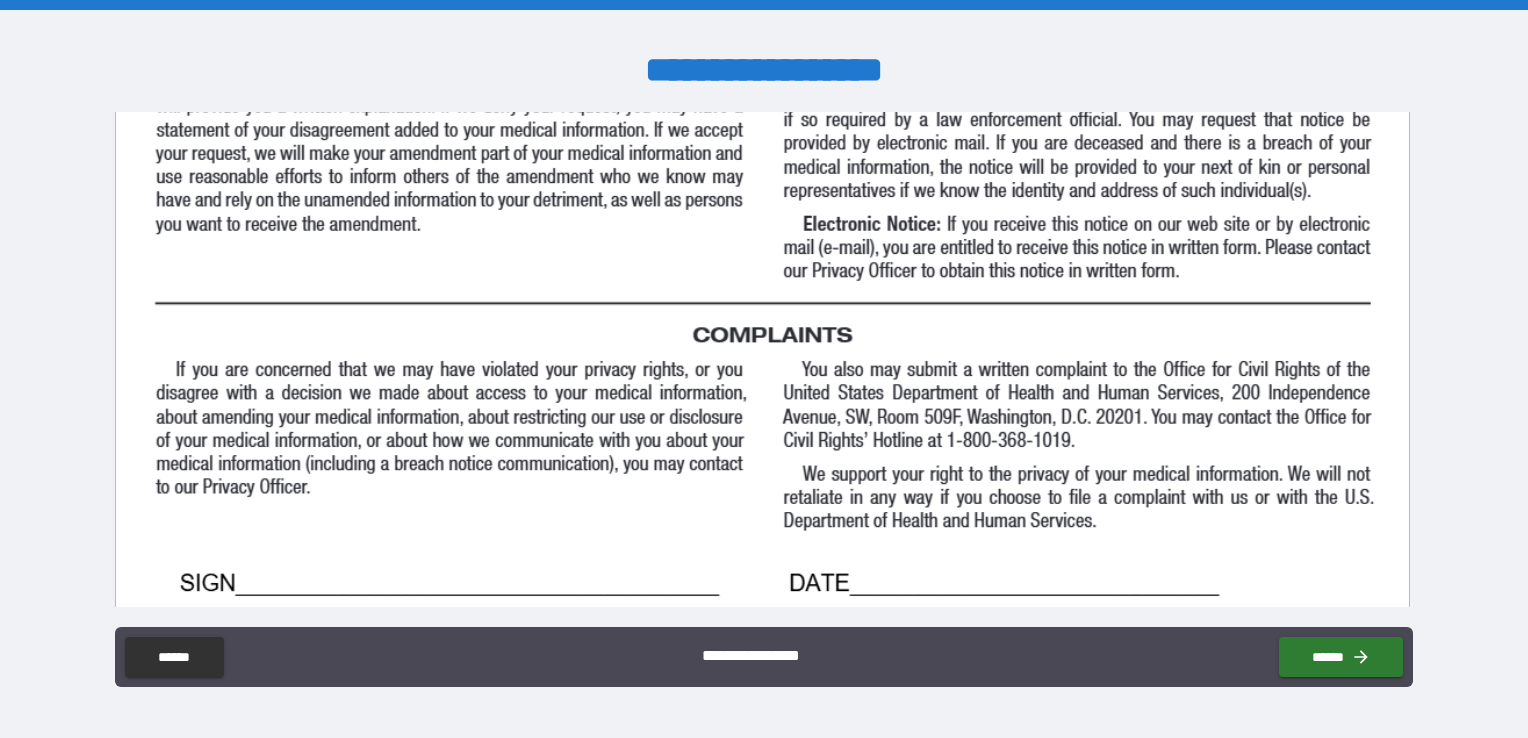 scroll, scrollTop: 3277, scrollLeft: 0, axis: vertical 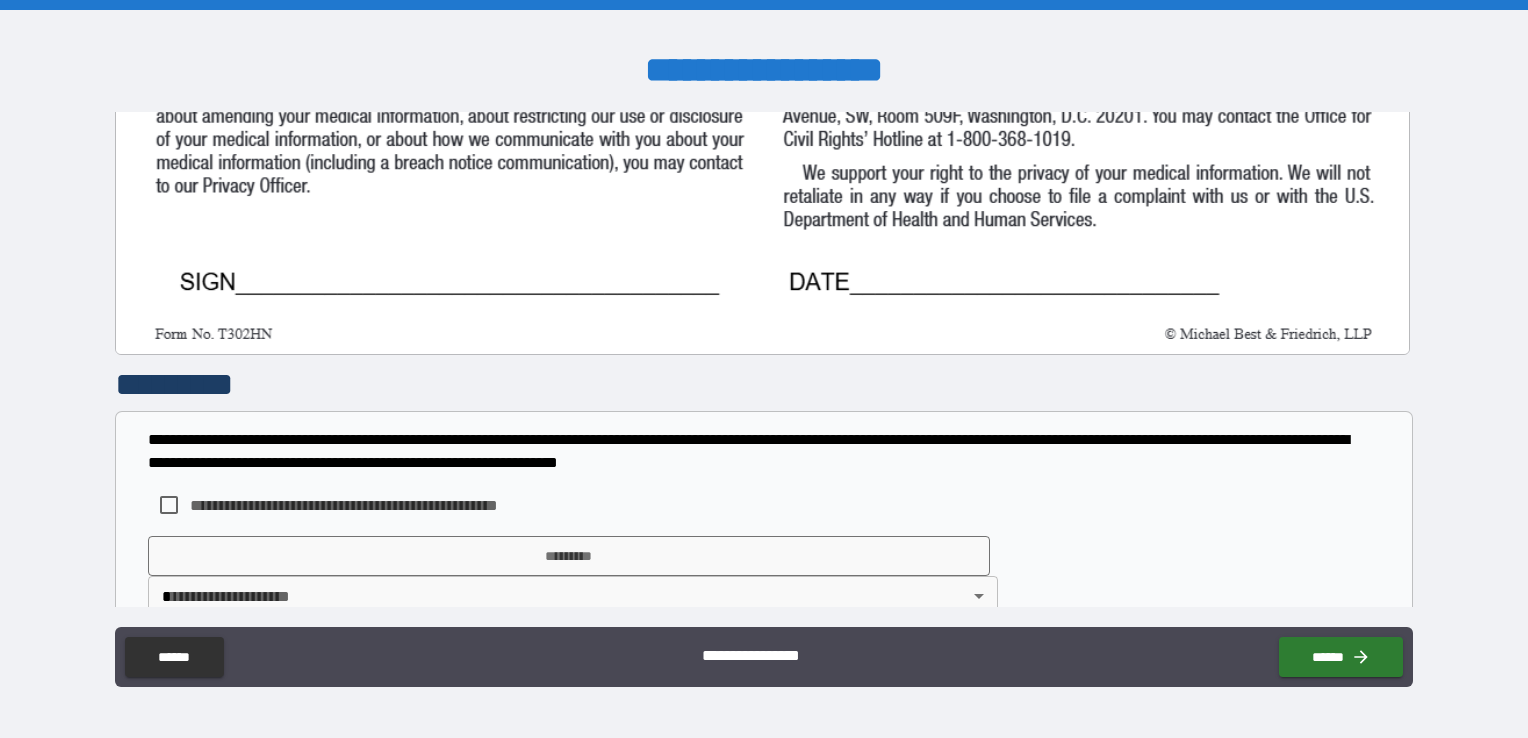 click at bounding box center (763, -509) 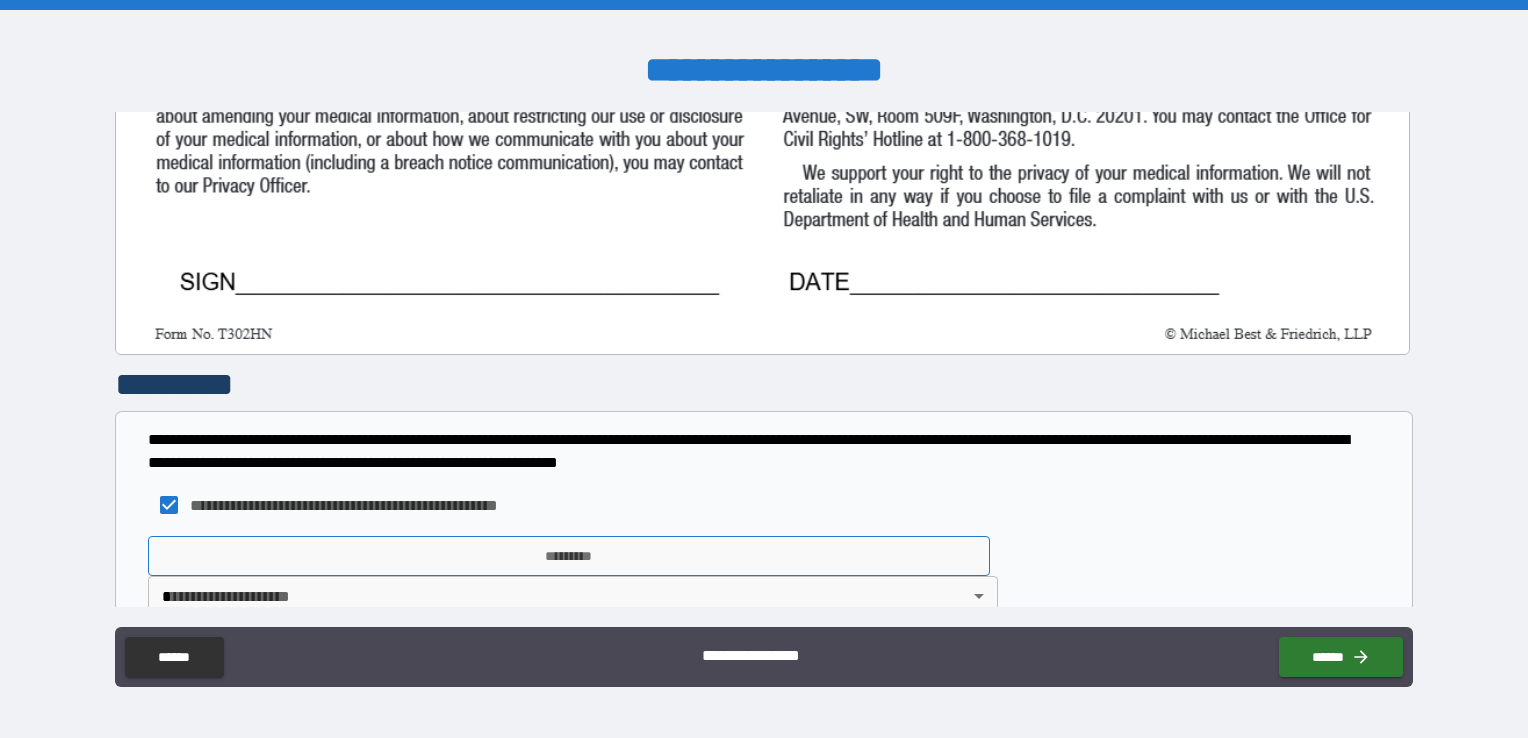 click on "*********" at bounding box center (569, 556) 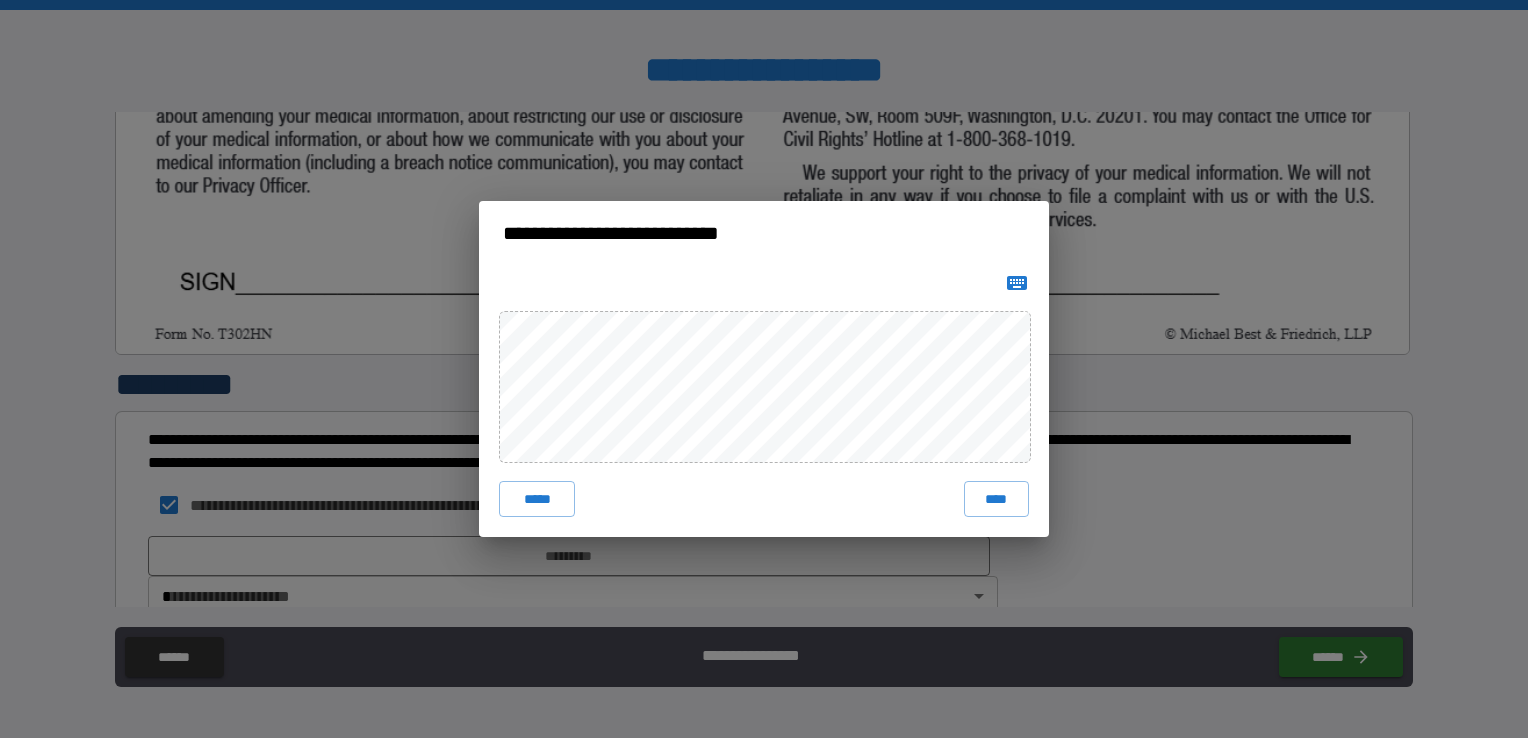 click on "****" at bounding box center (996, 499) 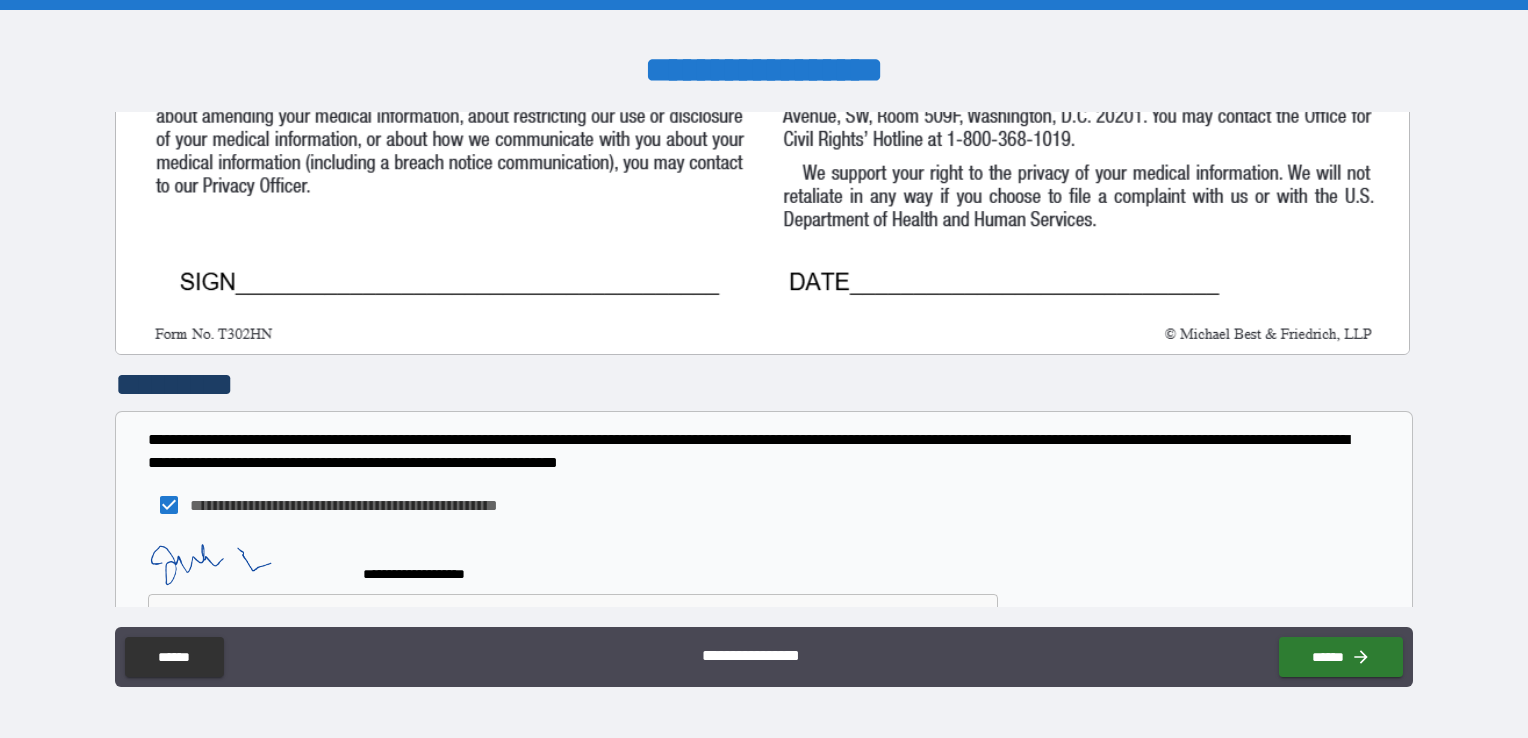 click on "[FIRST] [LAST] [STREET] [CITY] [STATE] [ZIP] [COUNTRY] [PHONE] [EMAIL] [DOB] [SSN] [CREDIT_CARD] [PASSPORT] [DRIVER_LICENSE]" at bounding box center (764, 369) 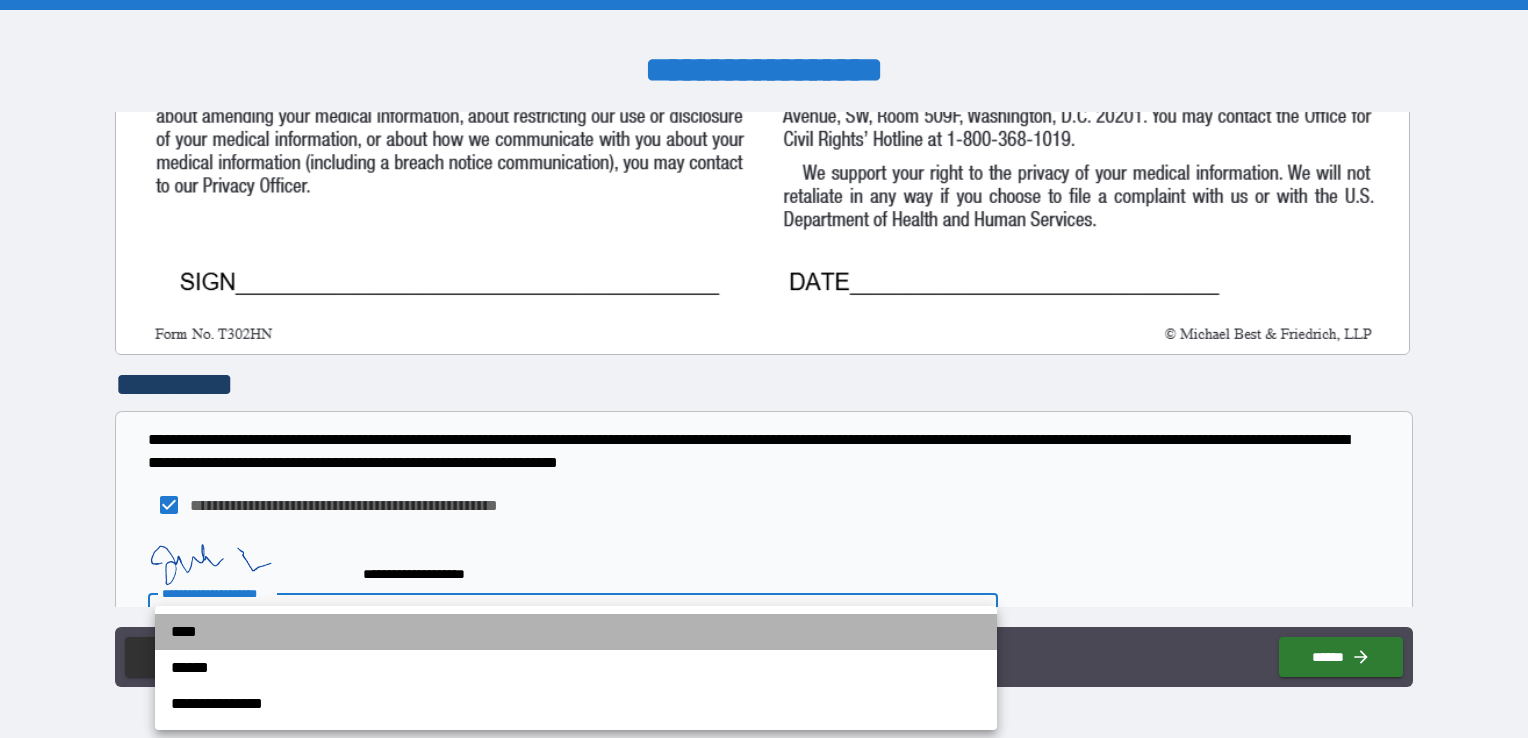 click on "****" at bounding box center (576, 632) 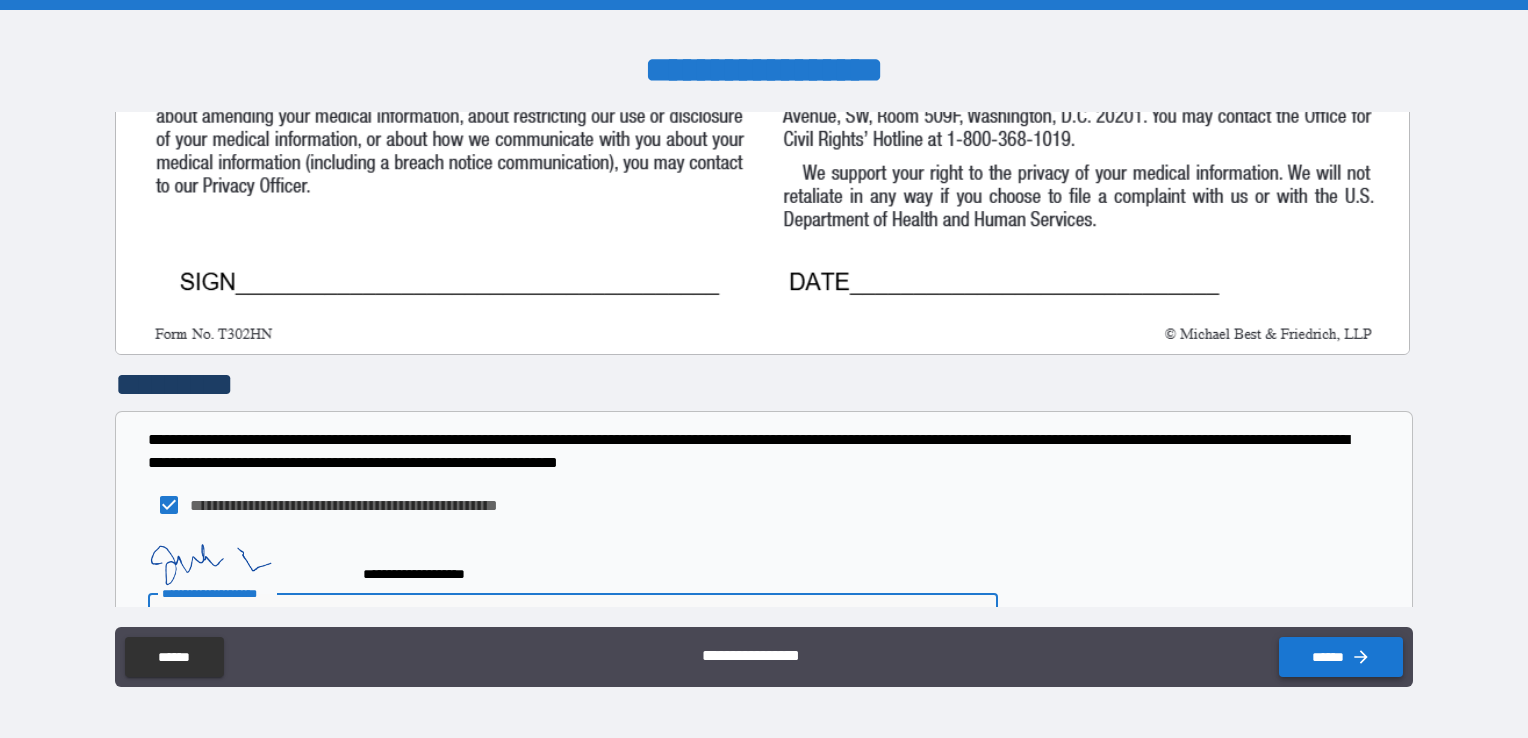 click on "******" at bounding box center (1341, 657) 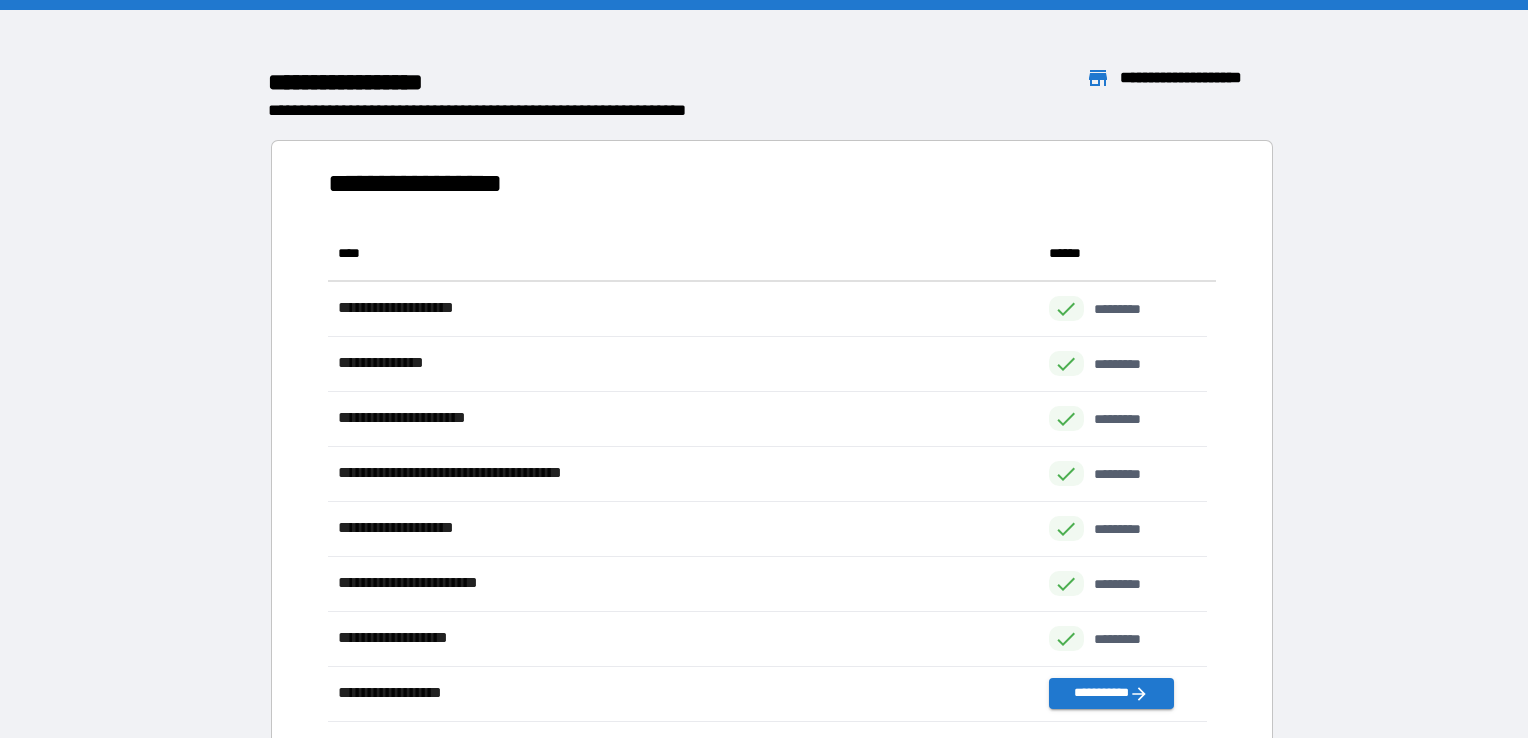 scroll, scrollTop: 16, scrollLeft: 16, axis: both 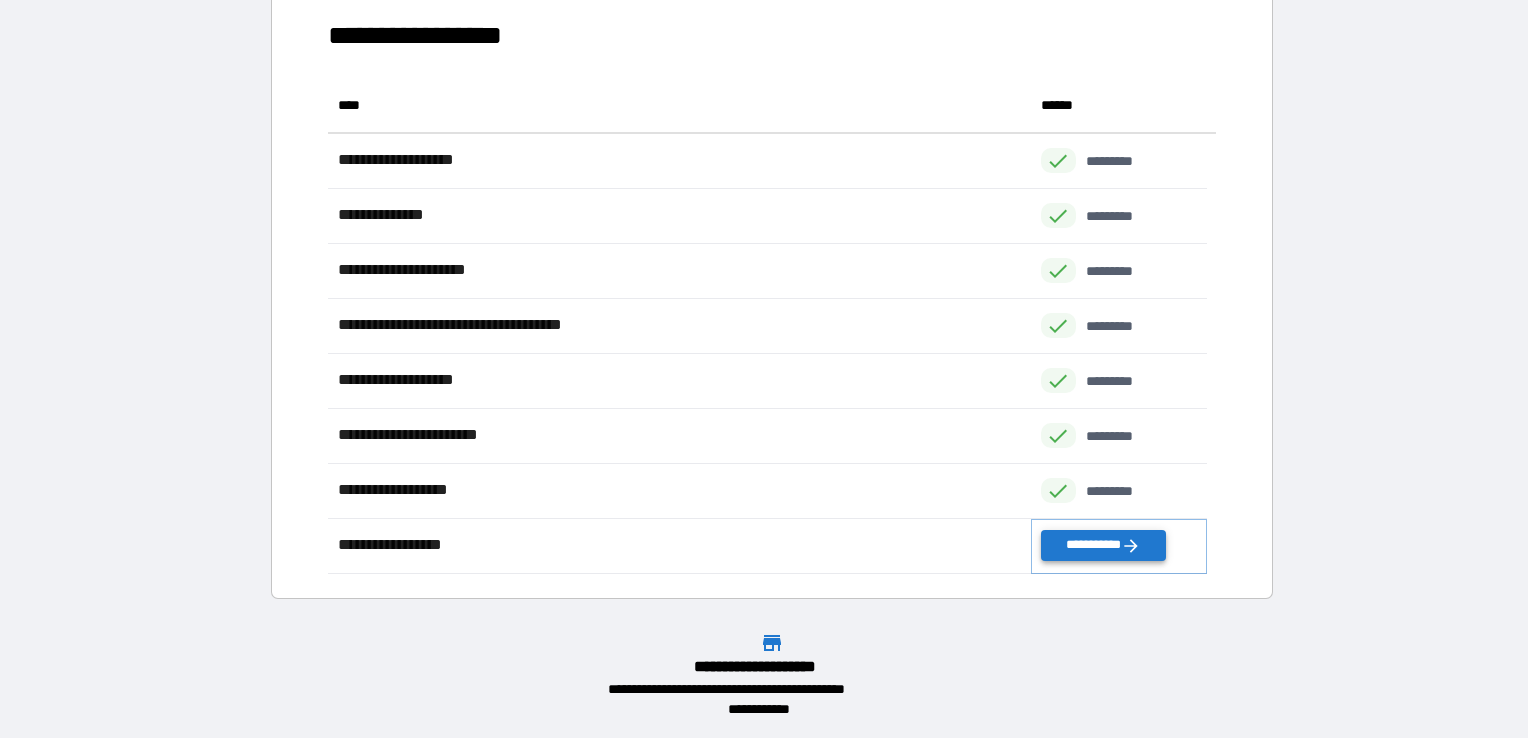 click on "**********" at bounding box center [1103, 545] 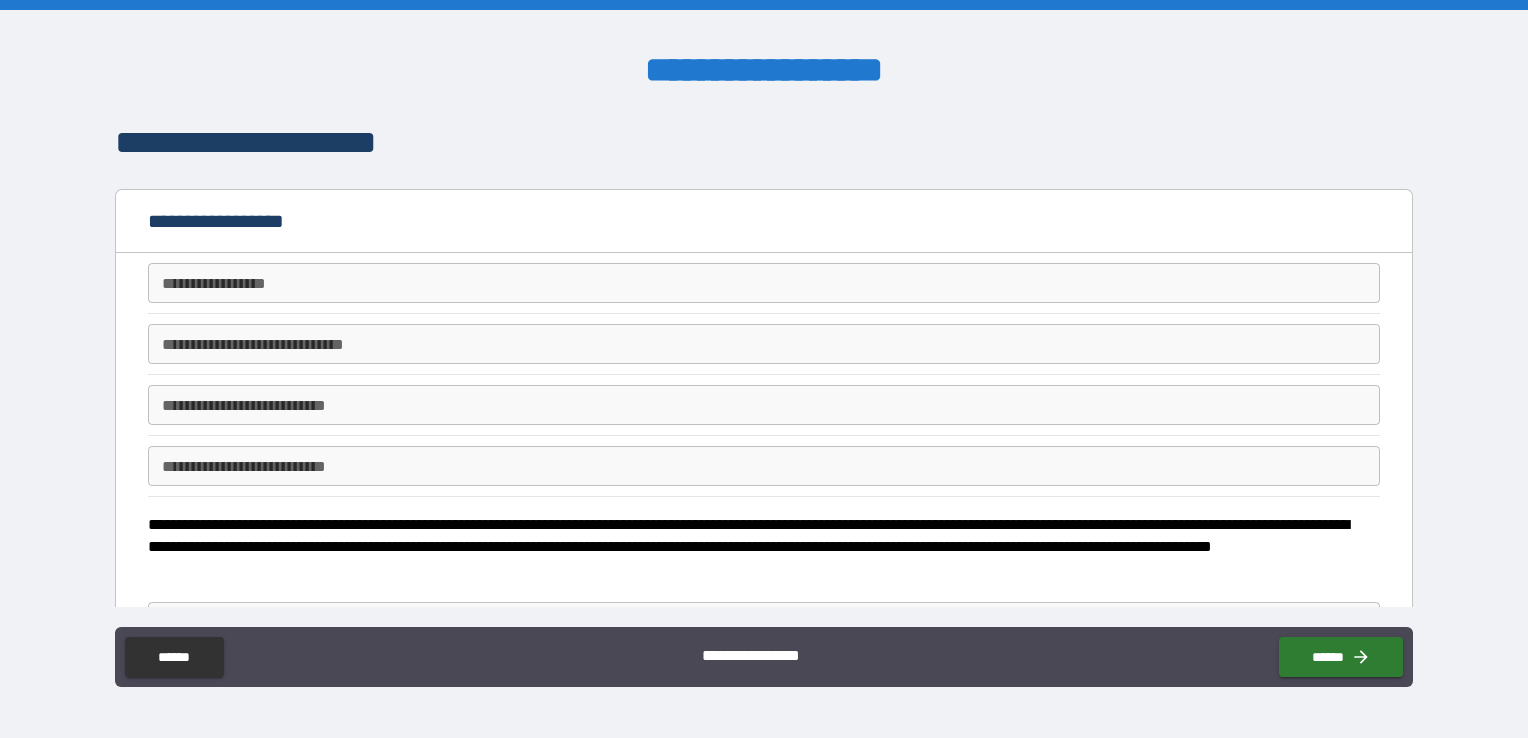 click on "**********" at bounding box center (764, 283) 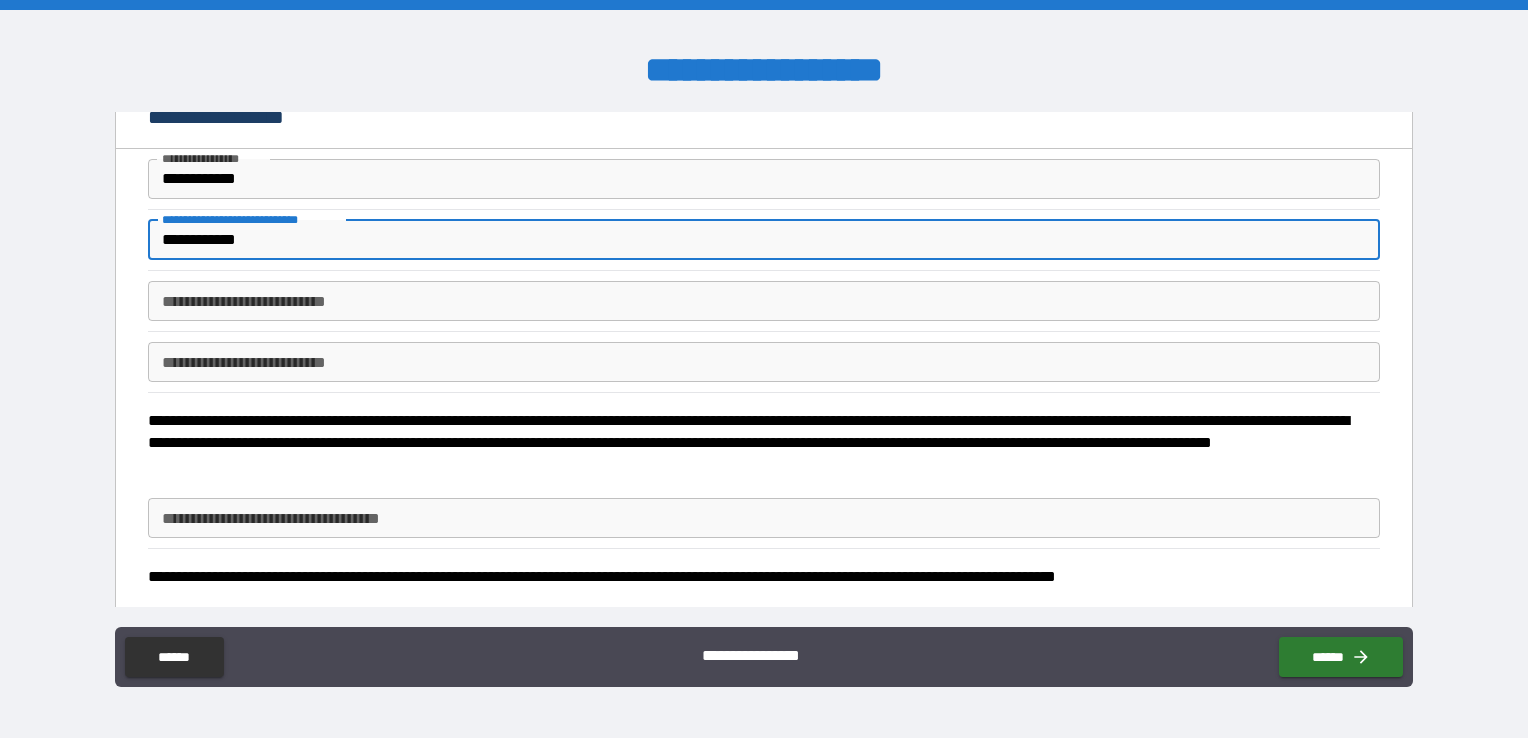 scroll, scrollTop: 100, scrollLeft: 0, axis: vertical 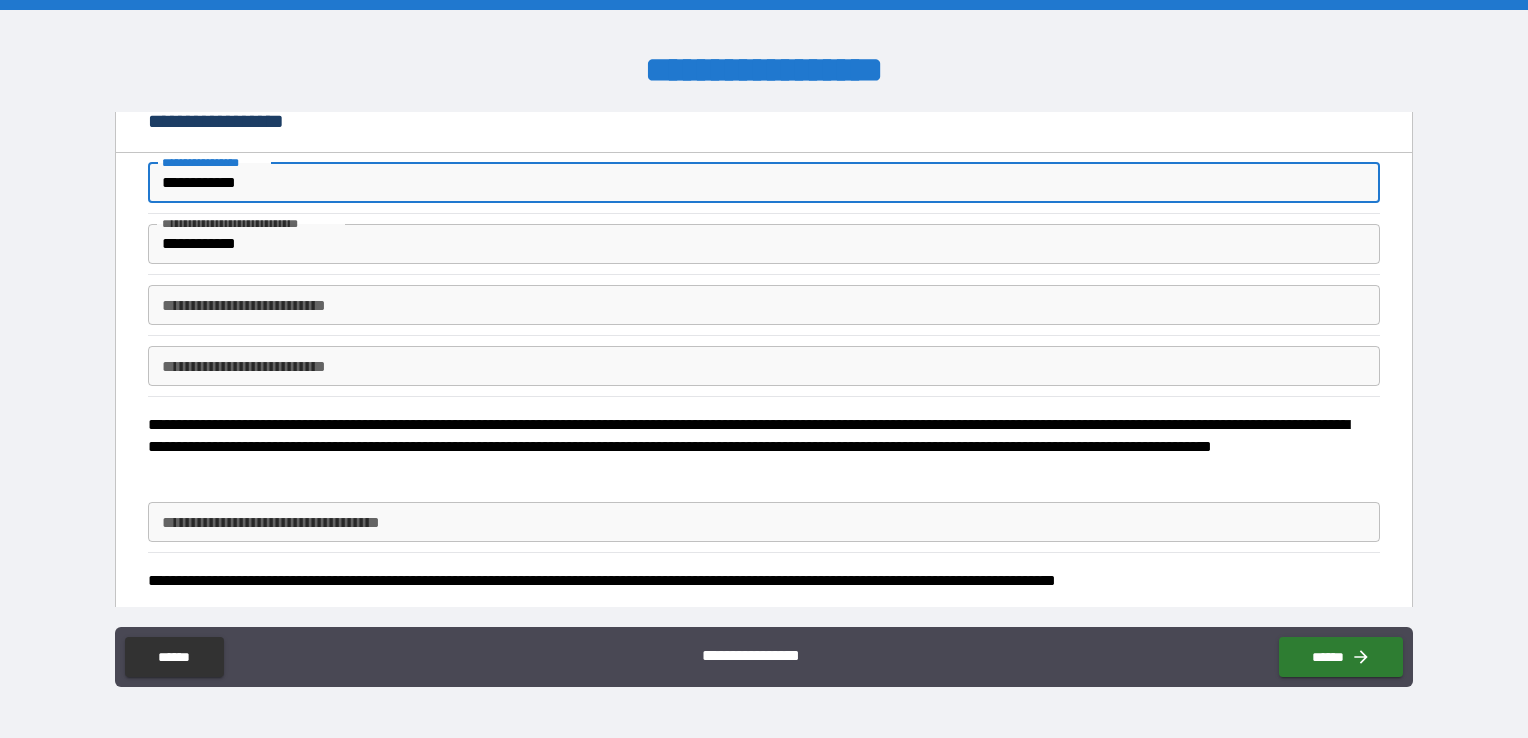 drag, startPoint x: 268, startPoint y: 189, endPoint x: 108, endPoint y: 193, distance: 160.04999 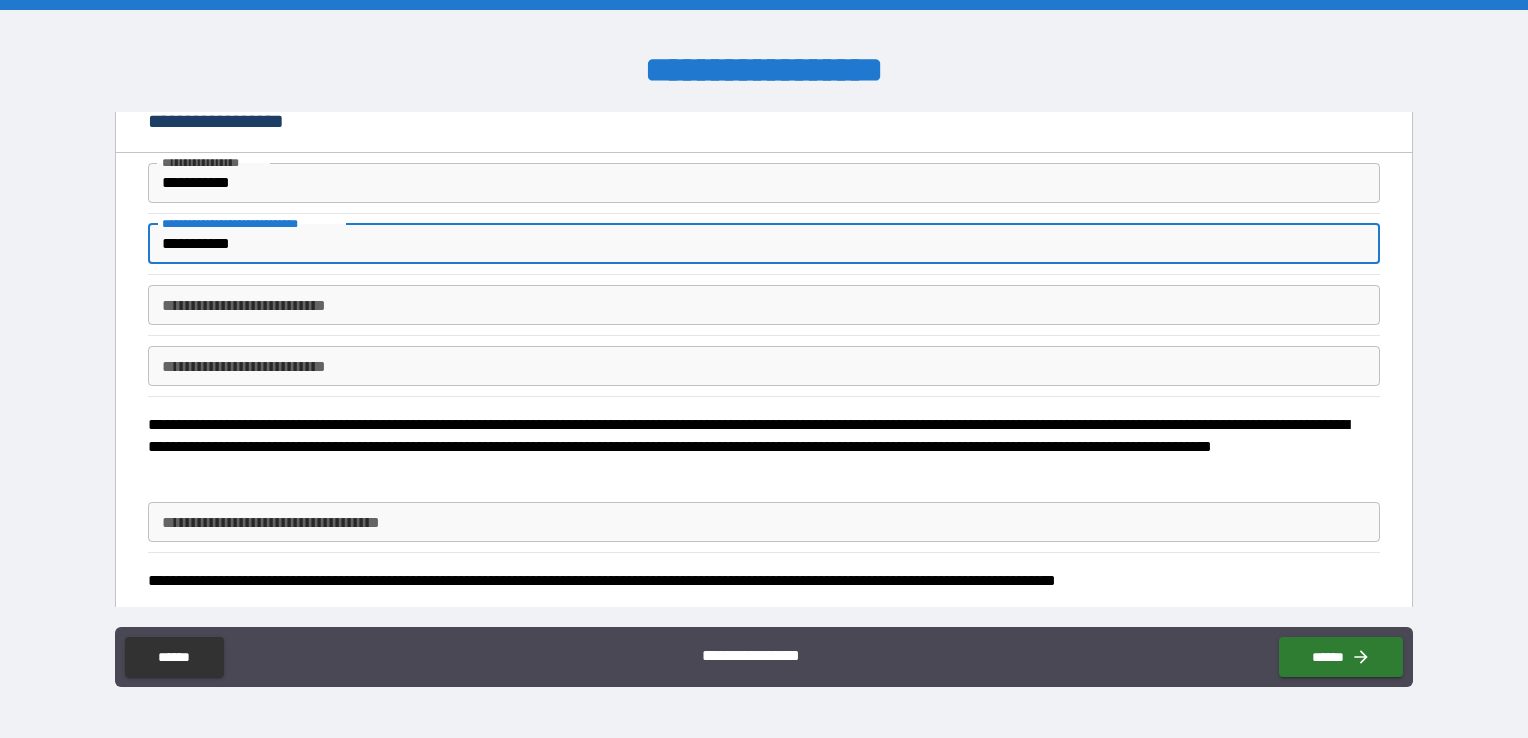 click on "**********" at bounding box center (764, 305) 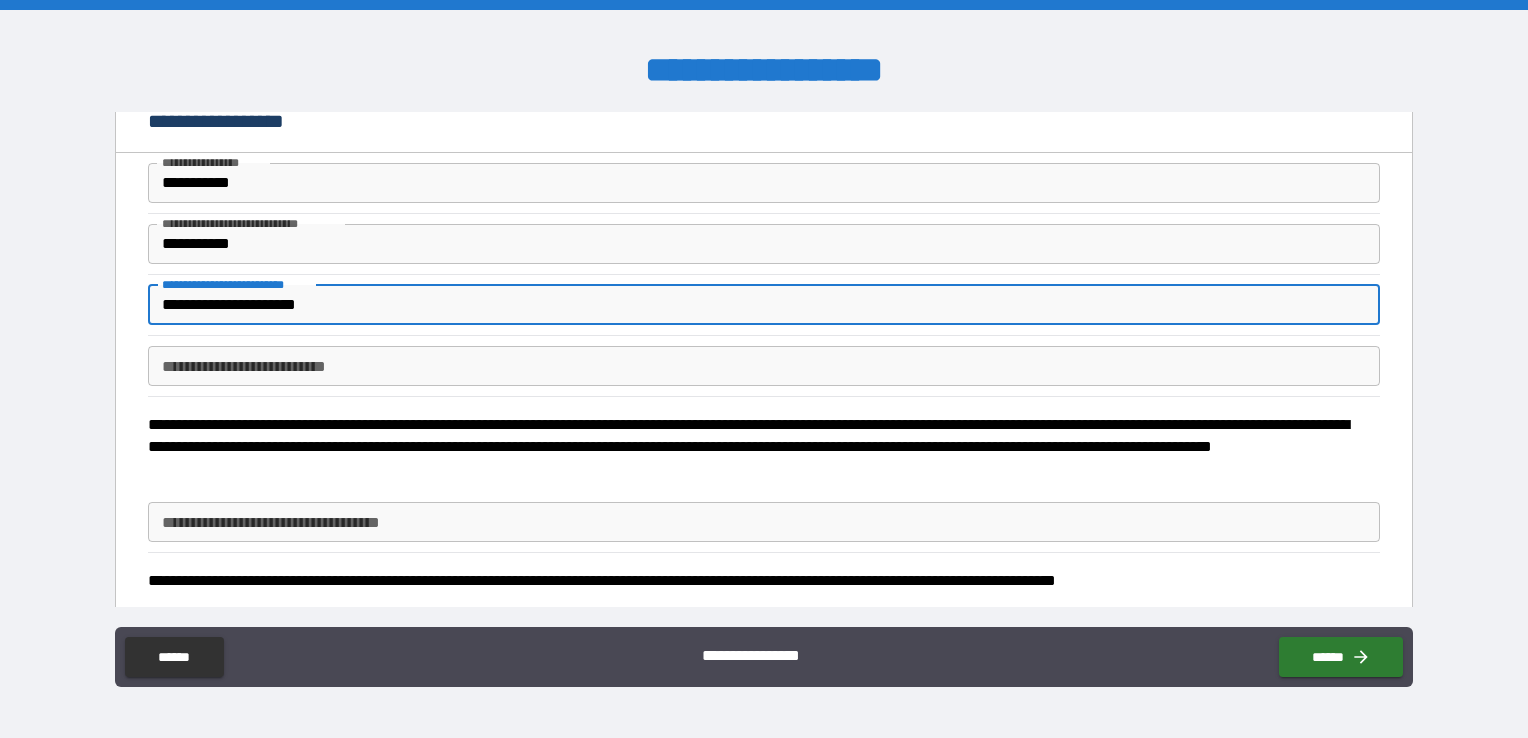 scroll, scrollTop: 200, scrollLeft: 0, axis: vertical 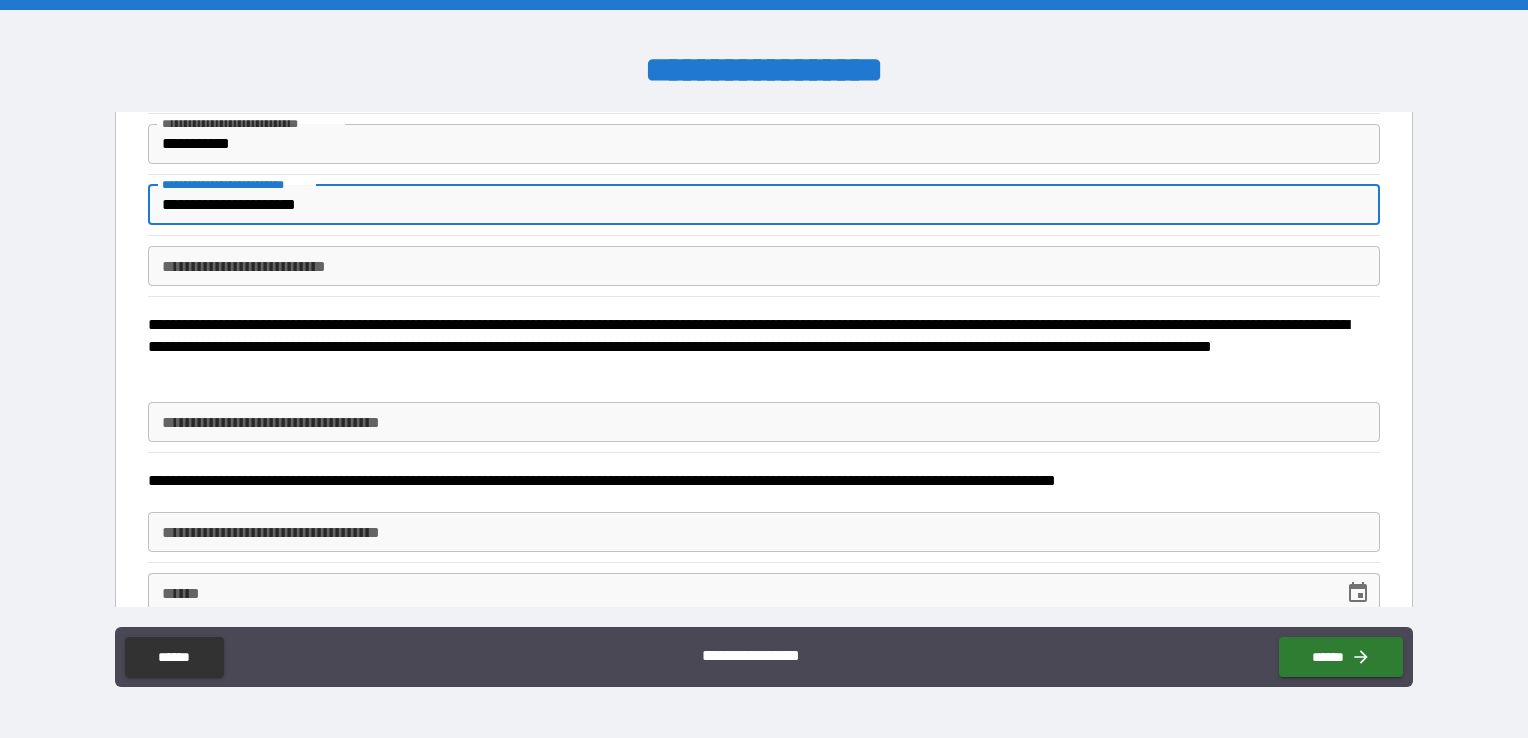 click on "**********" at bounding box center (764, 422) 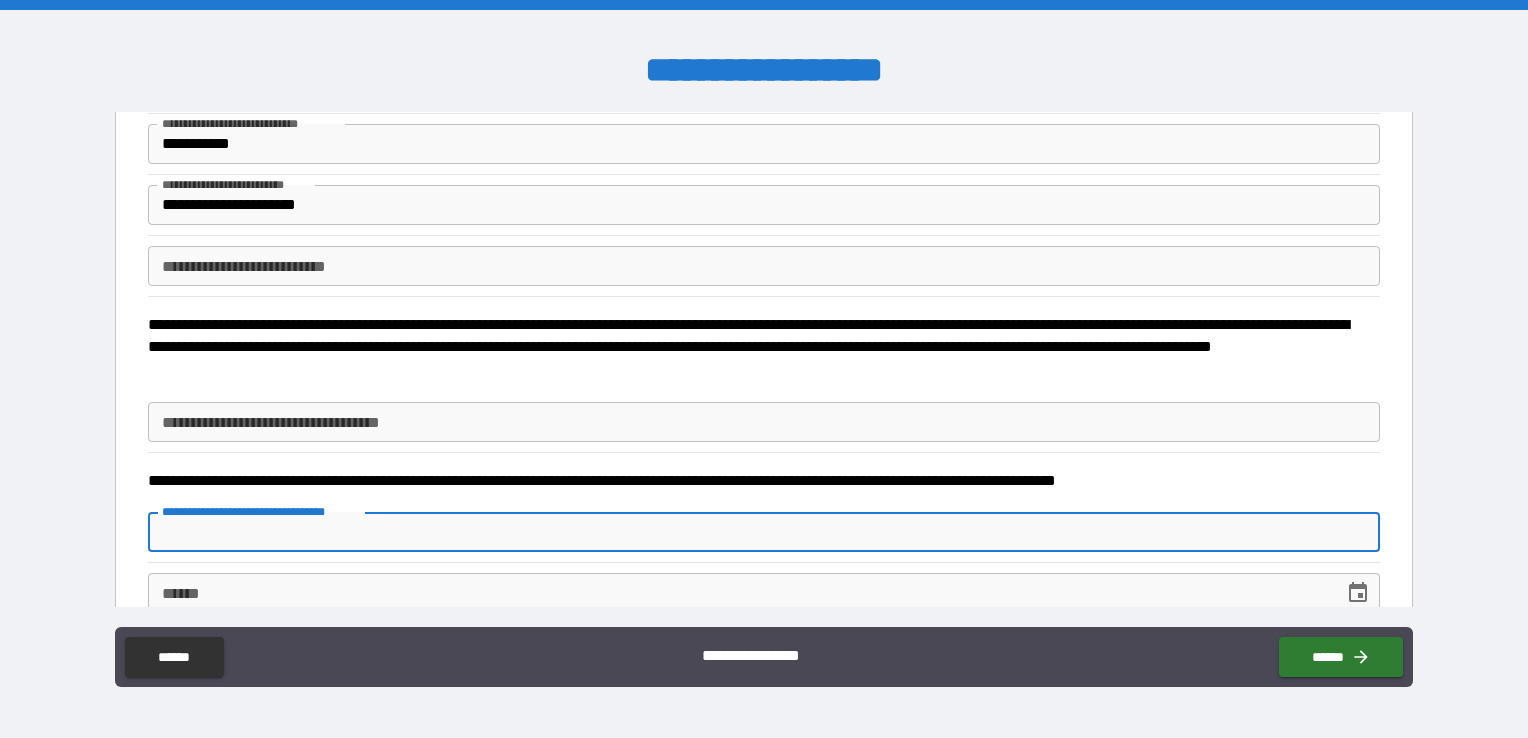 click on "**********" at bounding box center [764, 532] 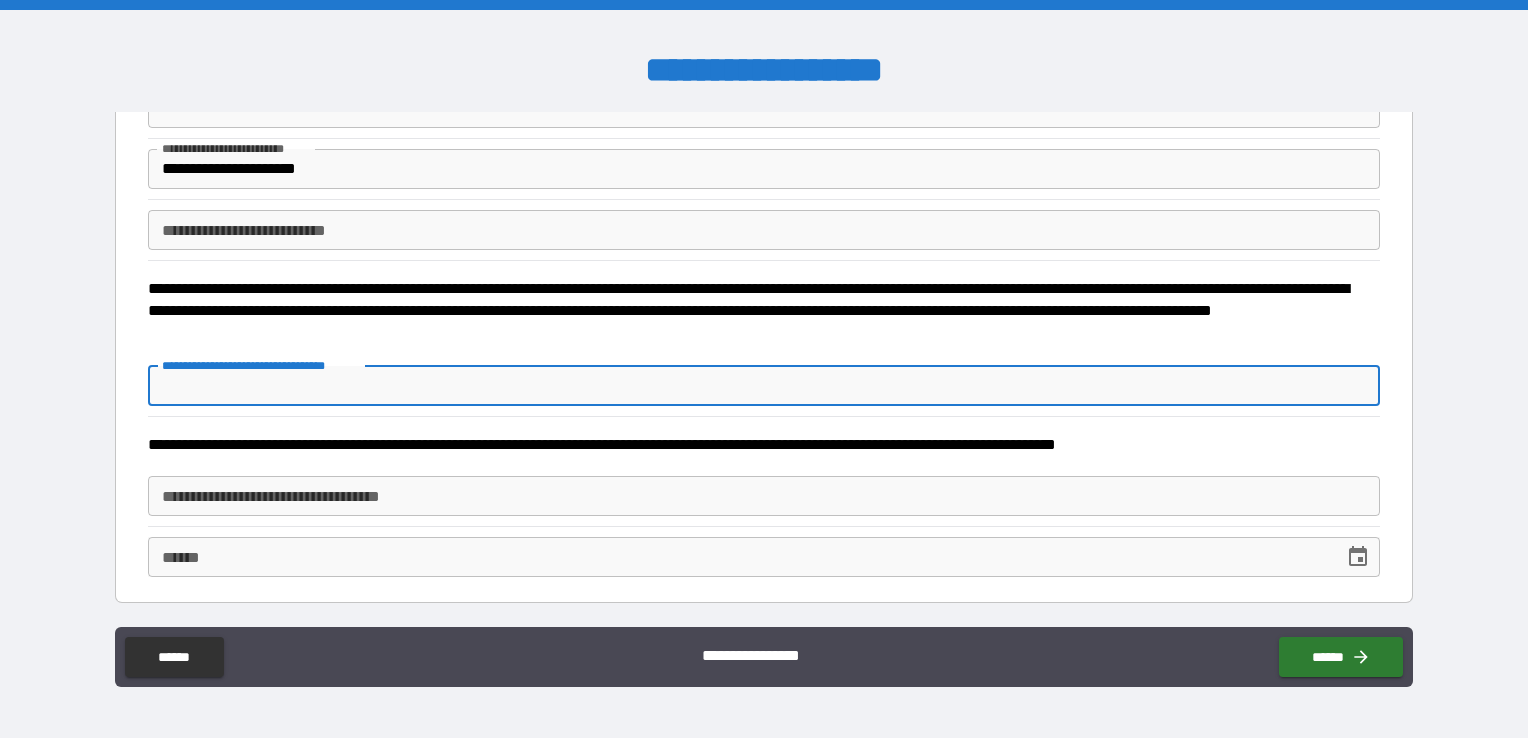click on "**********" at bounding box center (764, 386) 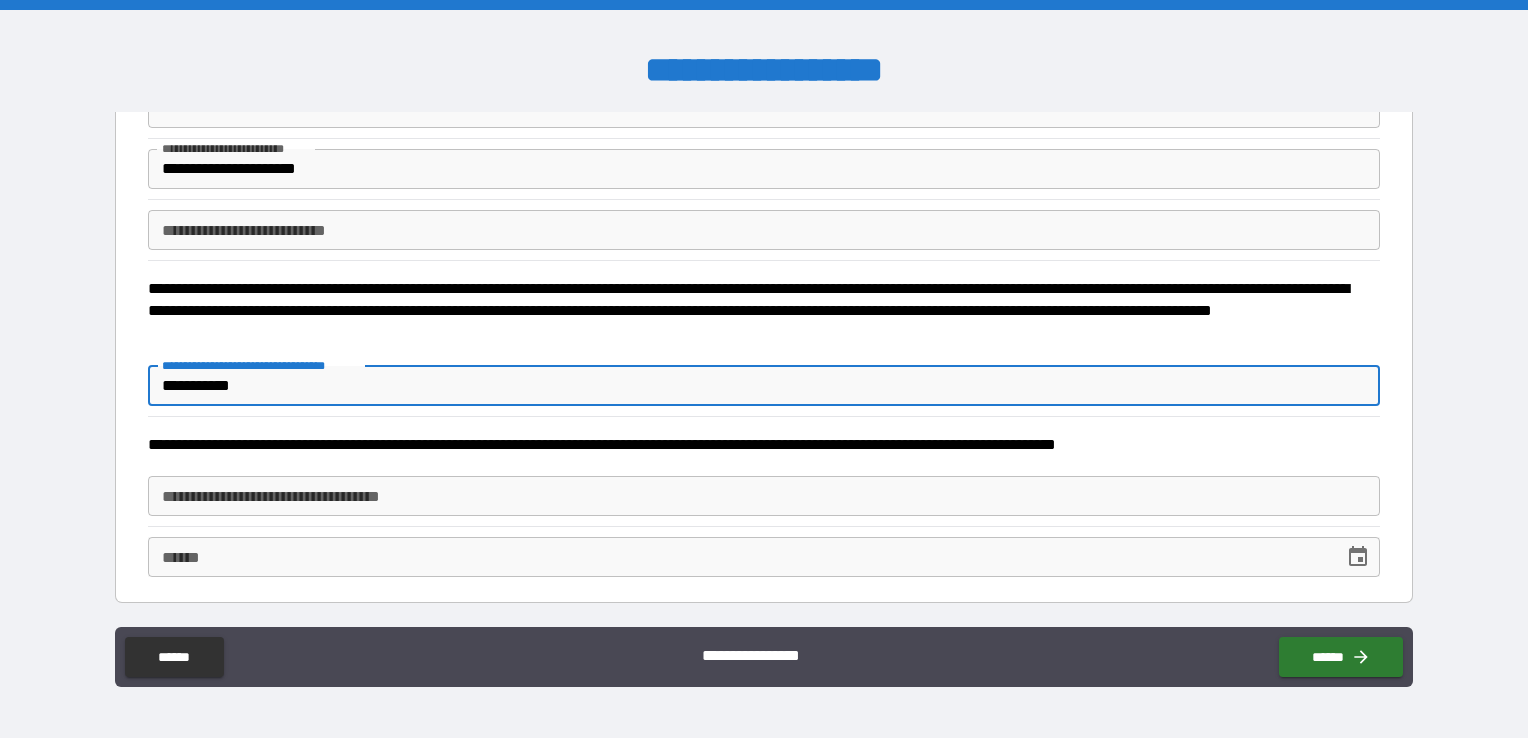 click on "**********" at bounding box center (764, 496) 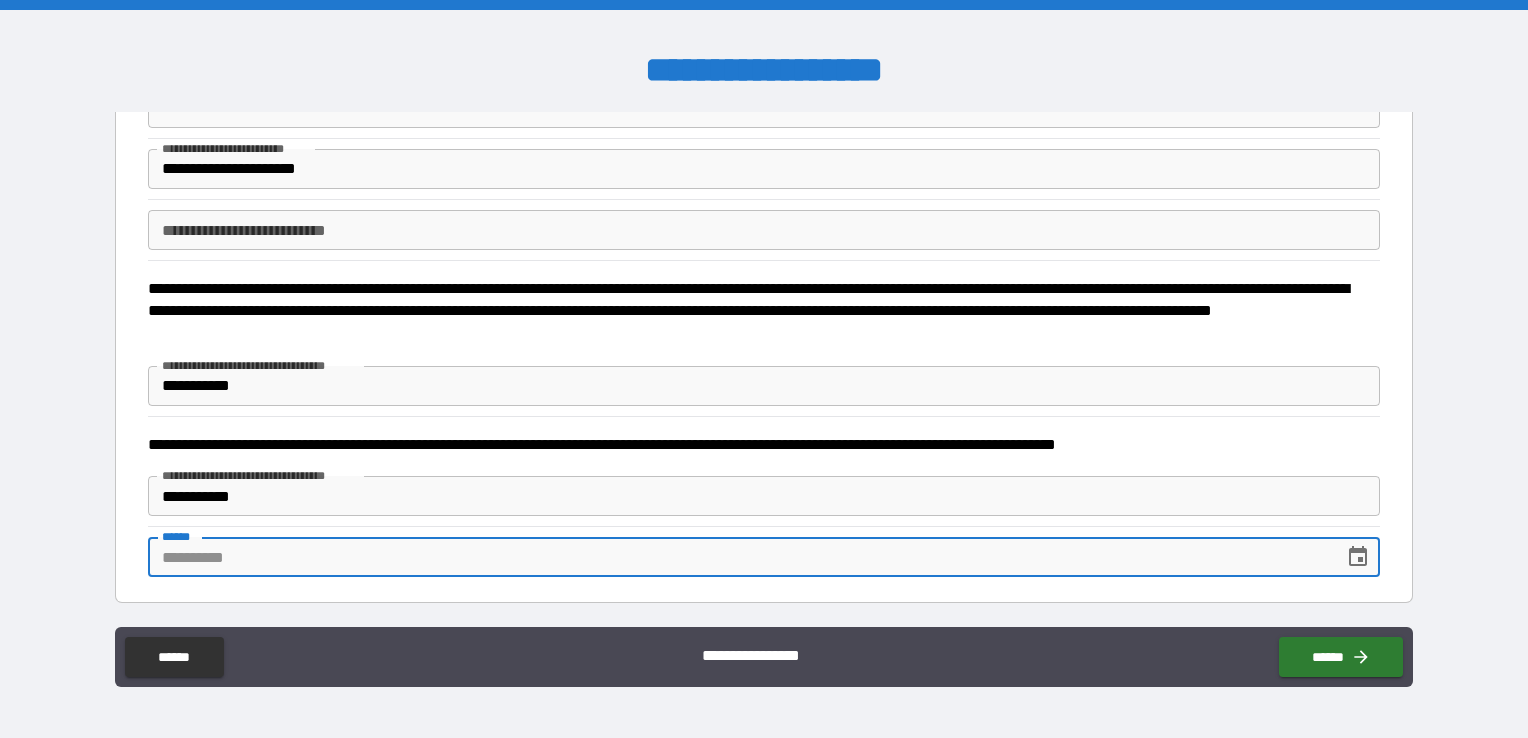click on "****   *" at bounding box center [739, 557] 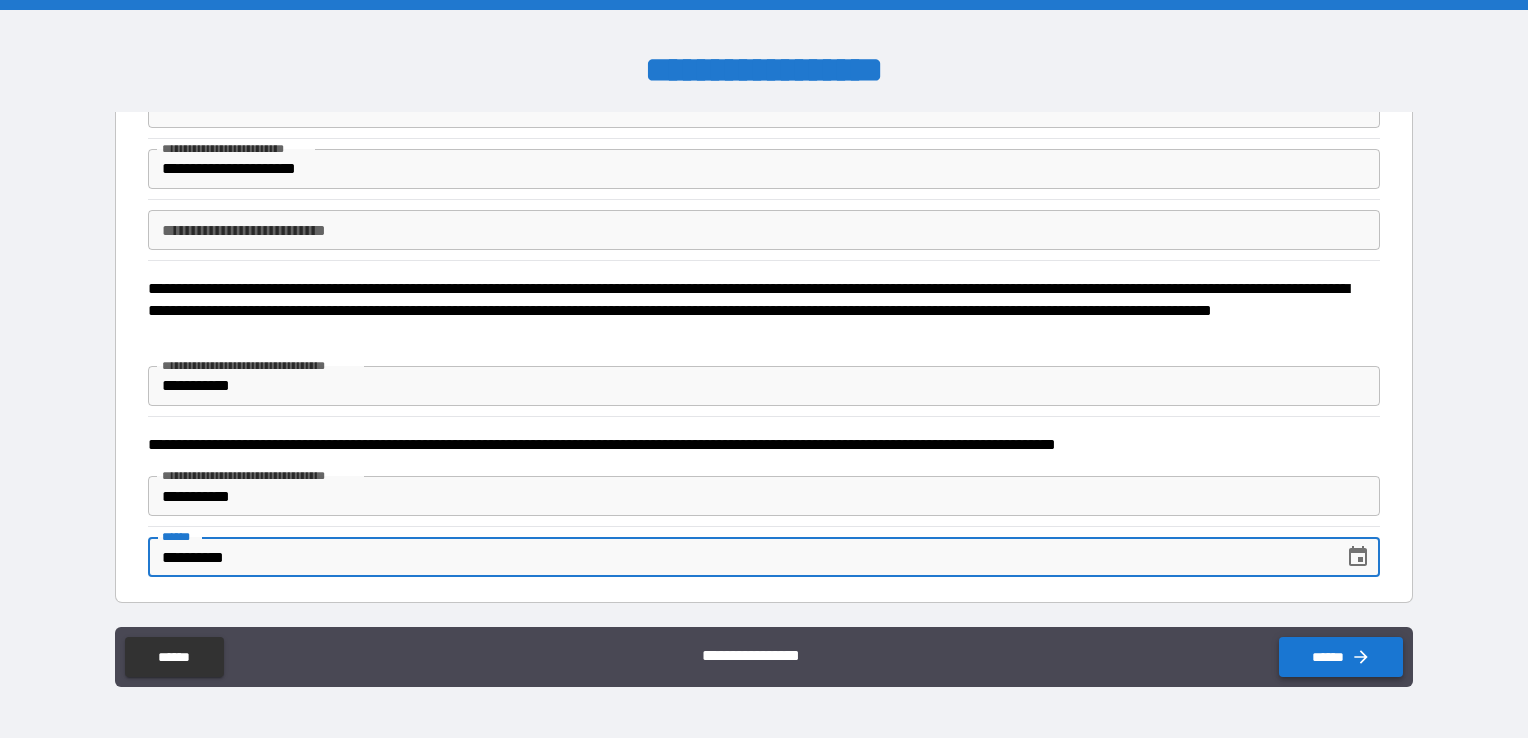 click on "******" at bounding box center (1341, 657) 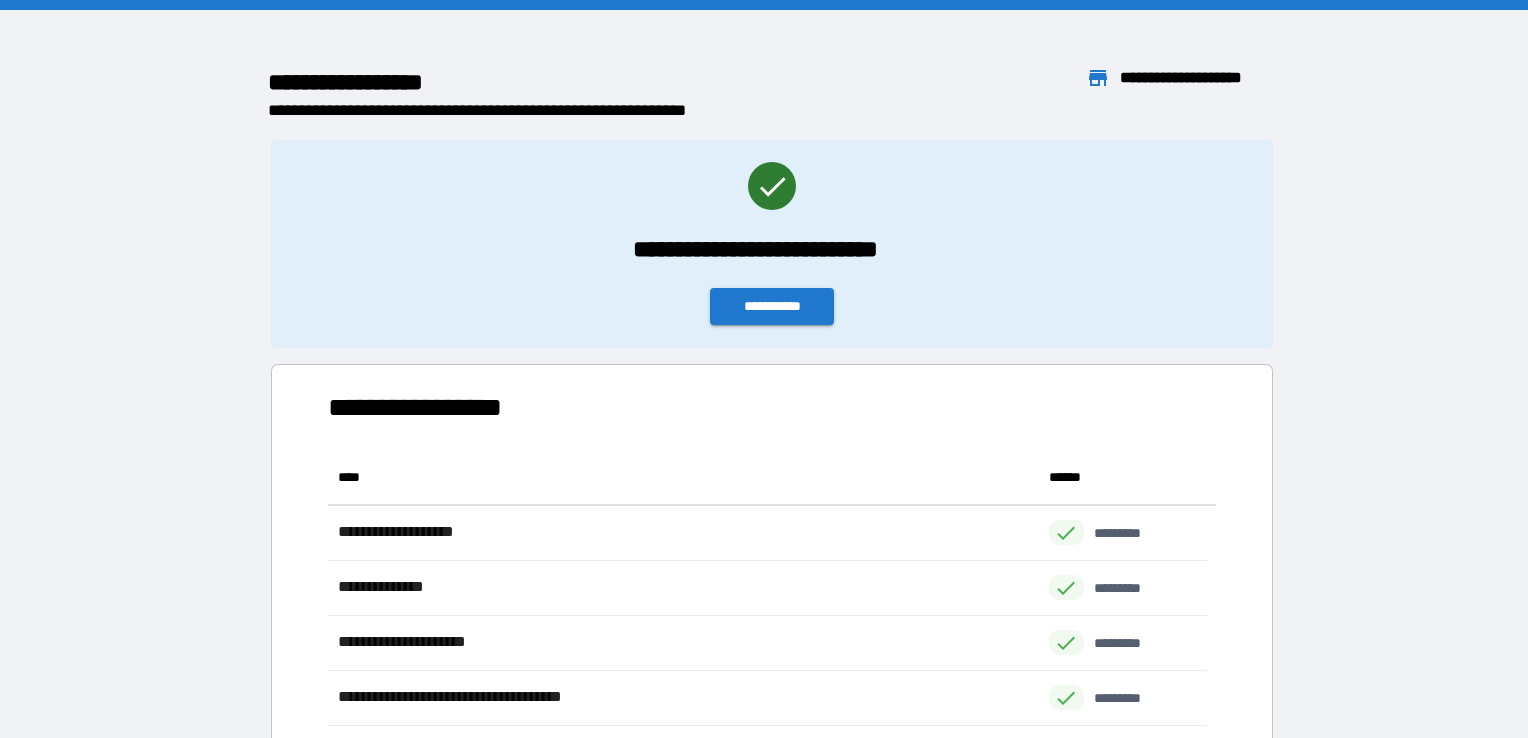 scroll, scrollTop: 16, scrollLeft: 16, axis: both 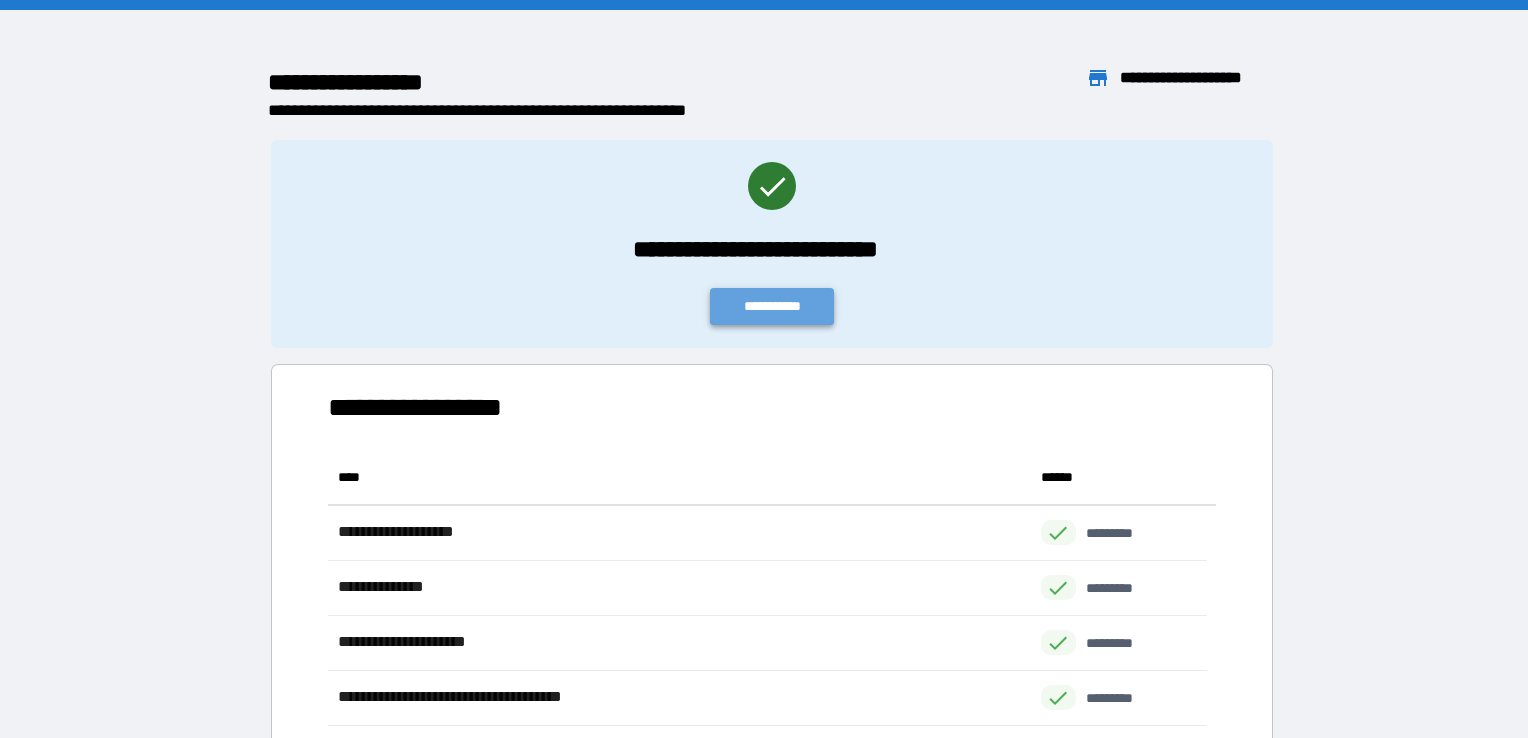 click on "**********" at bounding box center [772, 306] 